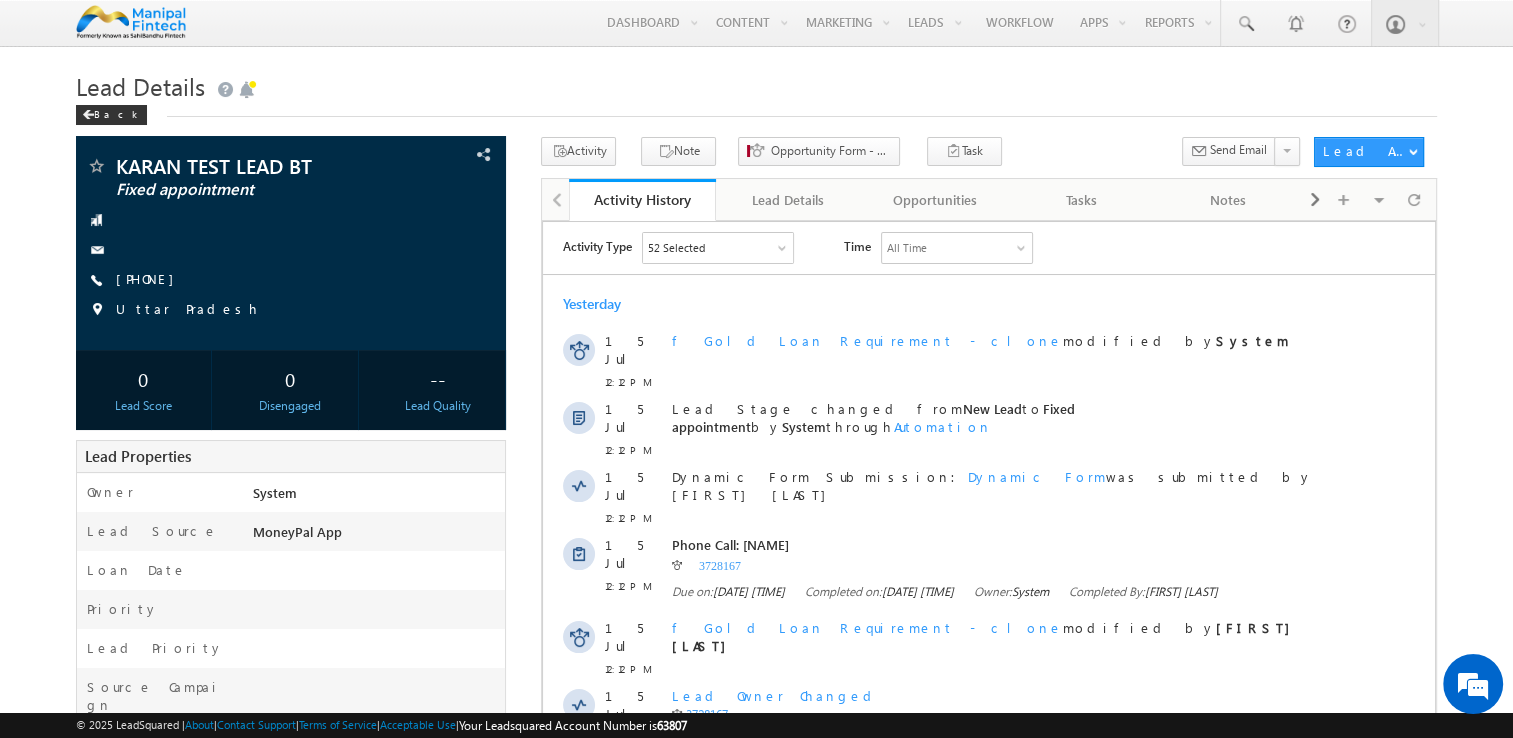 scroll, scrollTop: 0, scrollLeft: 0, axis: both 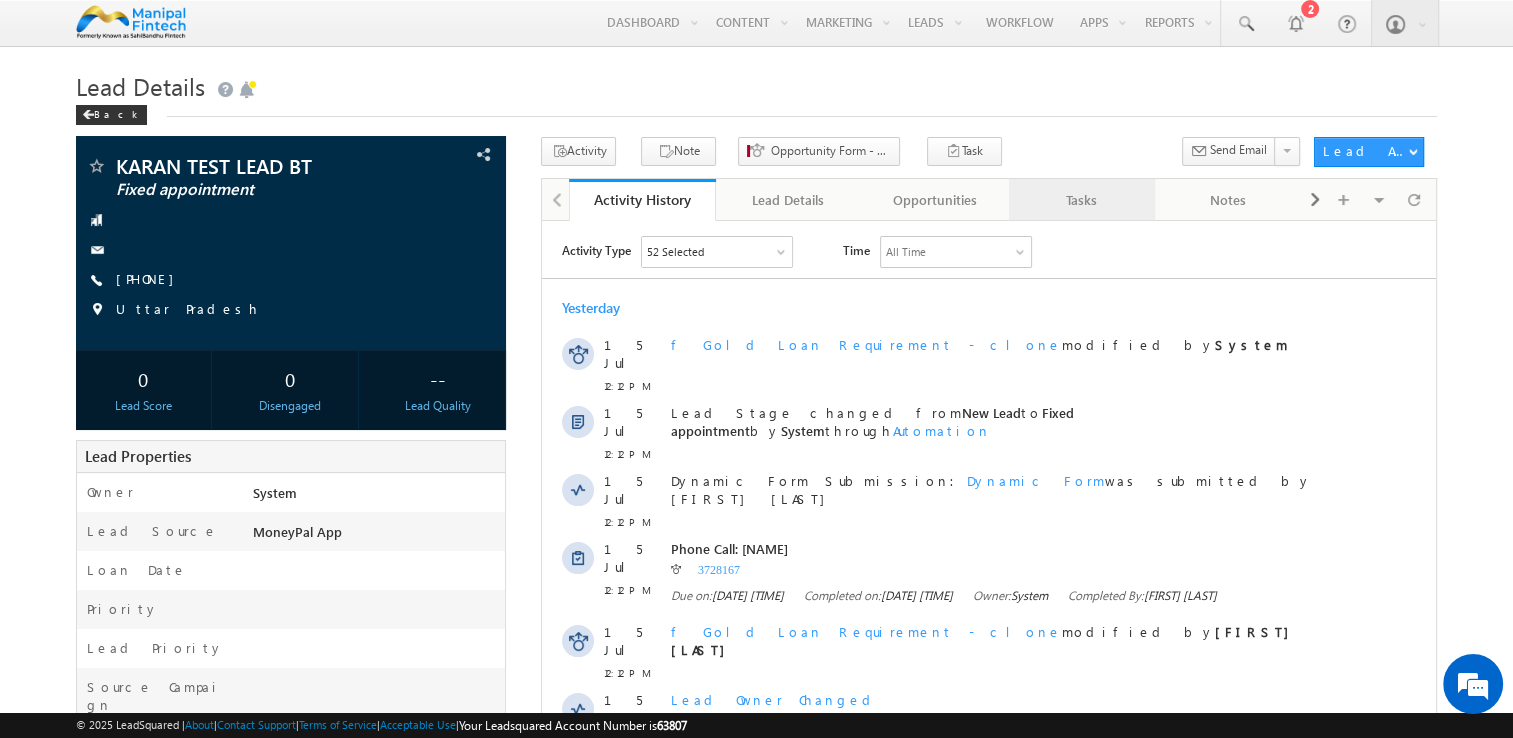 click on "Tasks" at bounding box center (1081, 200) 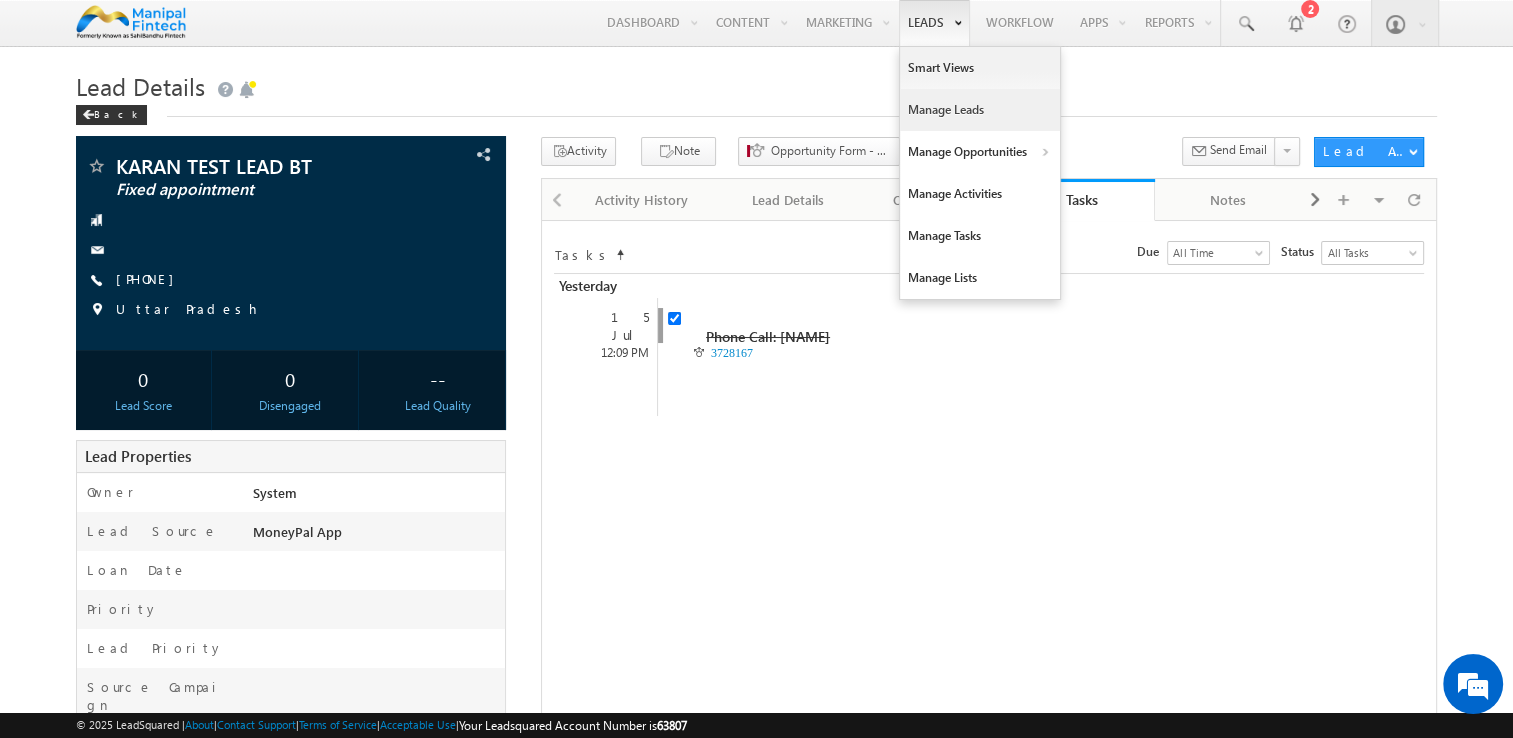 click on "Manage Leads" at bounding box center (980, 110) 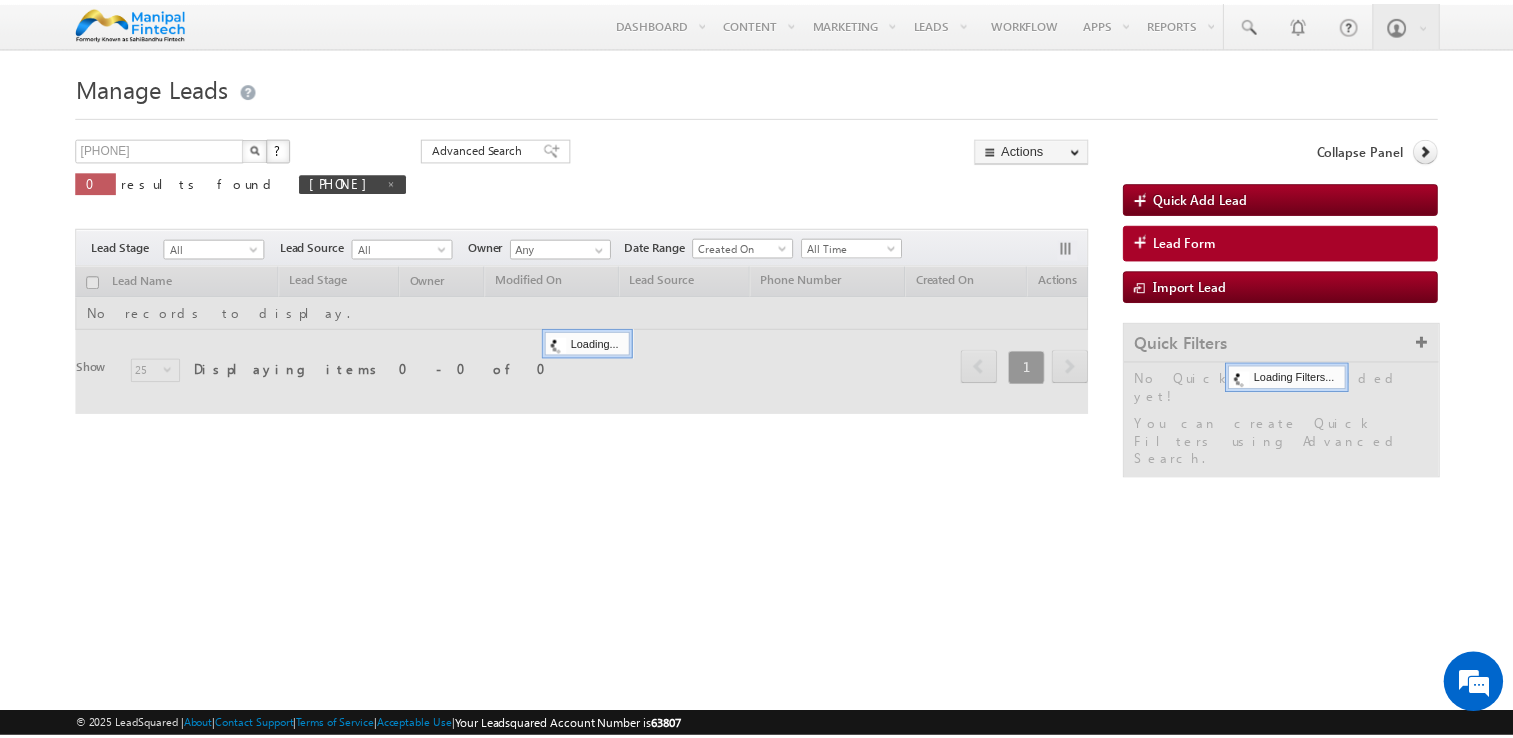 scroll, scrollTop: 0, scrollLeft: 0, axis: both 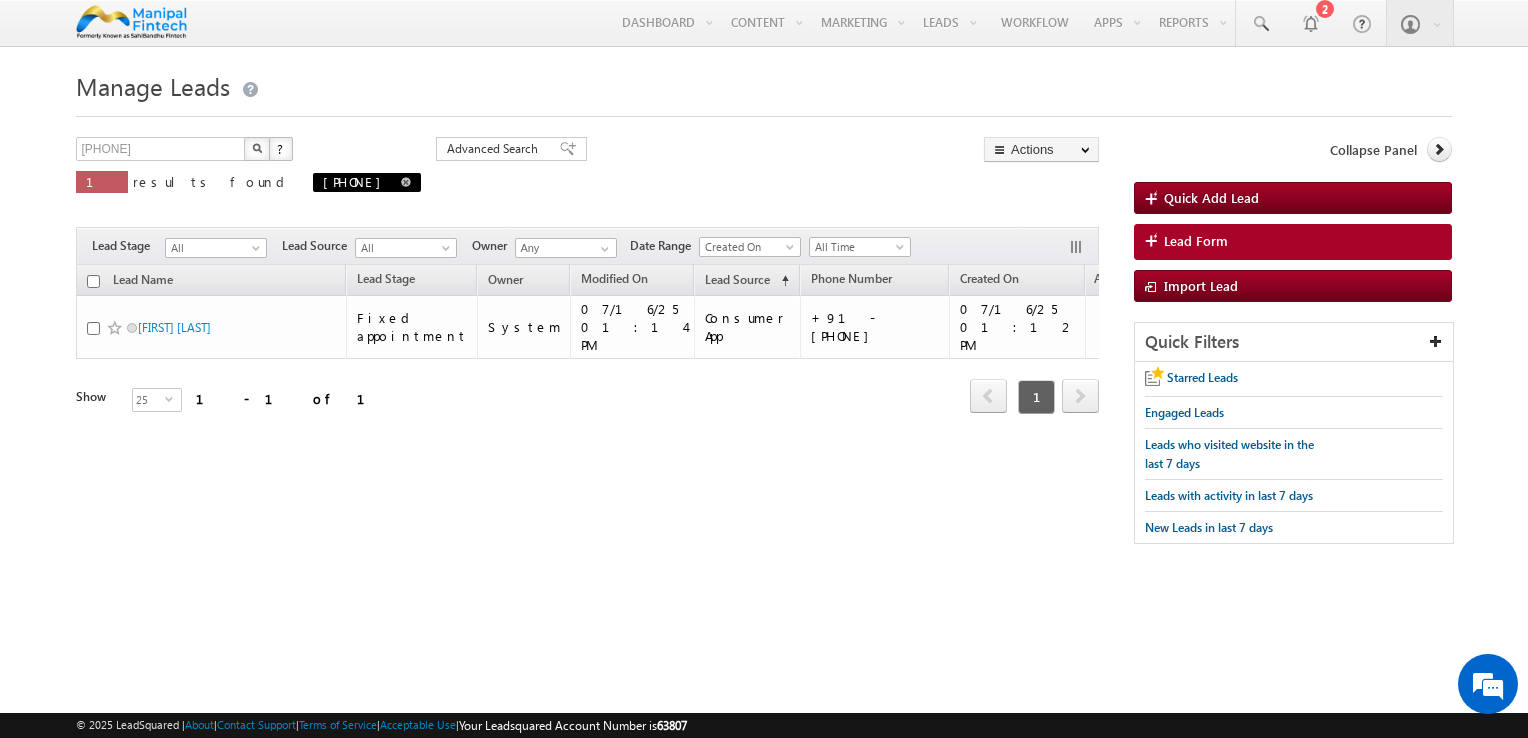 click at bounding box center [406, 182] 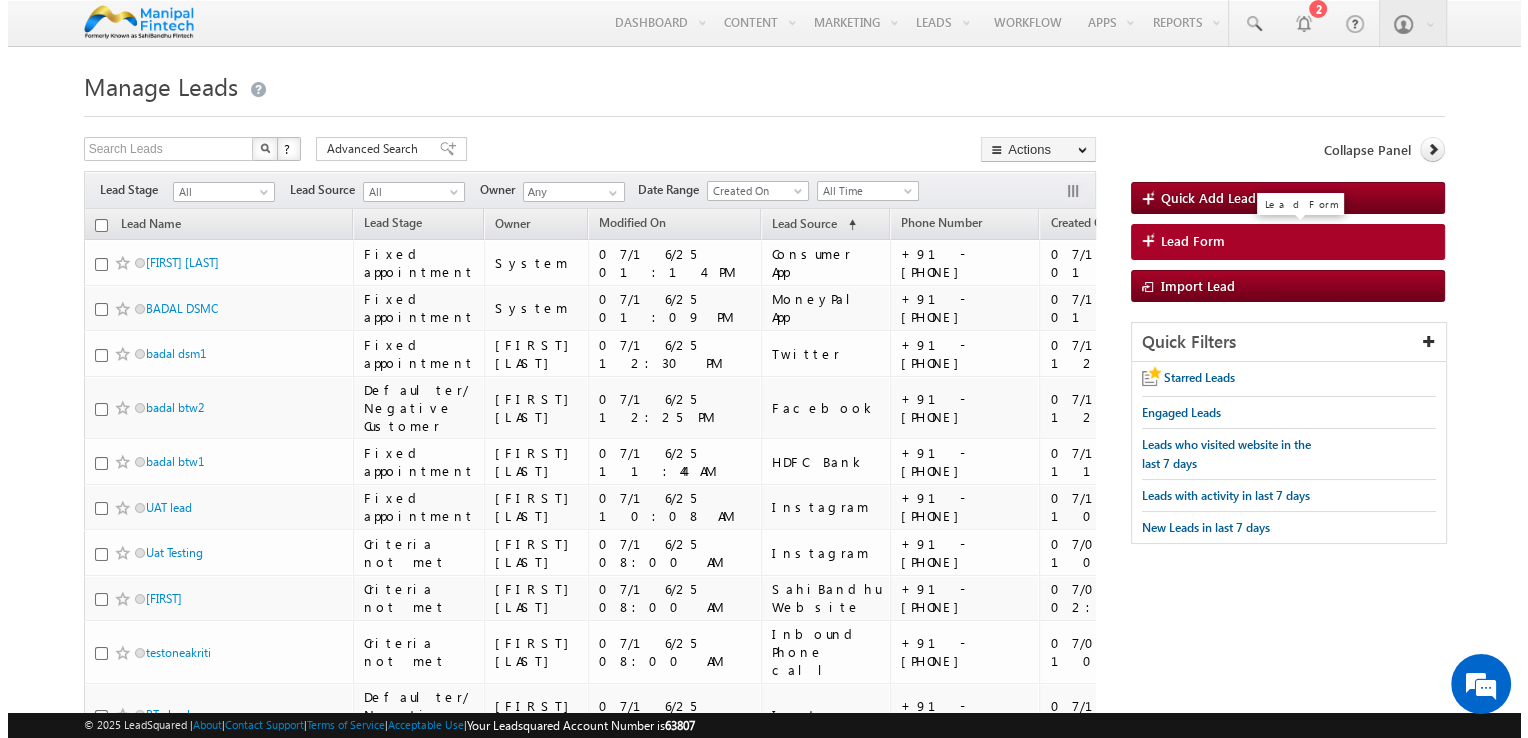 scroll, scrollTop: 0, scrollLeft: 0, axis: both 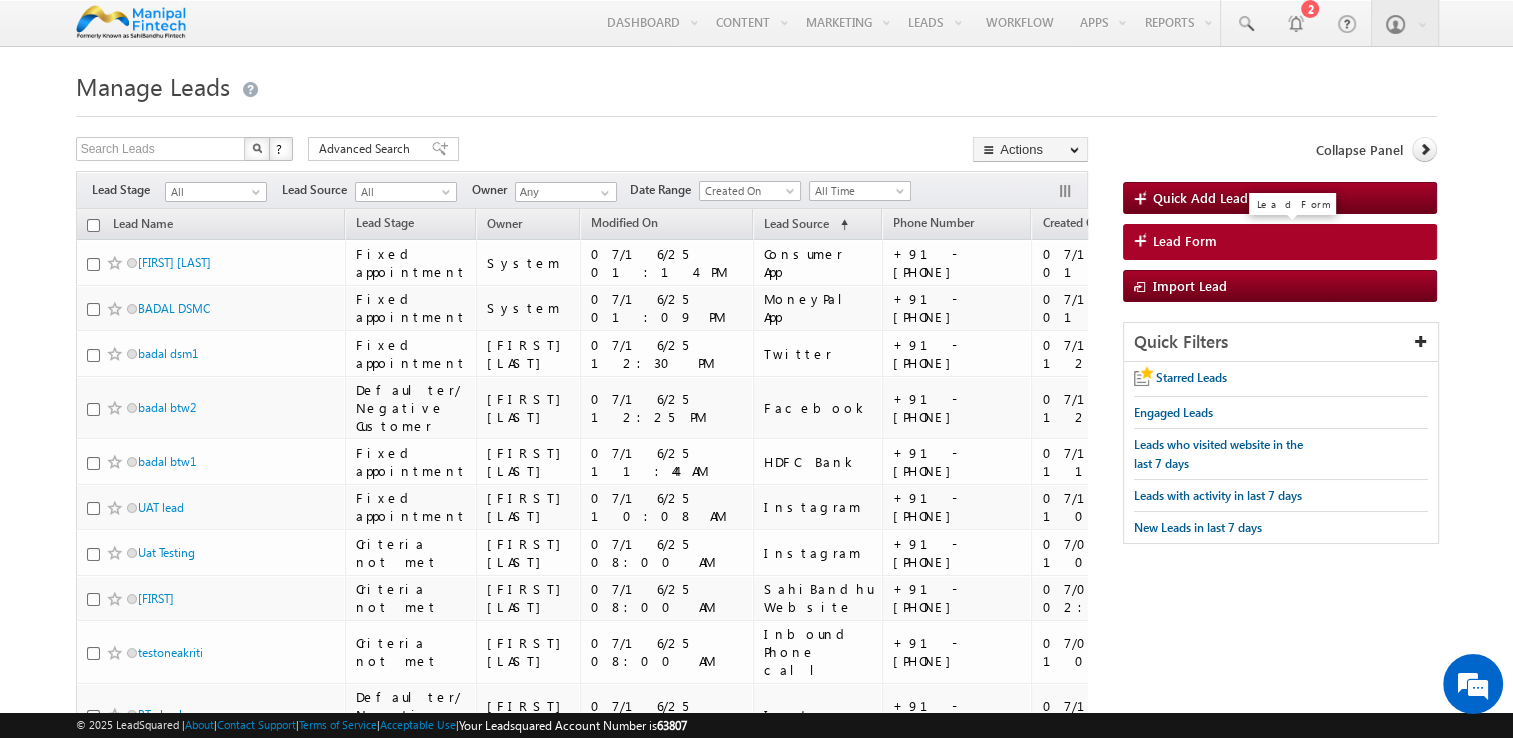 click on "Lead Form" at bounding box center [1185, 241] 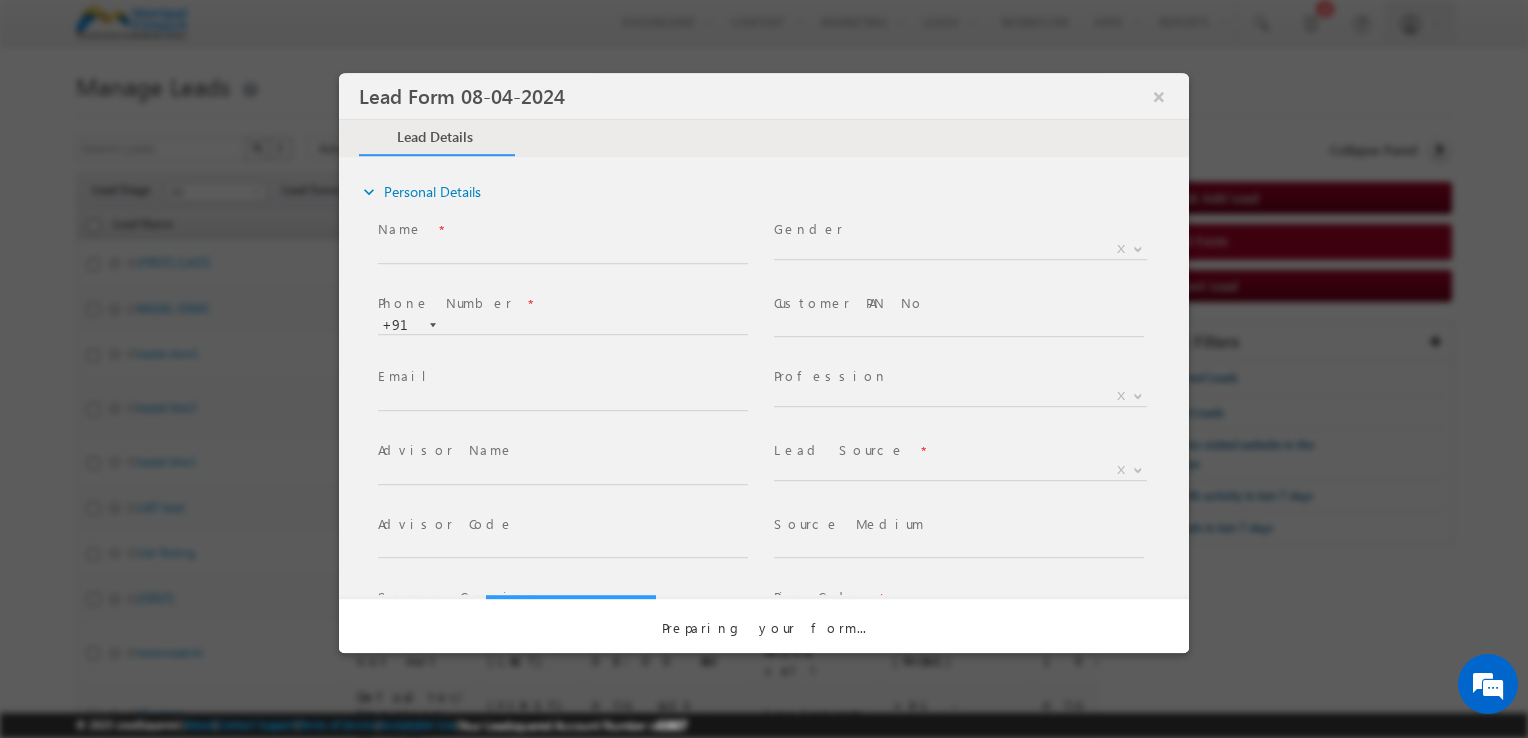 scroll, scrollTop: 0, scrollLeft: 0, axis: both 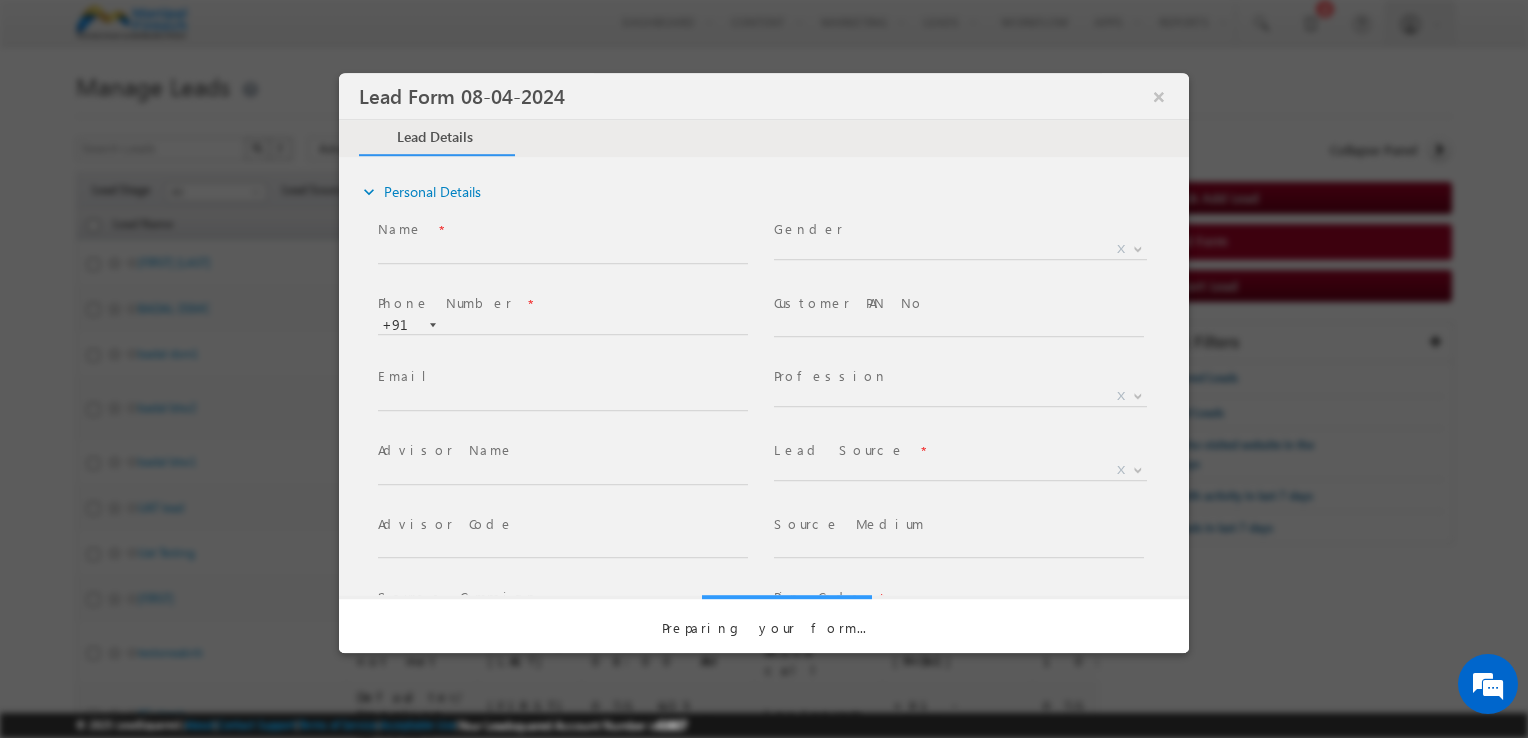 select on "Open" 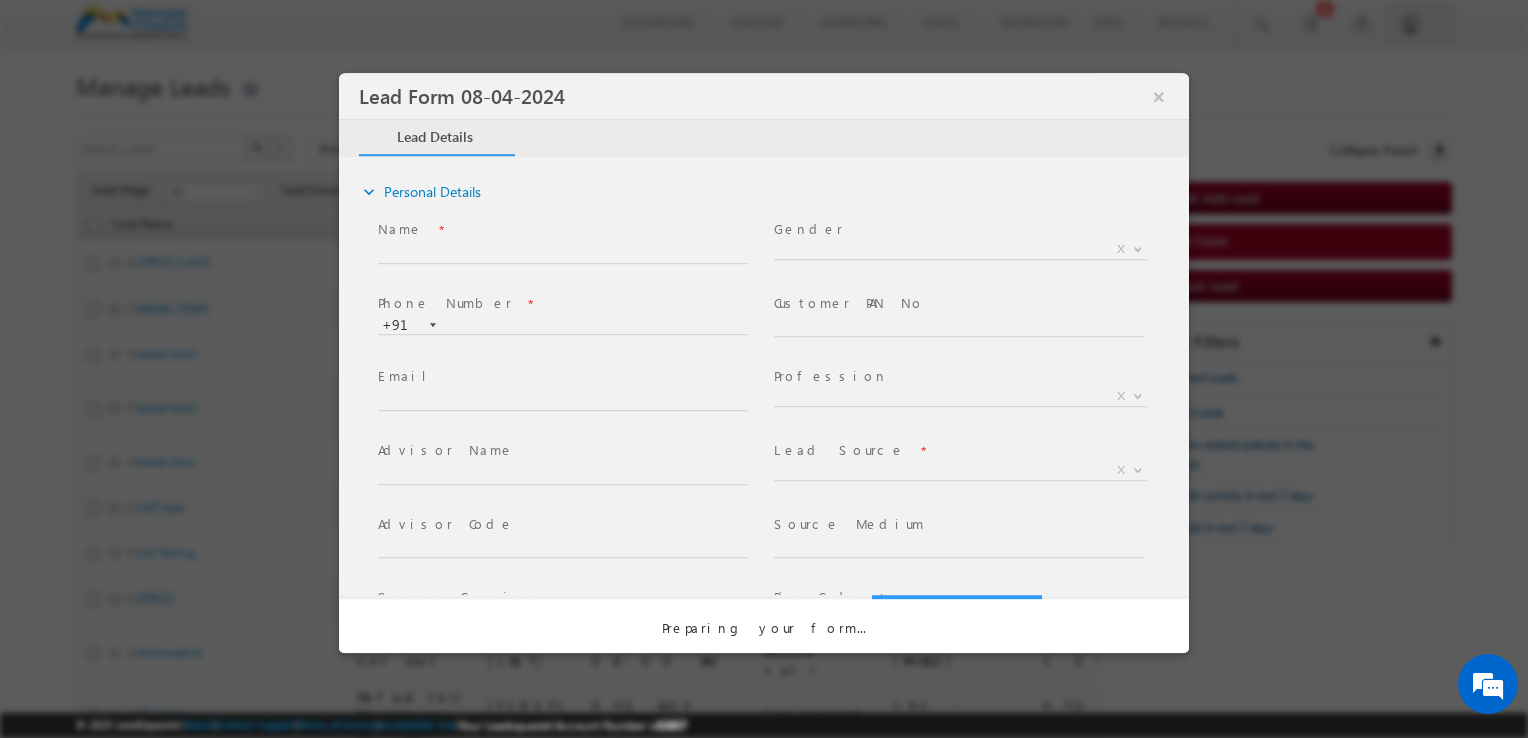 select on "Prospecting" 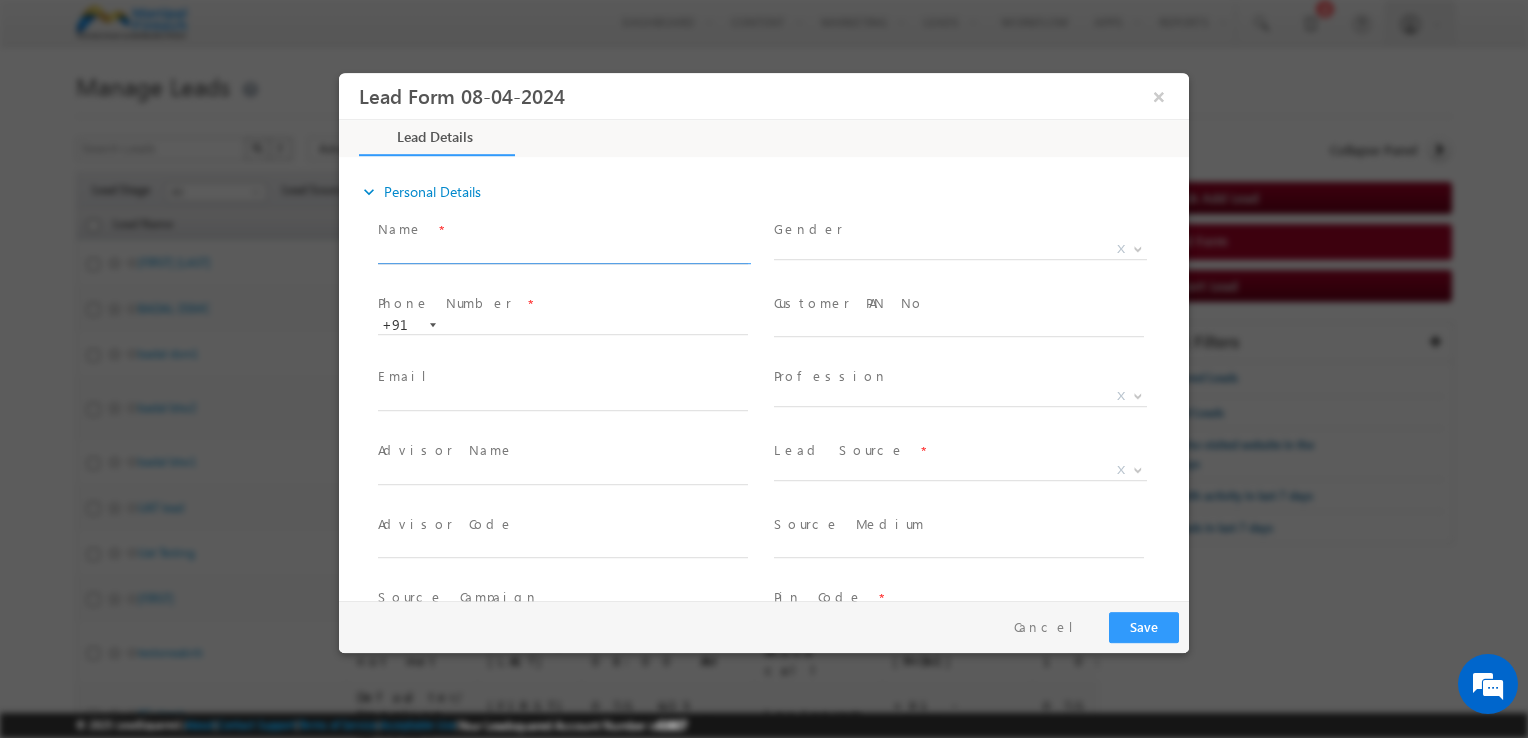 click at bounding box center [563, 254] 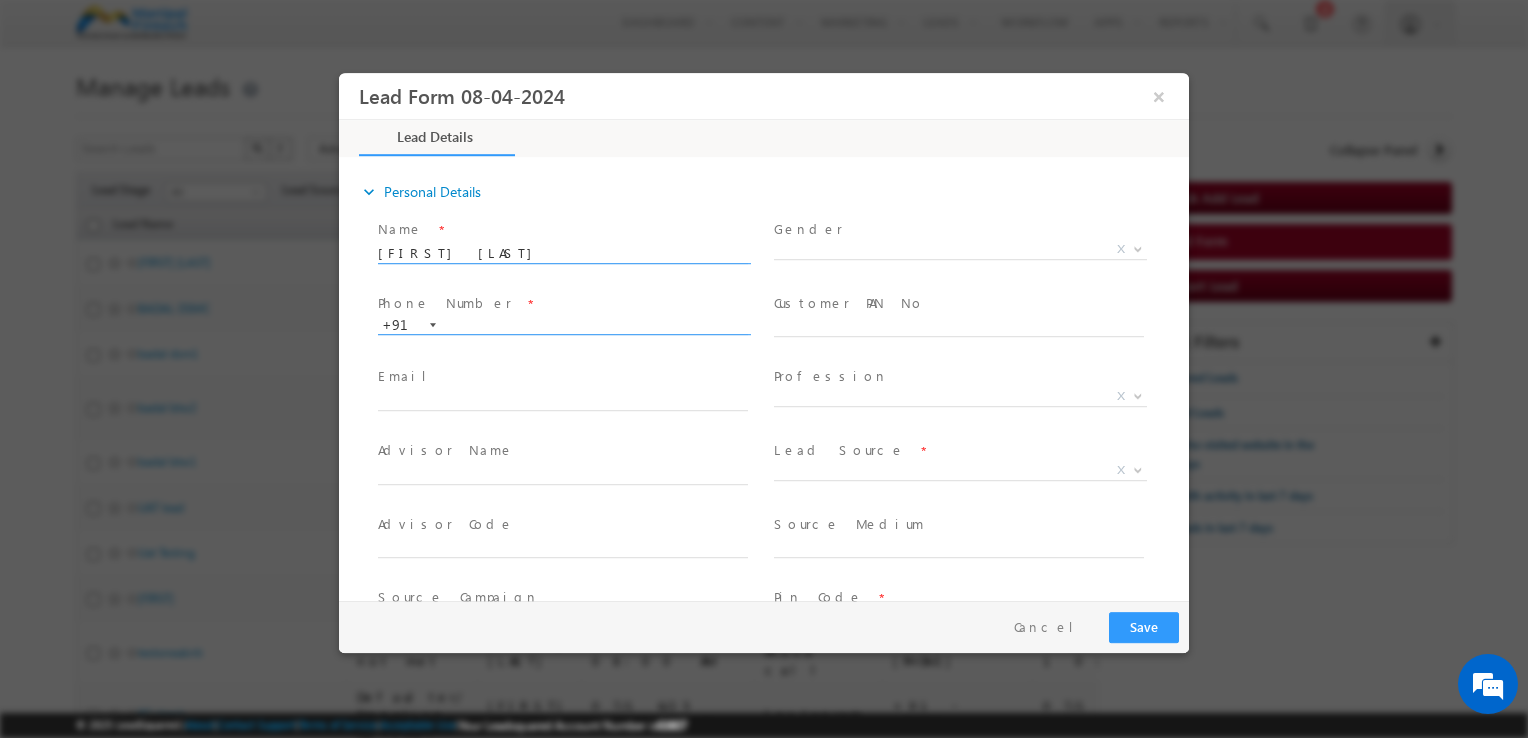 type on "[FIRST] [LAST]" 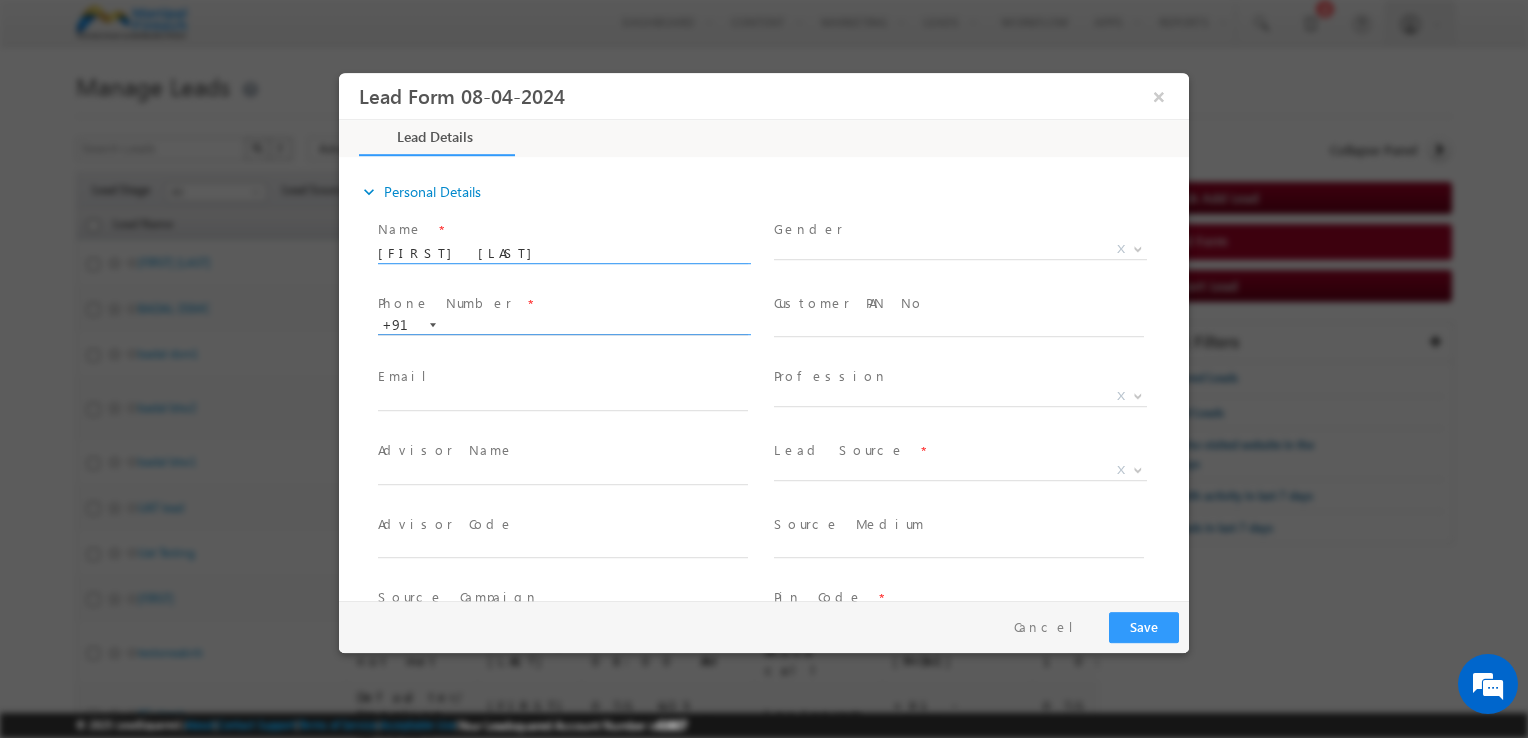 click at bounding box center (563, 326) 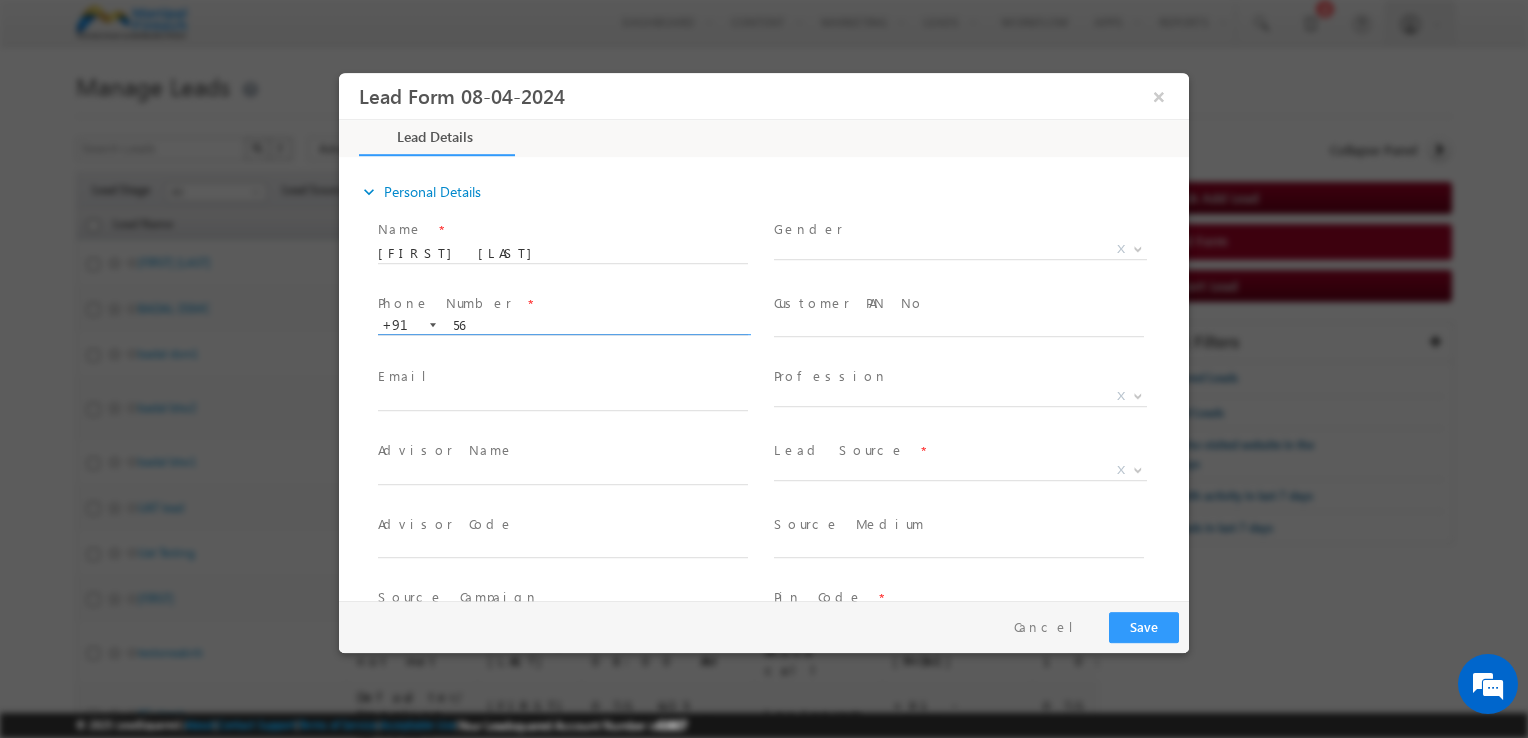 type on "5" 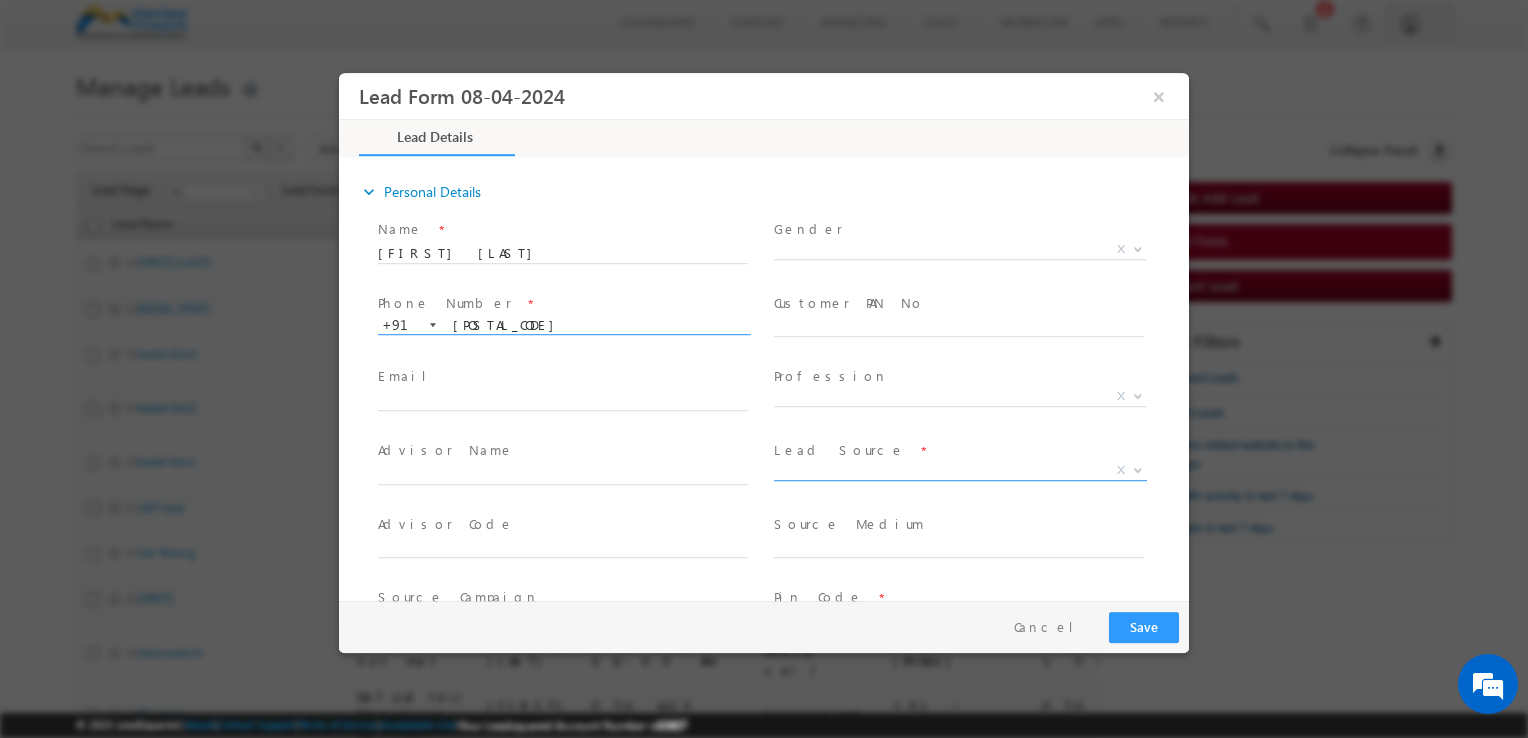 type on "7600011111" 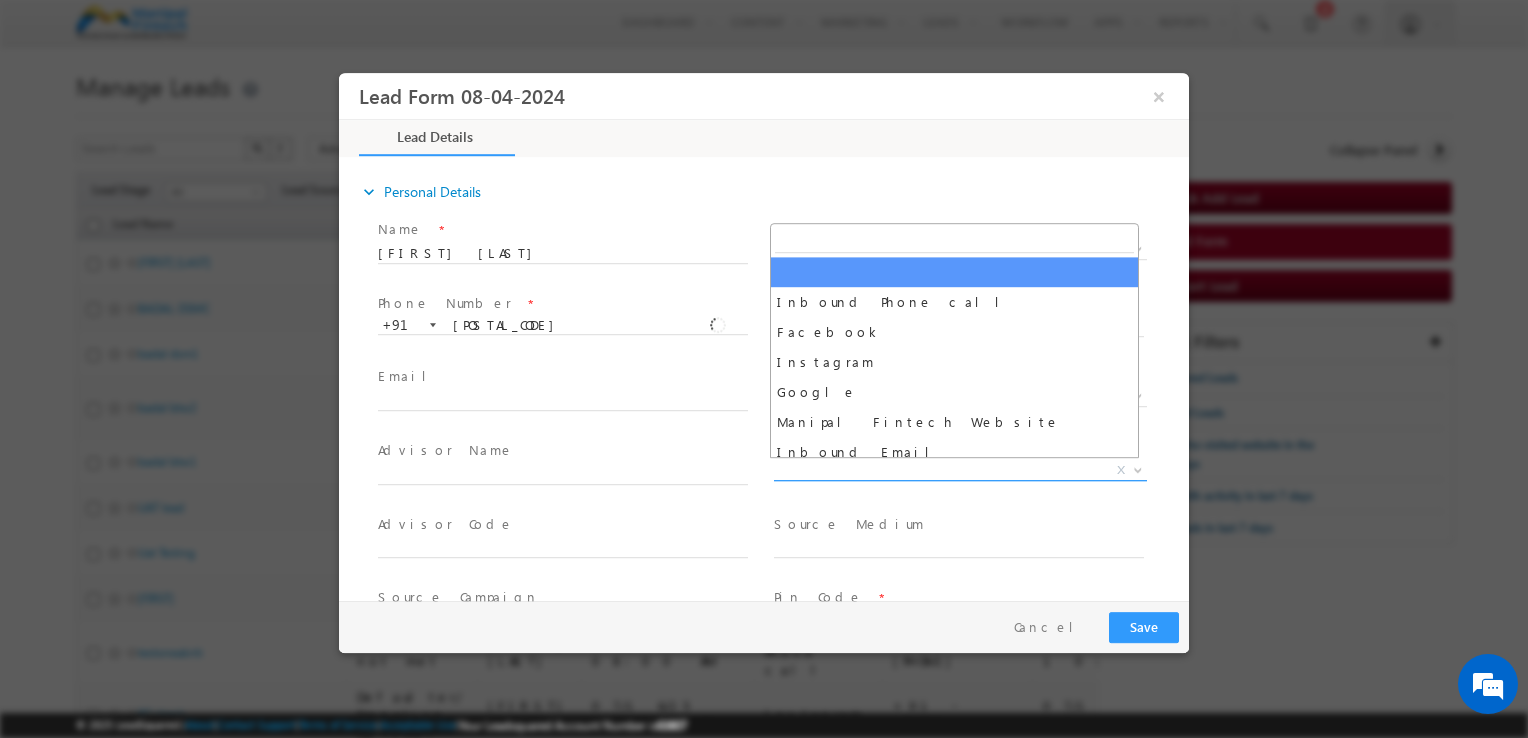 click on "X" at bounding box center (960, 471) 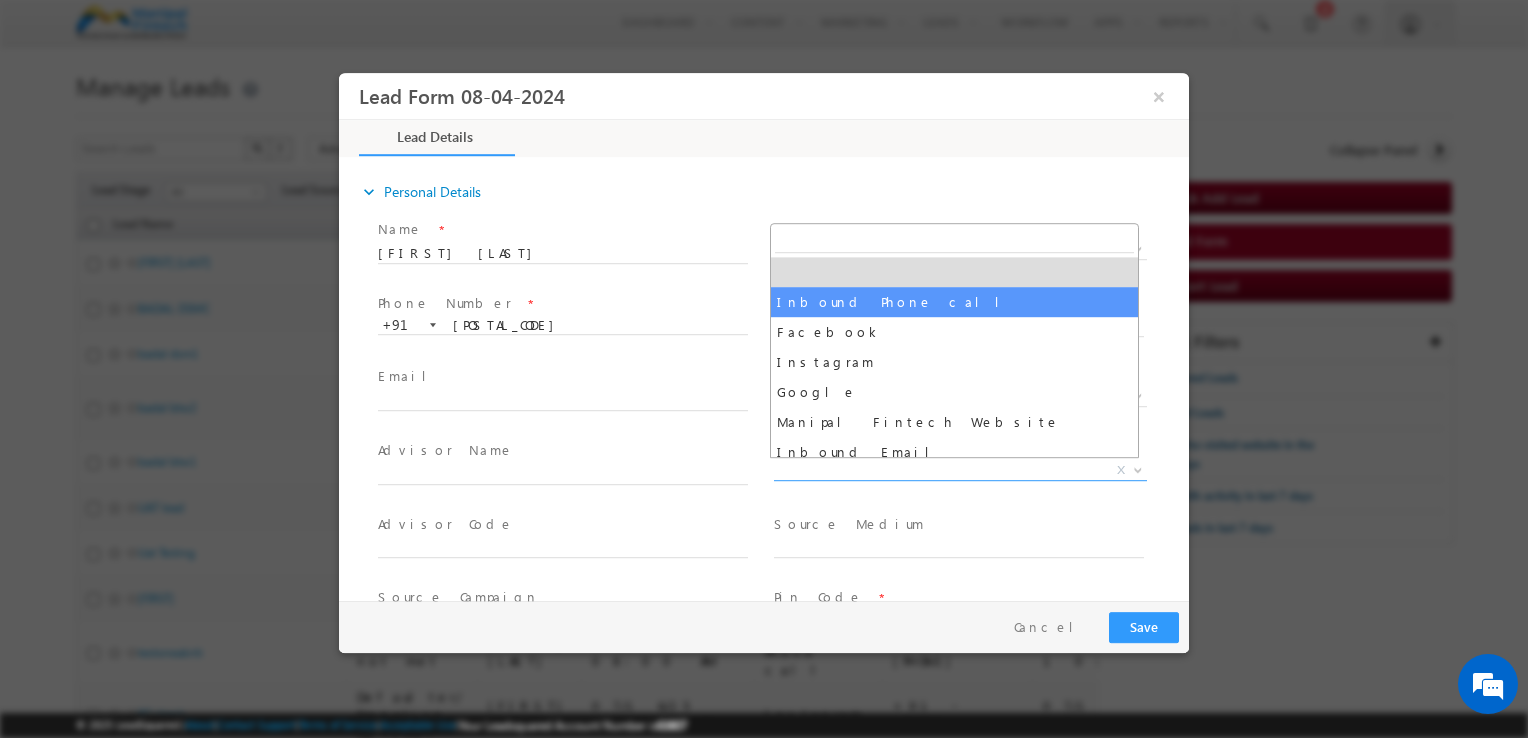 select on "Inbound Phone call" 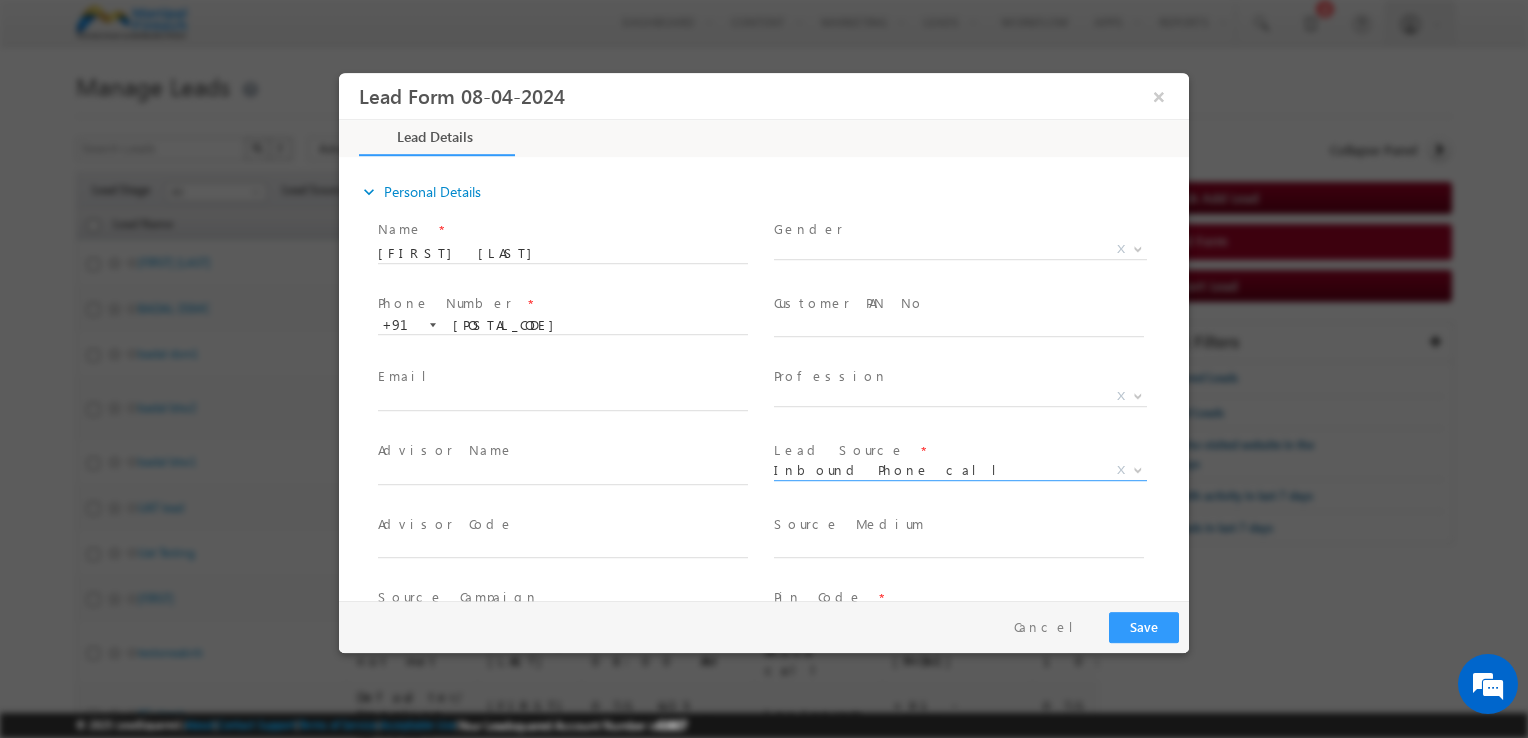 scroll, scrollTop: 151, scrollLeft: 0, axis: vertical 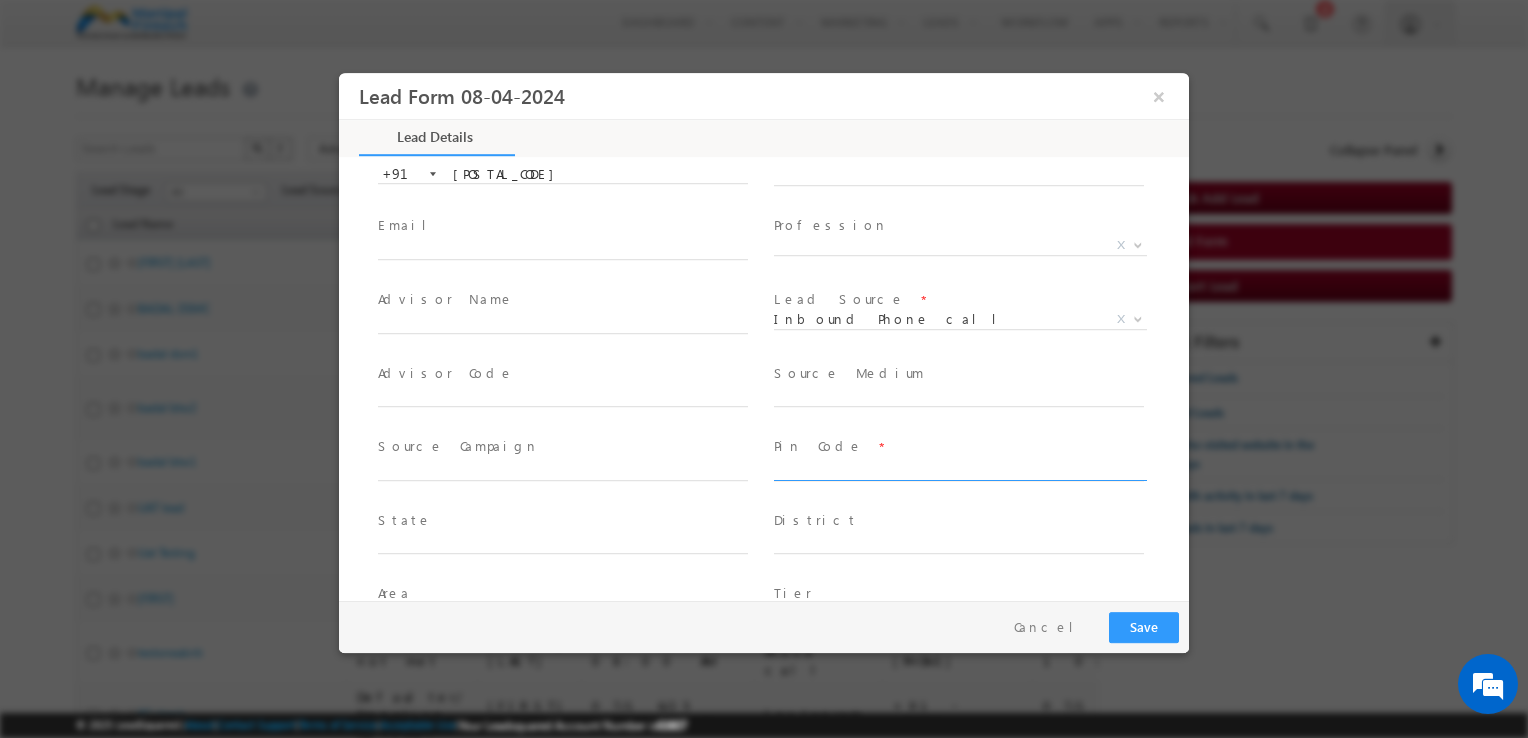 click at bounding box center [959, 471] 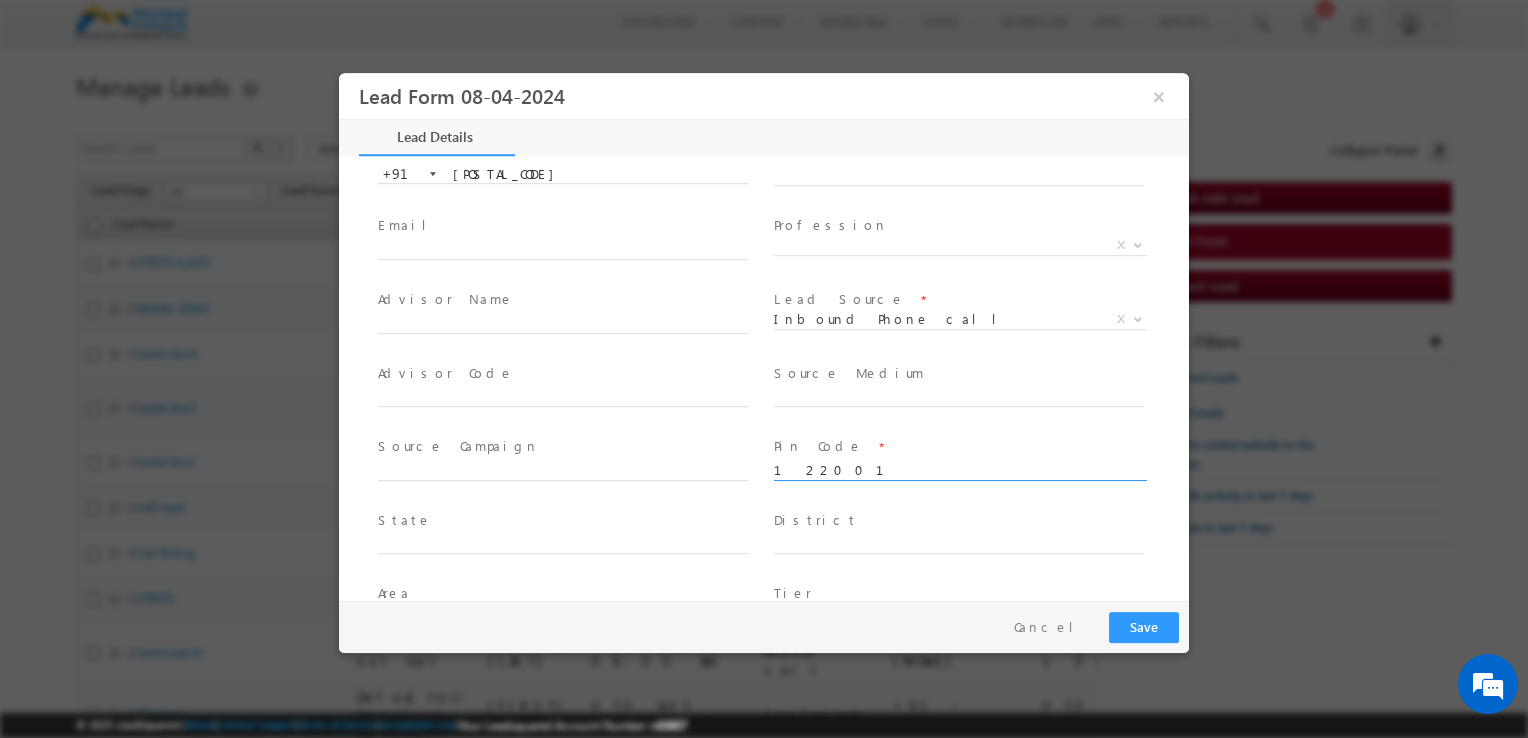type on "122001" 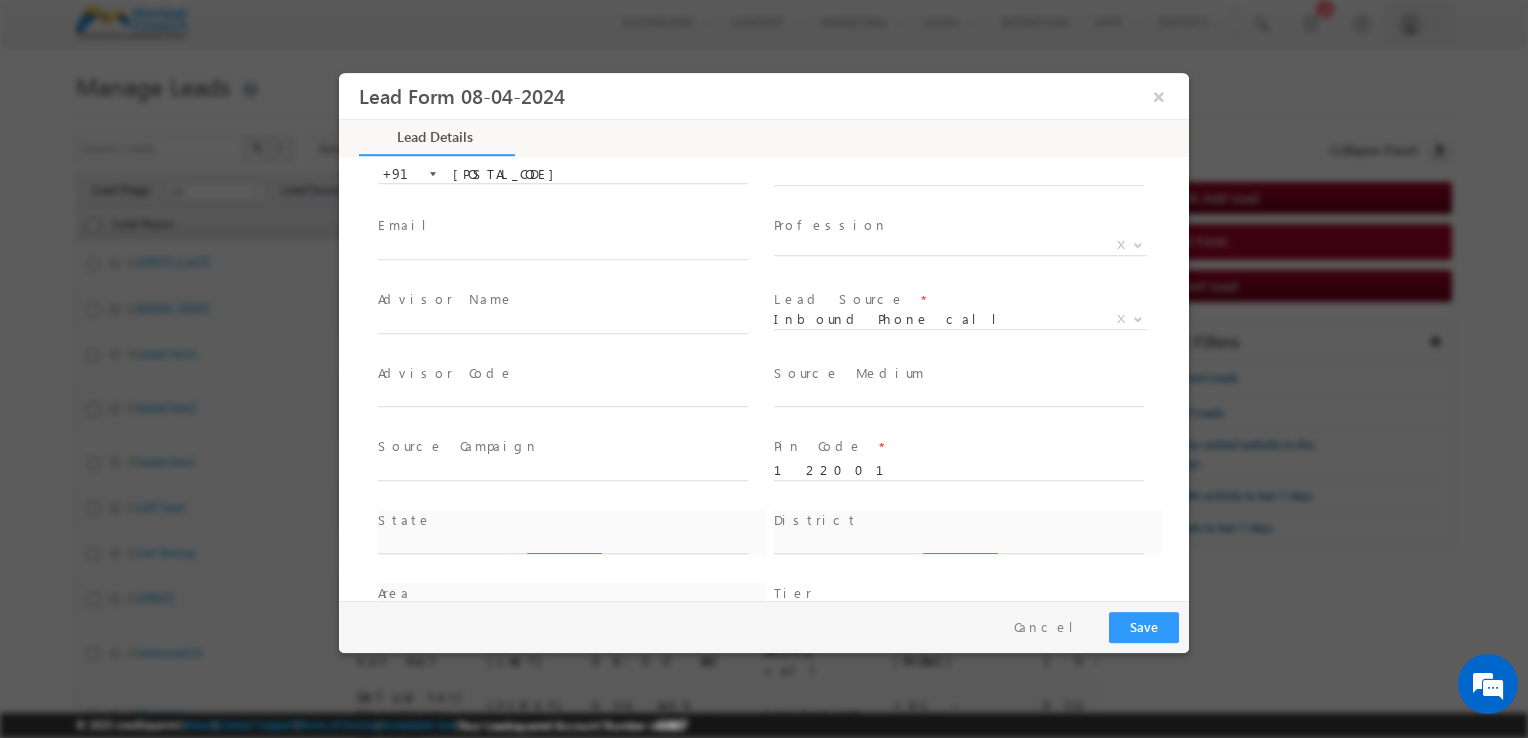 click on "Advisor Code
*
Source Medium
*" at bounding box center [781, 396] 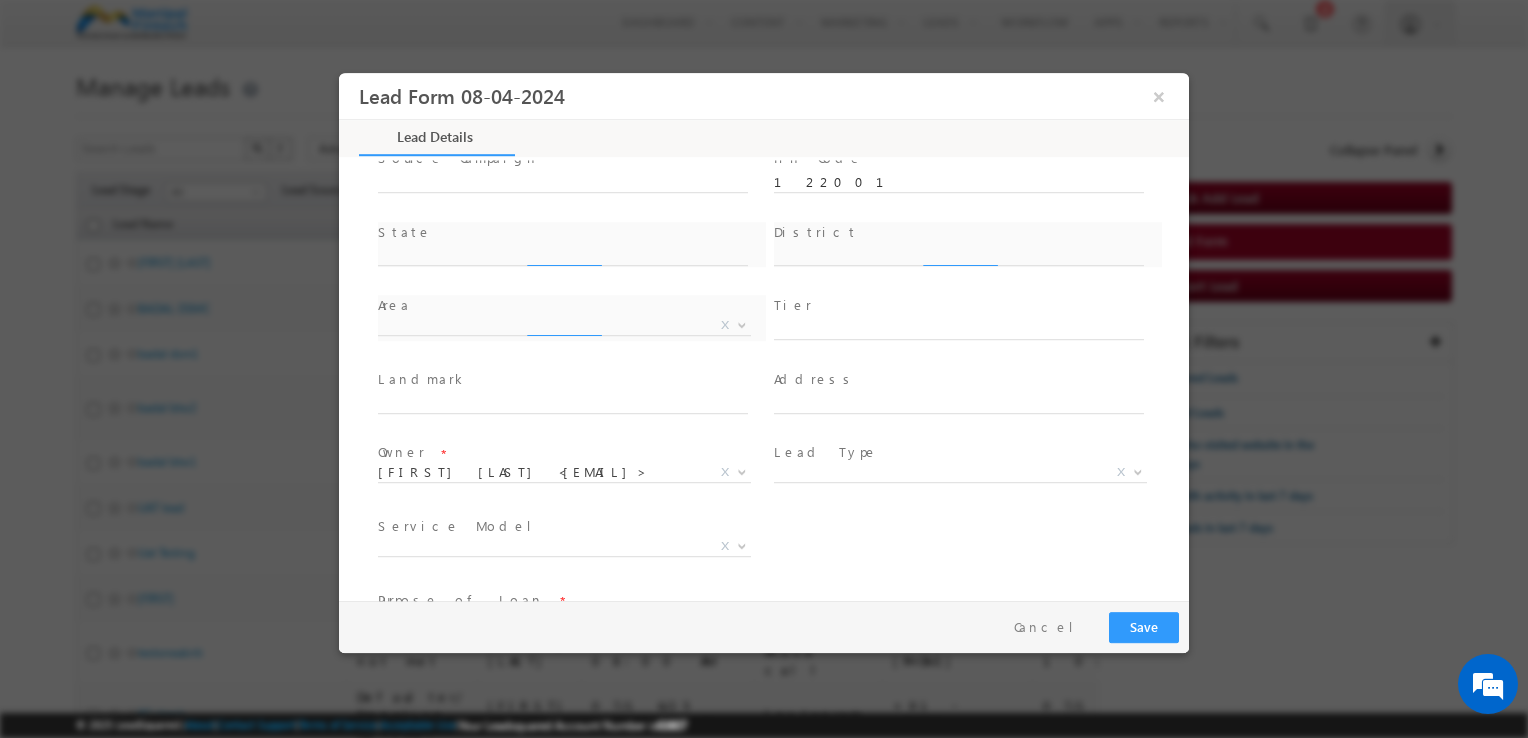 scroll, scrollTop: 516, scrollLeft: 0, axis: vertical 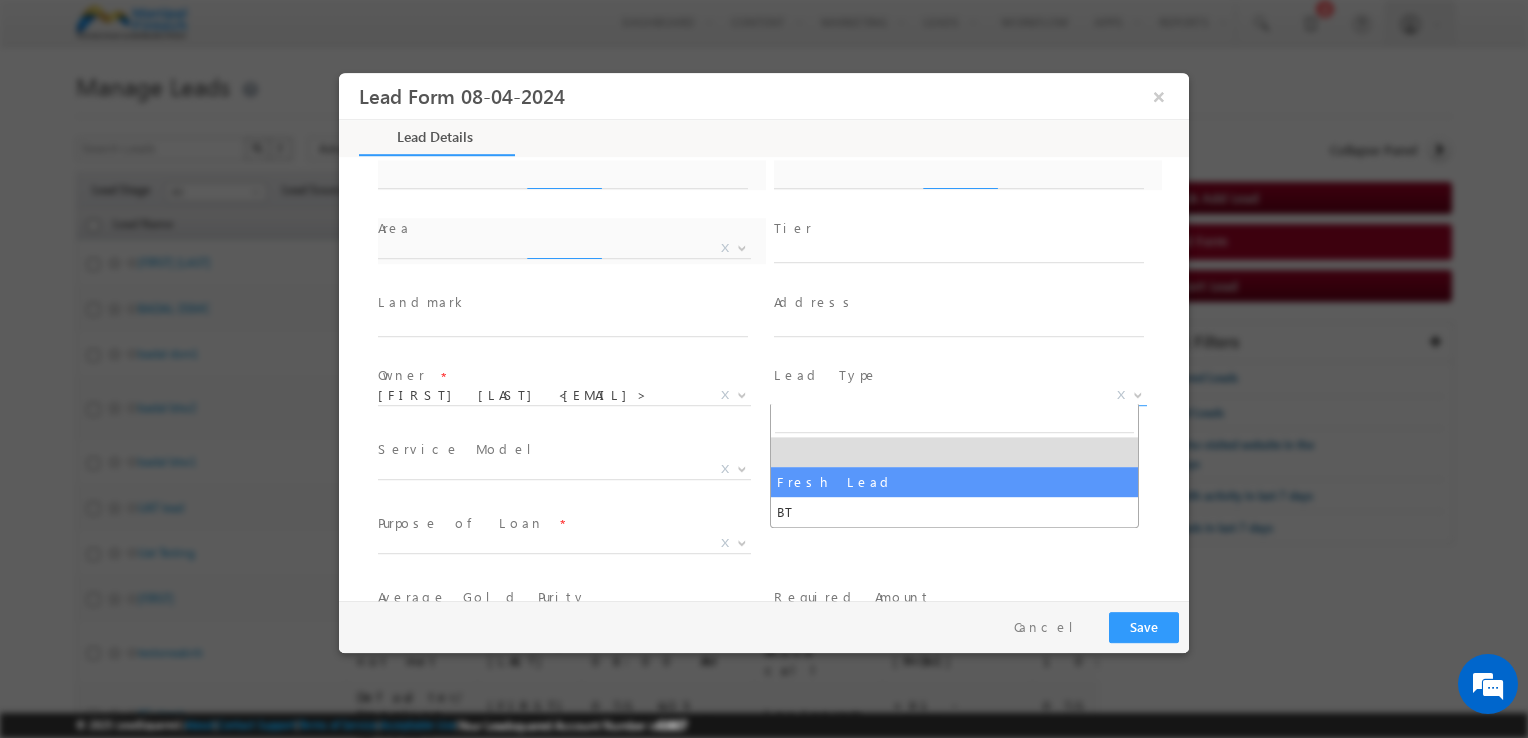 drag, startPoint x: 815, startPoint y: 390, endPoint x: 793, endPoint y: 487, distance: 99.46356 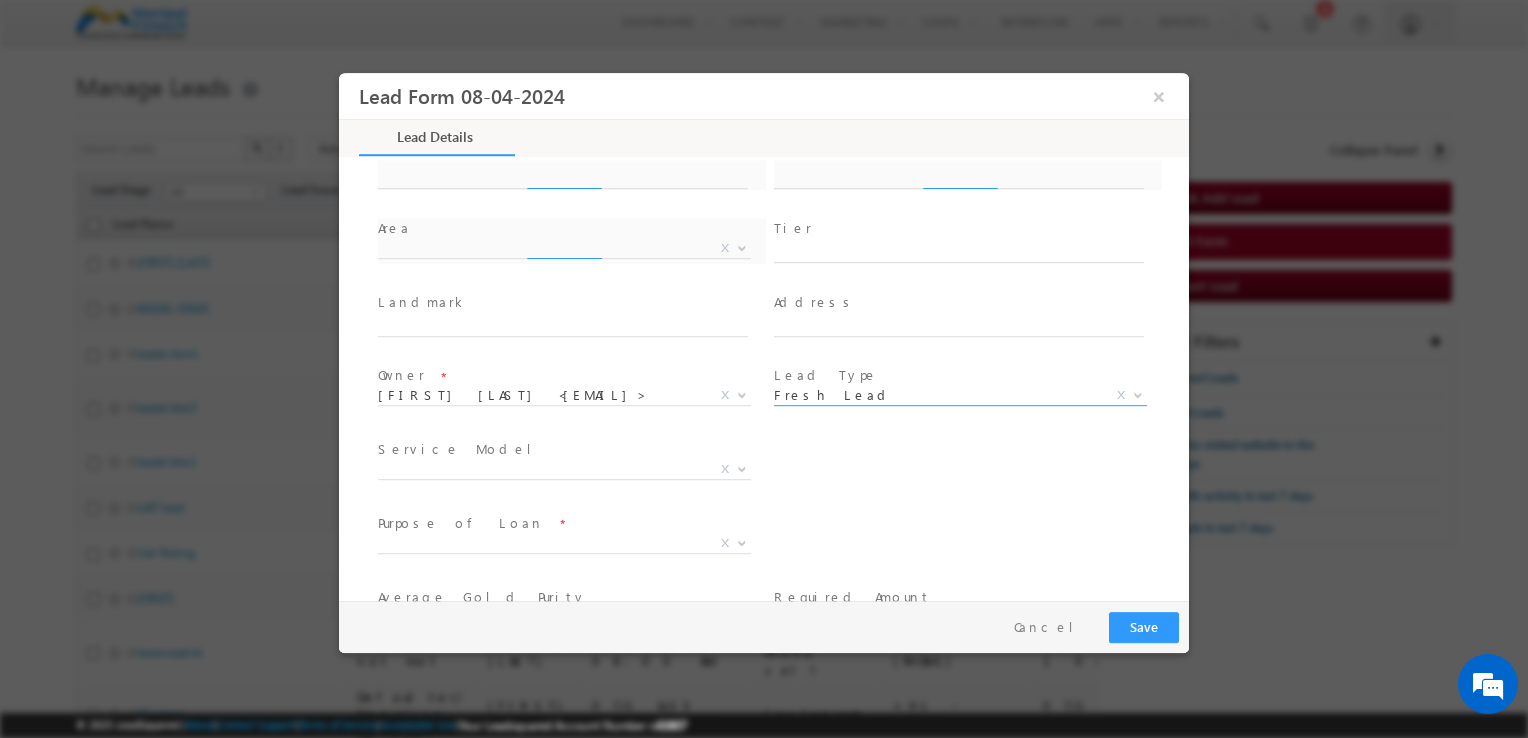click on "Service Model
*
In-Branch
Doorstep
X
BT-Existing Bank/ NBFC
*
HDFC Bank
ICICI Bank
AXIS Bank
DCB Bank
CSB Bank
Federal Bank
State Bank of India
Punjab National Bank
Muthoot Finance
Muthoot Fincorp
Manappuram
Bajaj Finance
IIFL
SBFC
Local Lender
X" at bounding box center [781, 472] 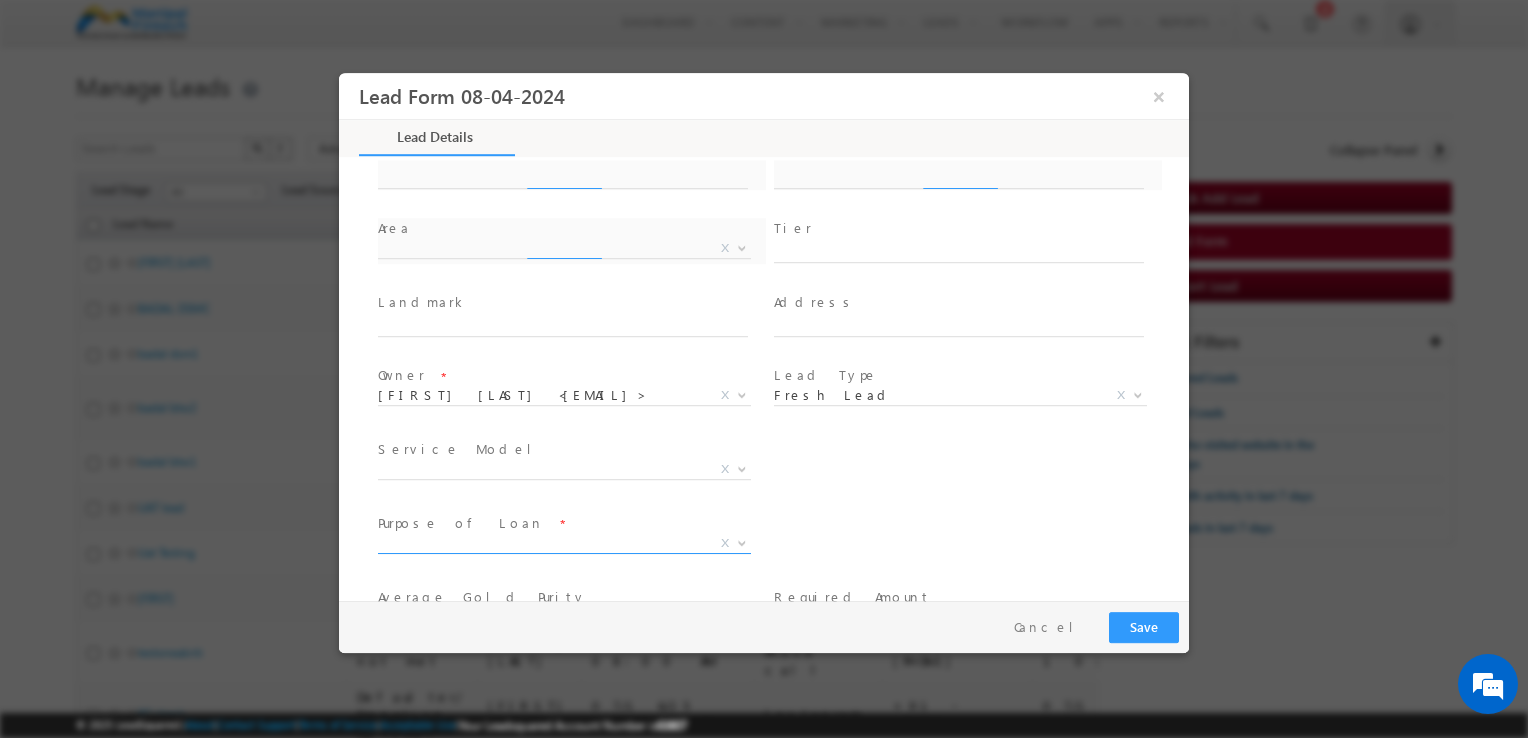 click on "X" at bounding box center [564, 544] 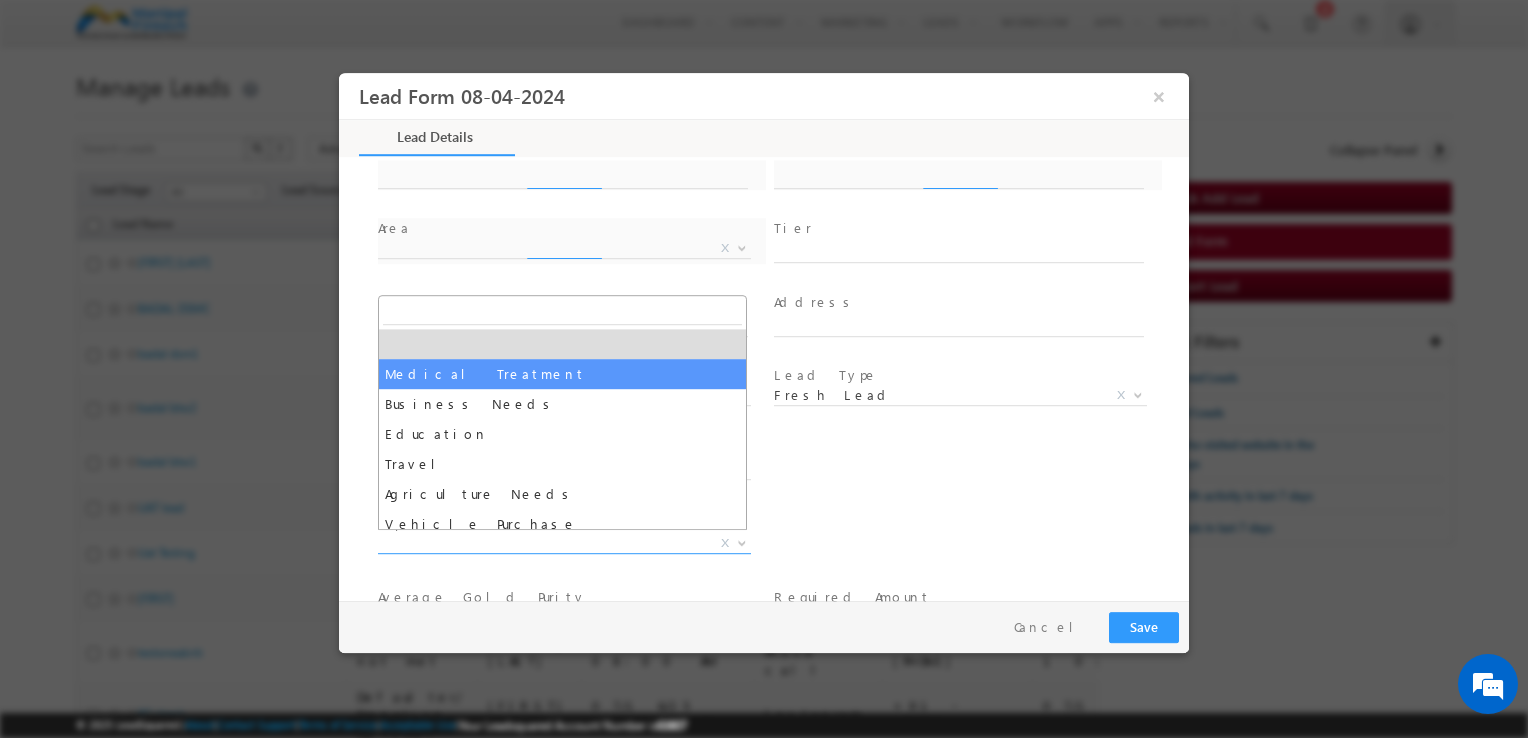 select on "Medical Treatment" 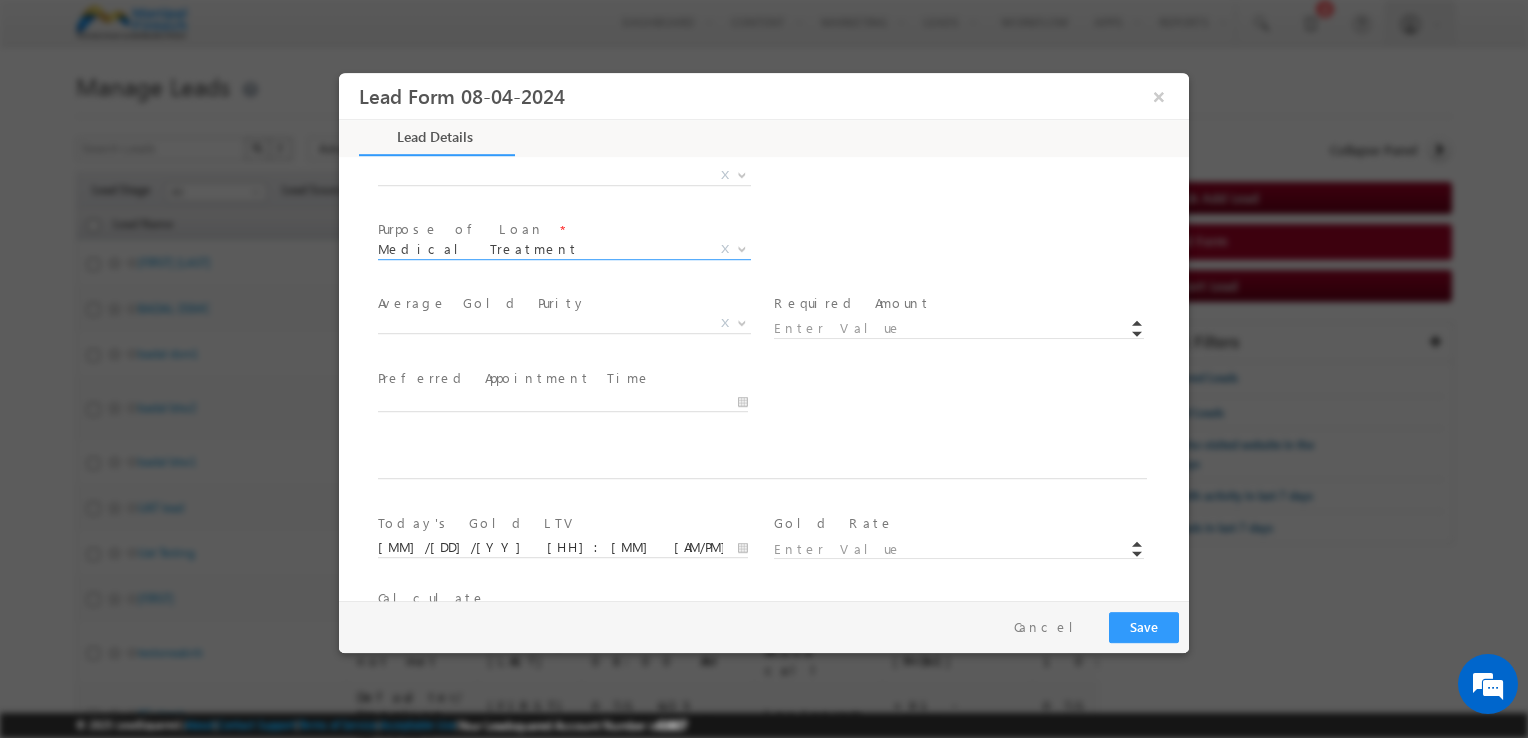 scroll, scrollTop: 811, scrollLeft: 0, axis: vertical 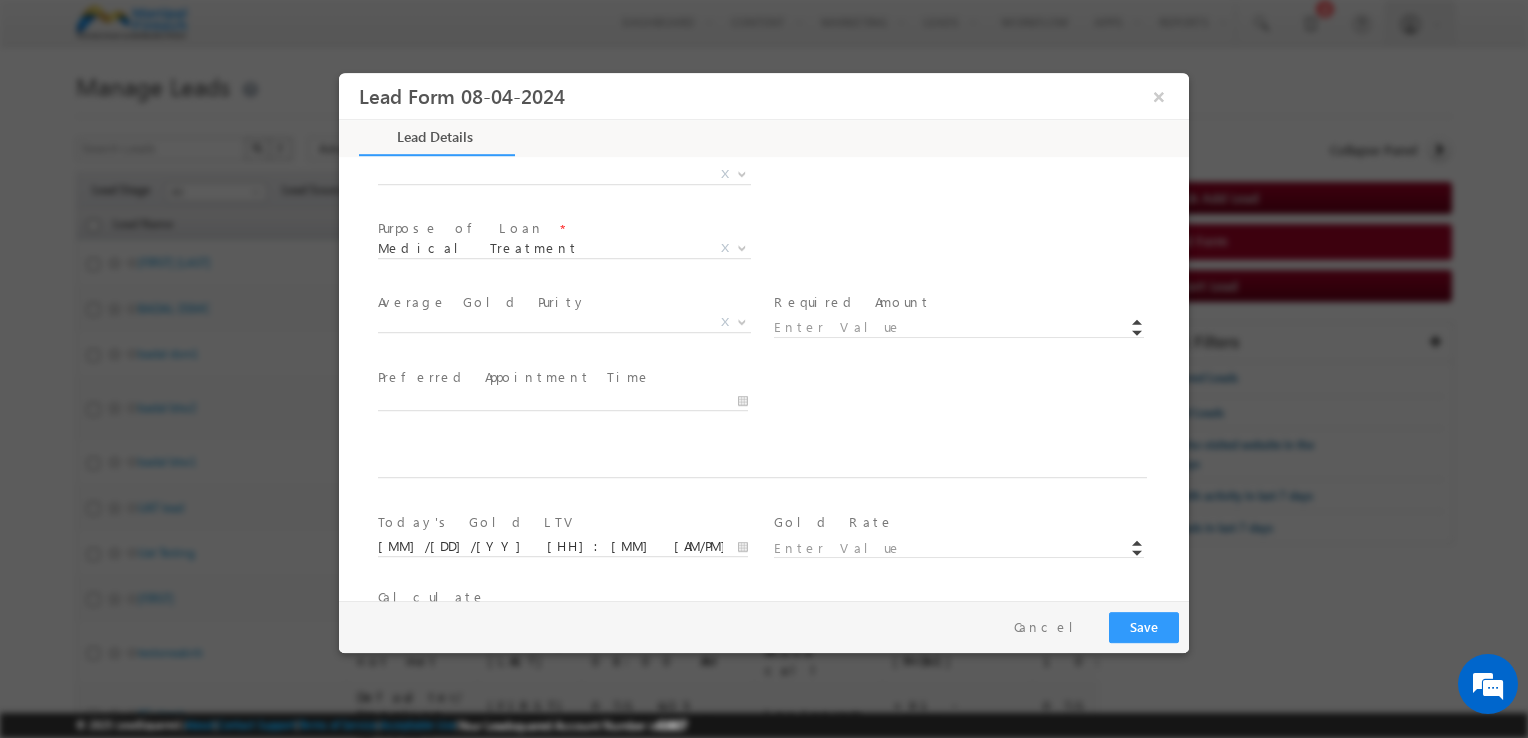 click at bounding box center [968, 326] 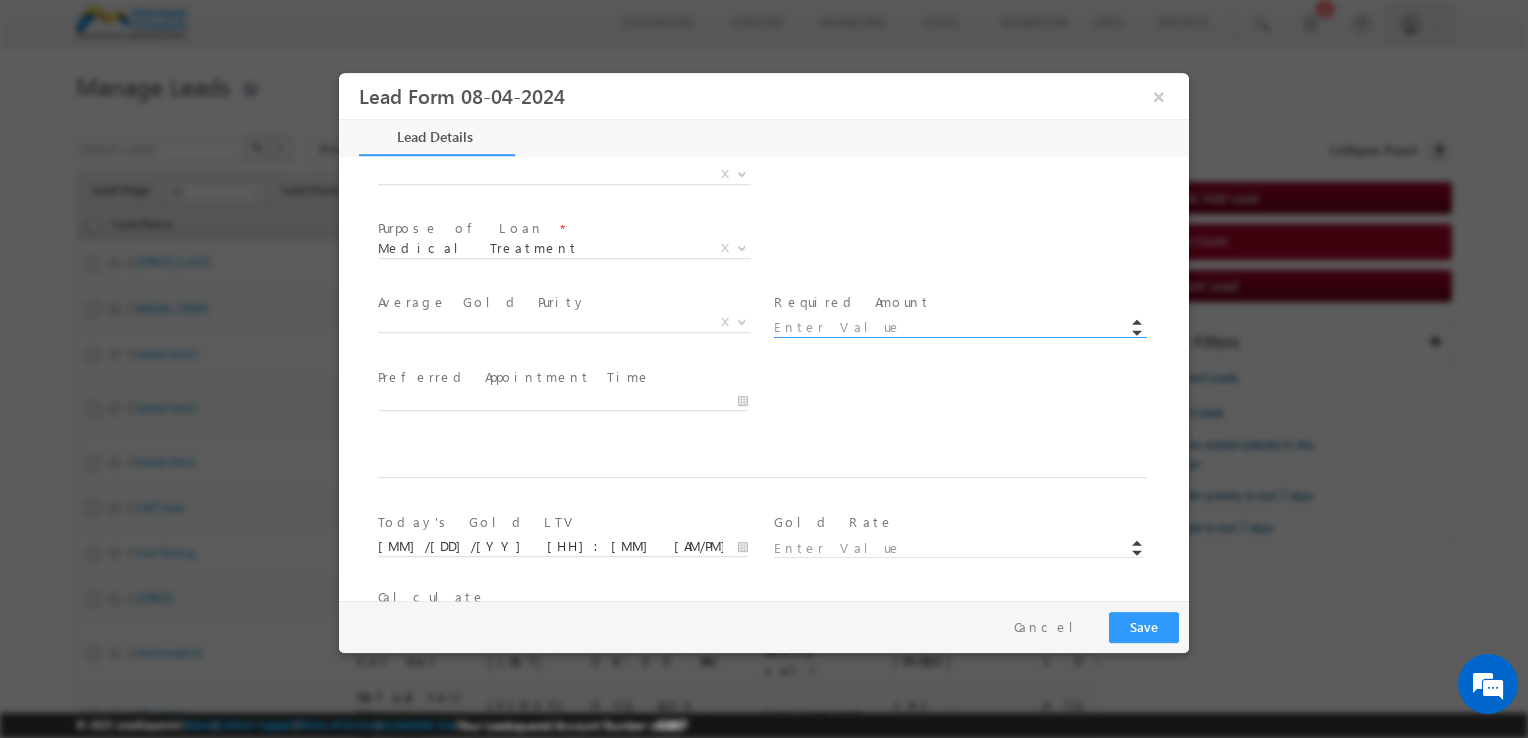 click at bounding box center (959, 328) 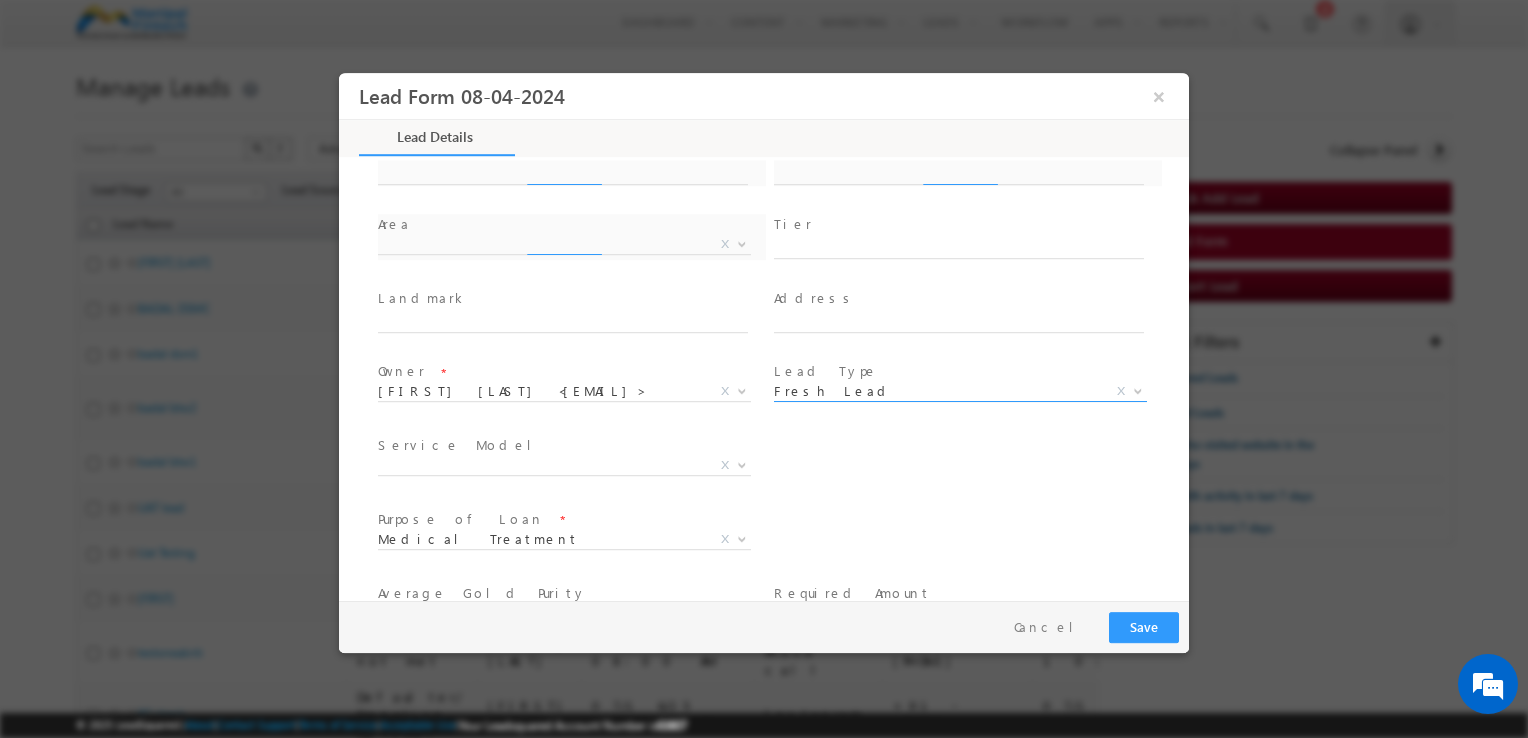 scroll, scrollTop: 516, scrollLeft: 0, axis: vertical 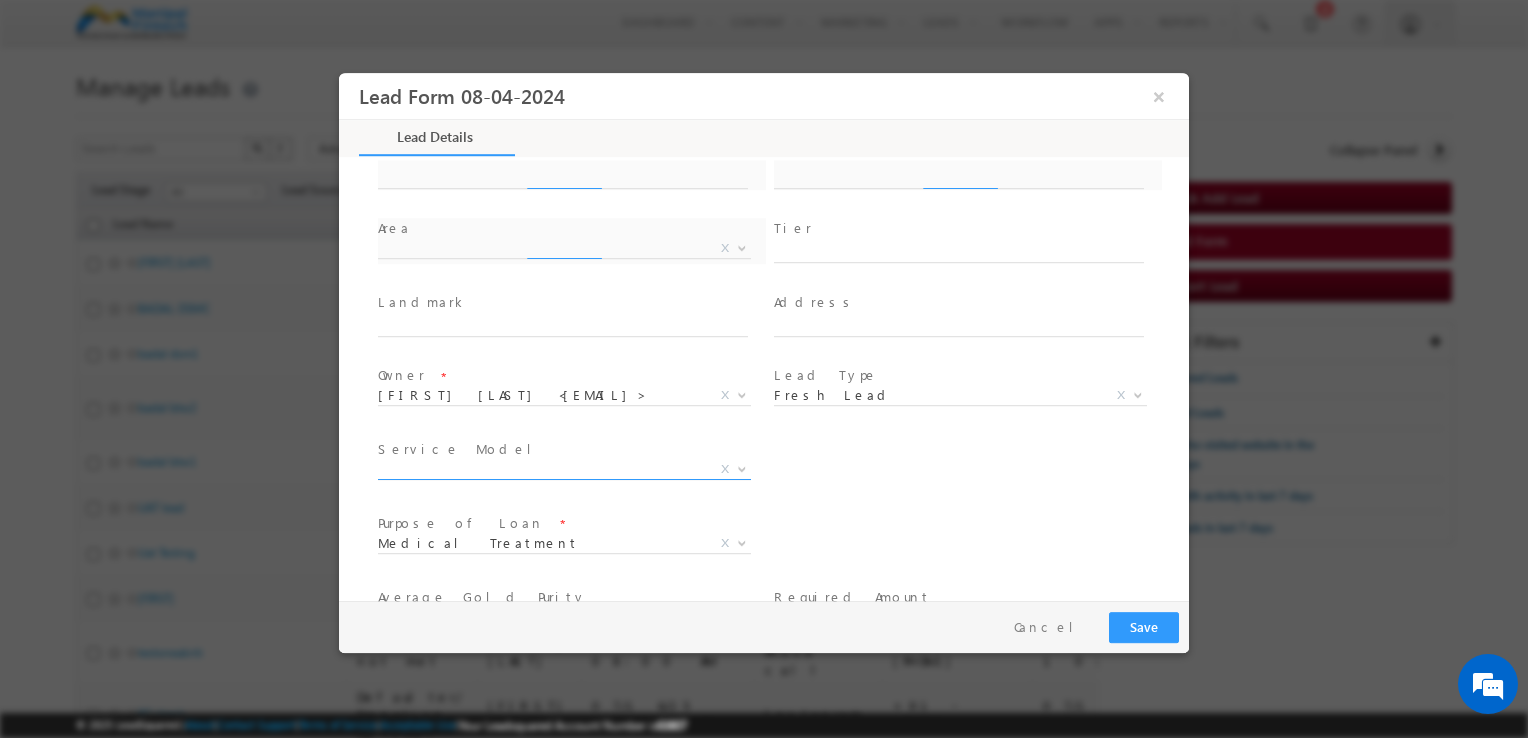 type on "560000.00" 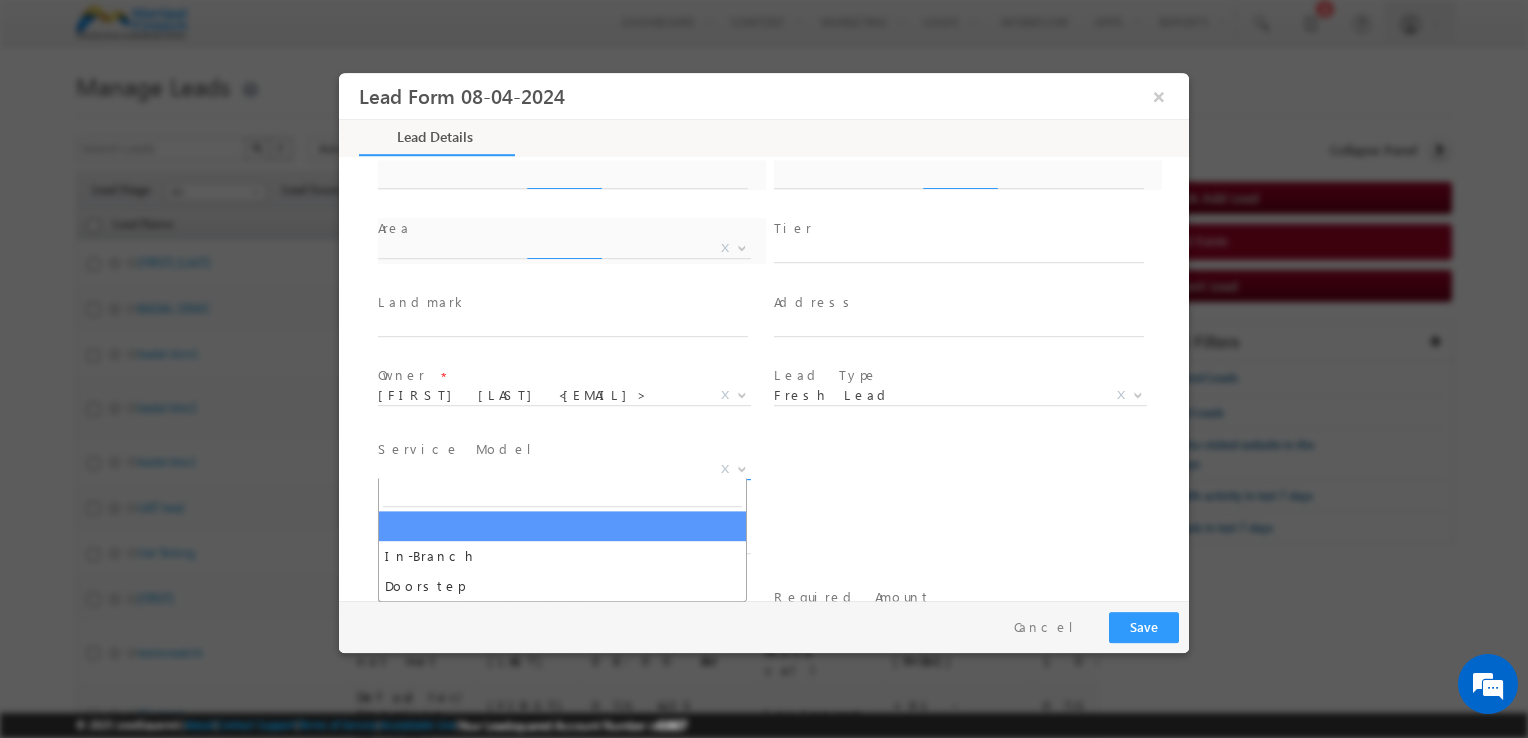 click on "X" at bounding box center (564, 470) 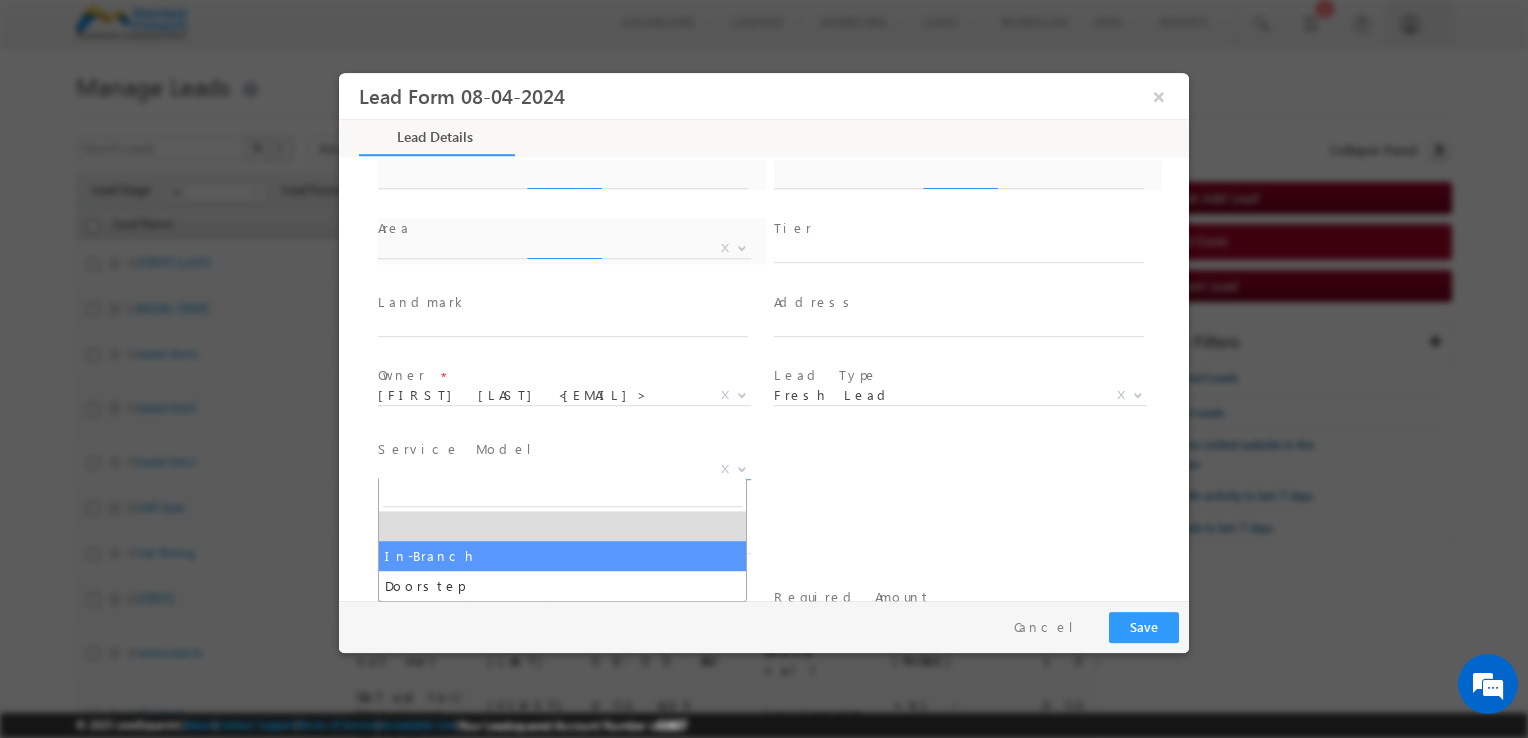 select on "In-Branch" 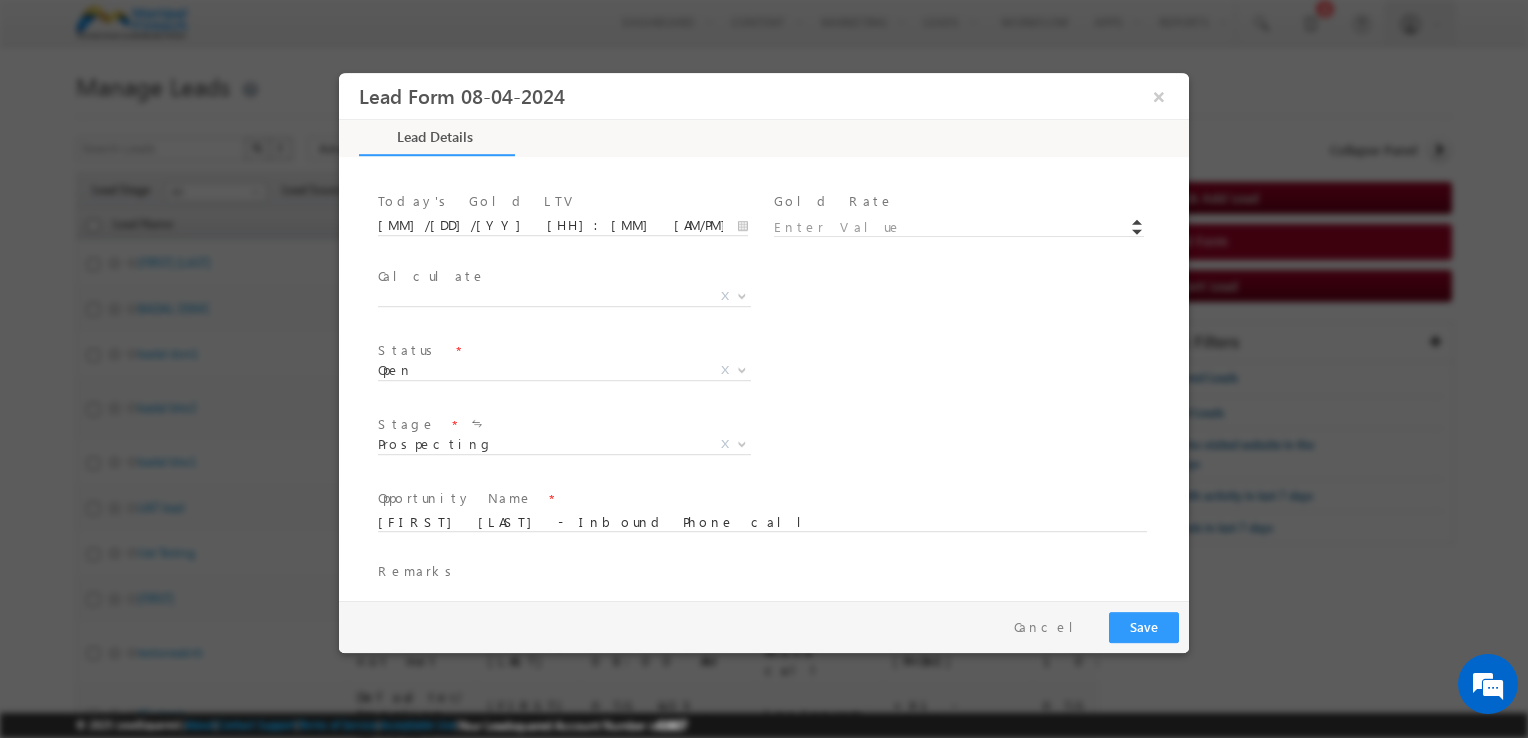 scroll, scrollTop: 1165, scrollLeft: 0, axis: vertical 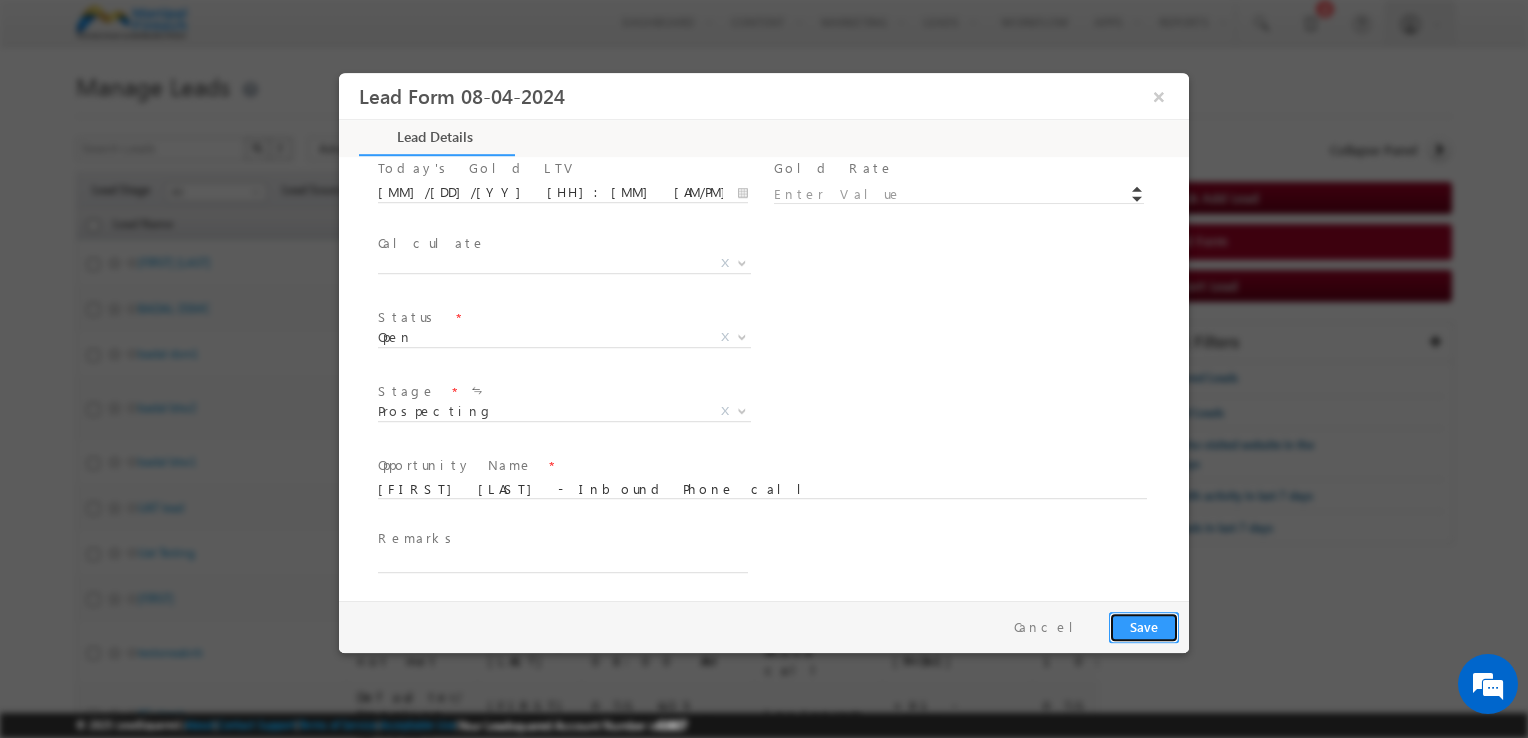click on "Save" at bounding box center (1144, 627) 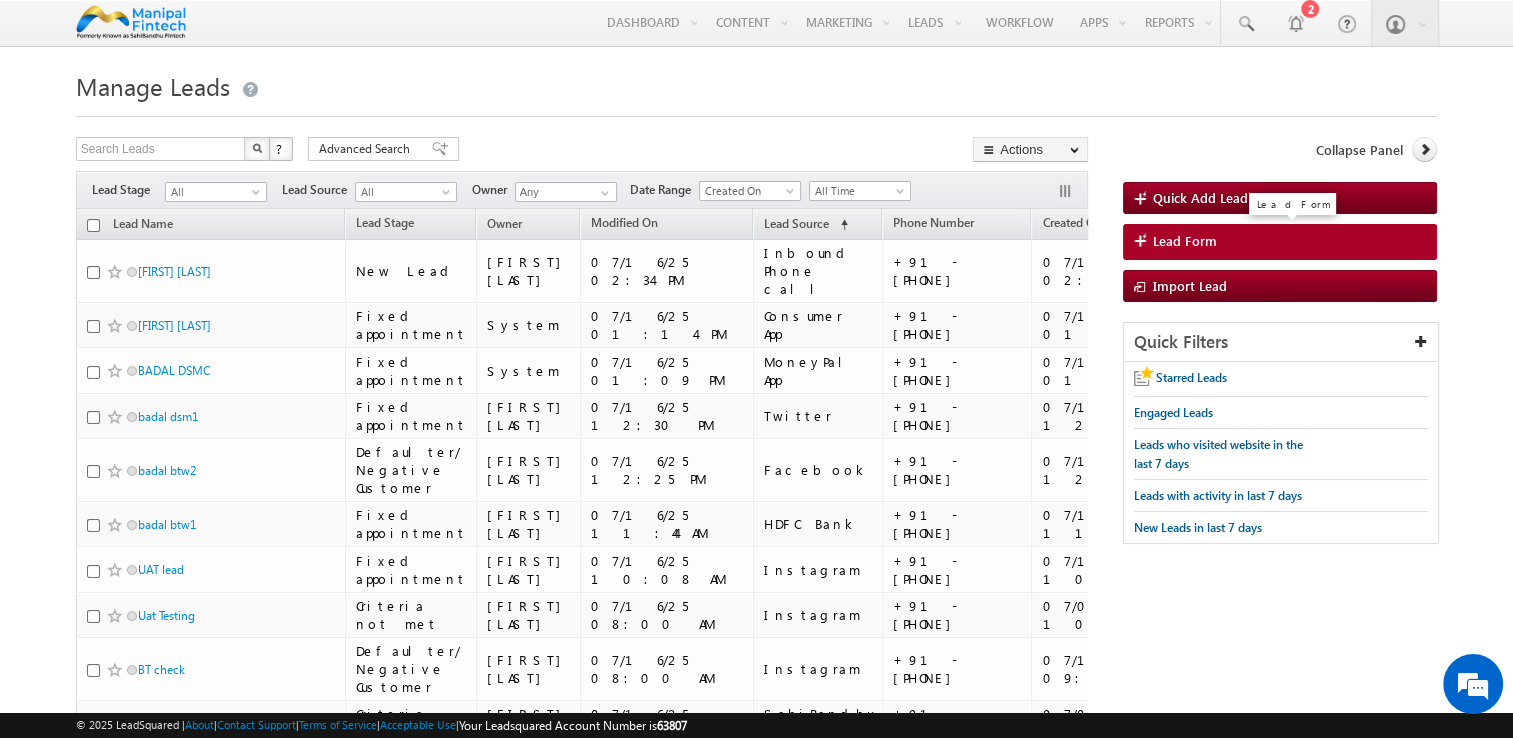 click on "Lead Form" at bounding box center [1185, 241] 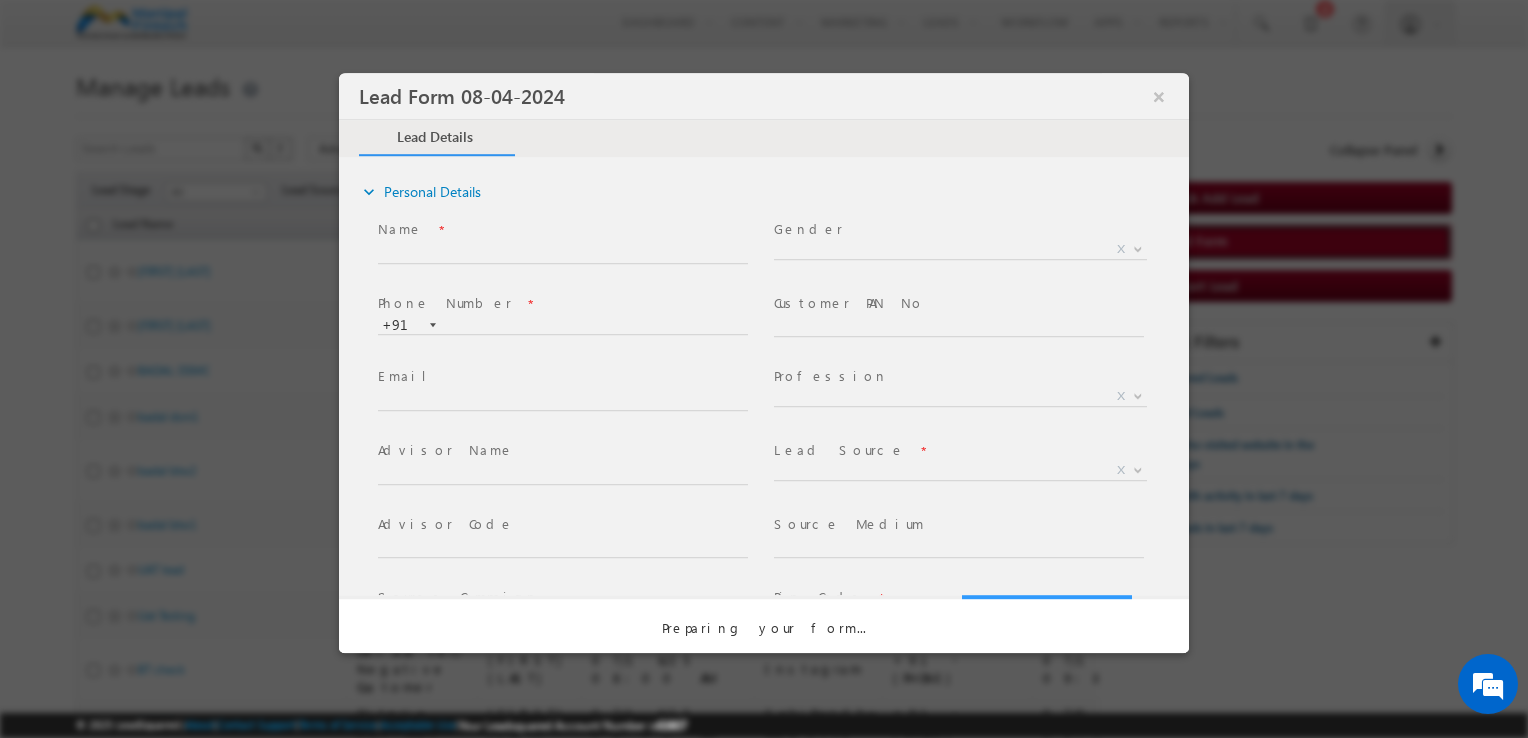 select on "Open" 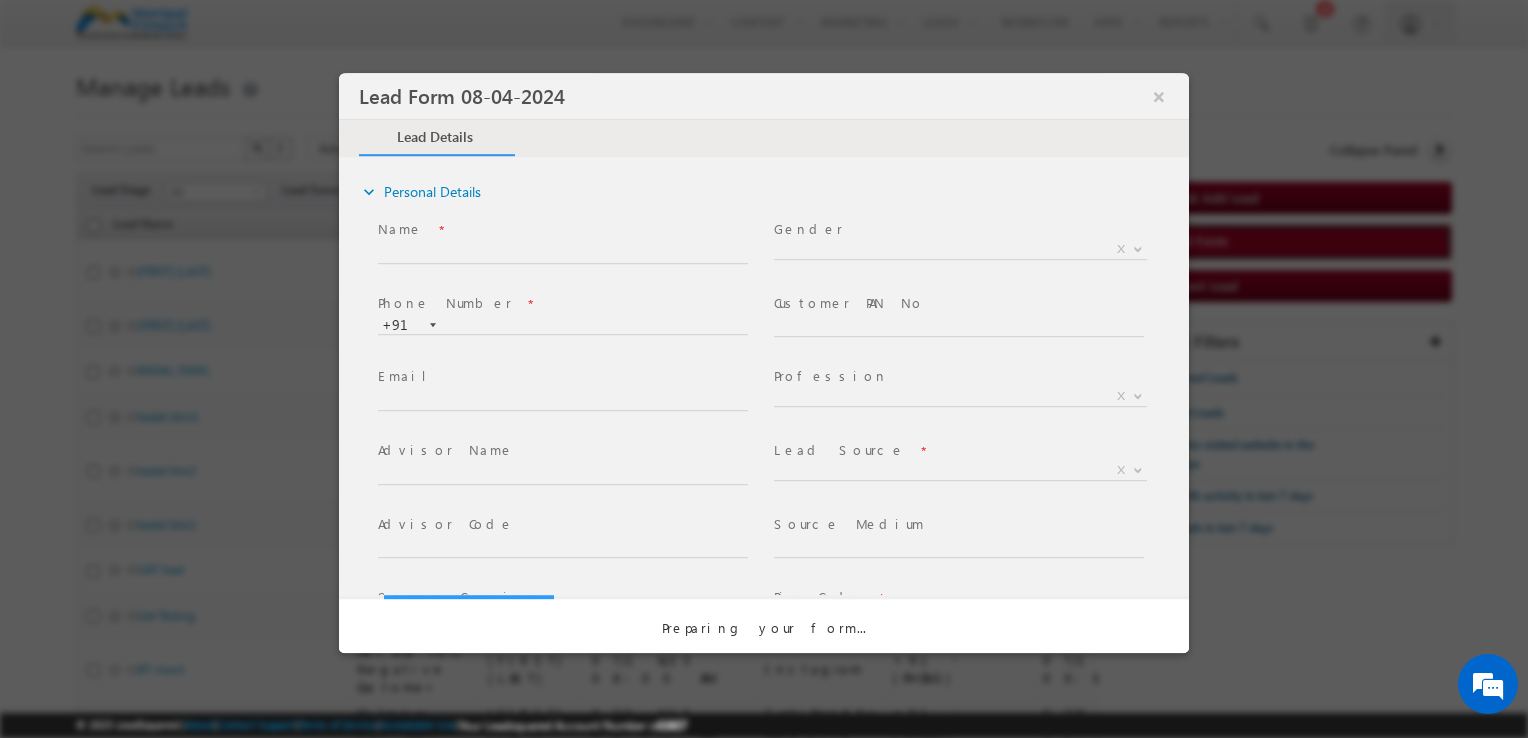 scroll, scrollTop: 0, scrollLeft: 0, axis: both 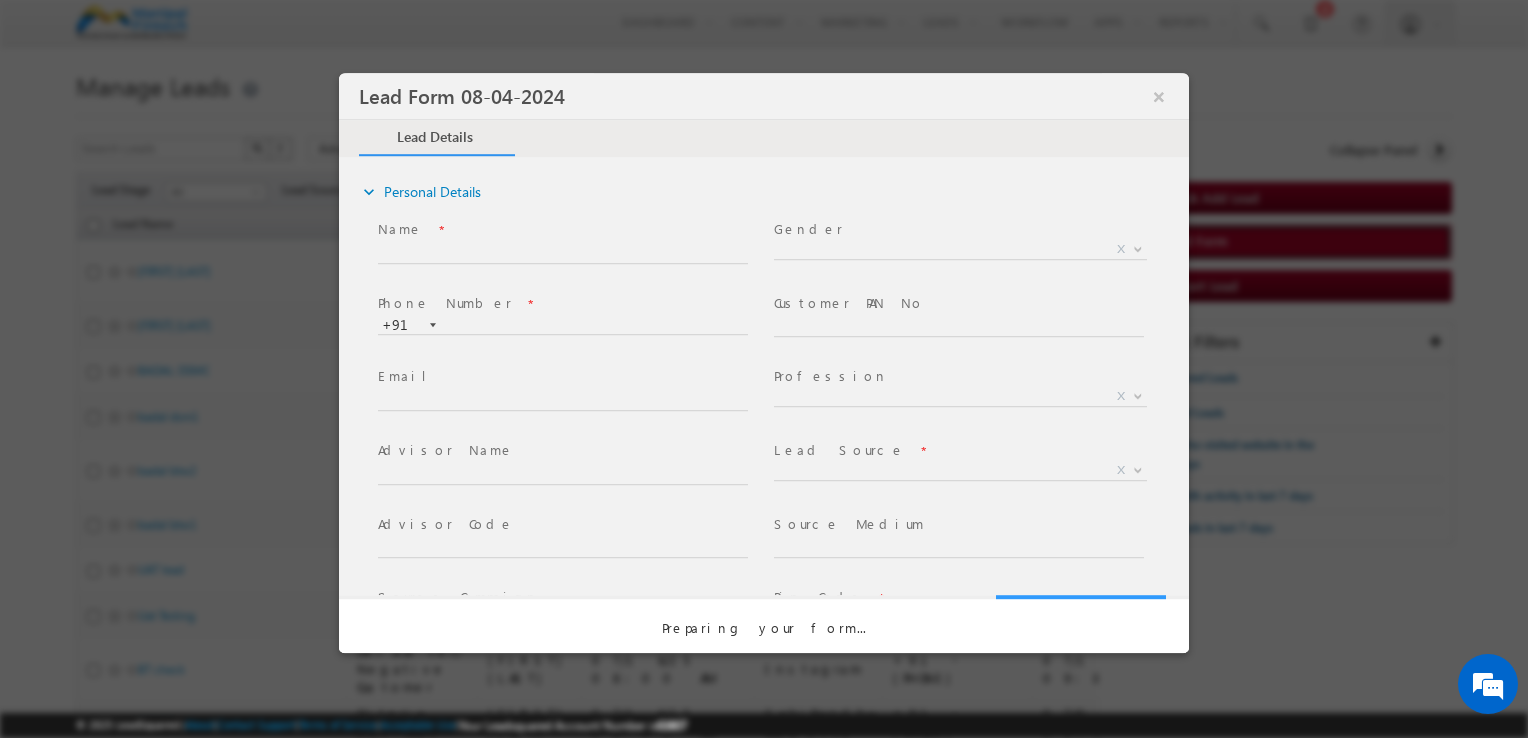 select on "Prospecting" 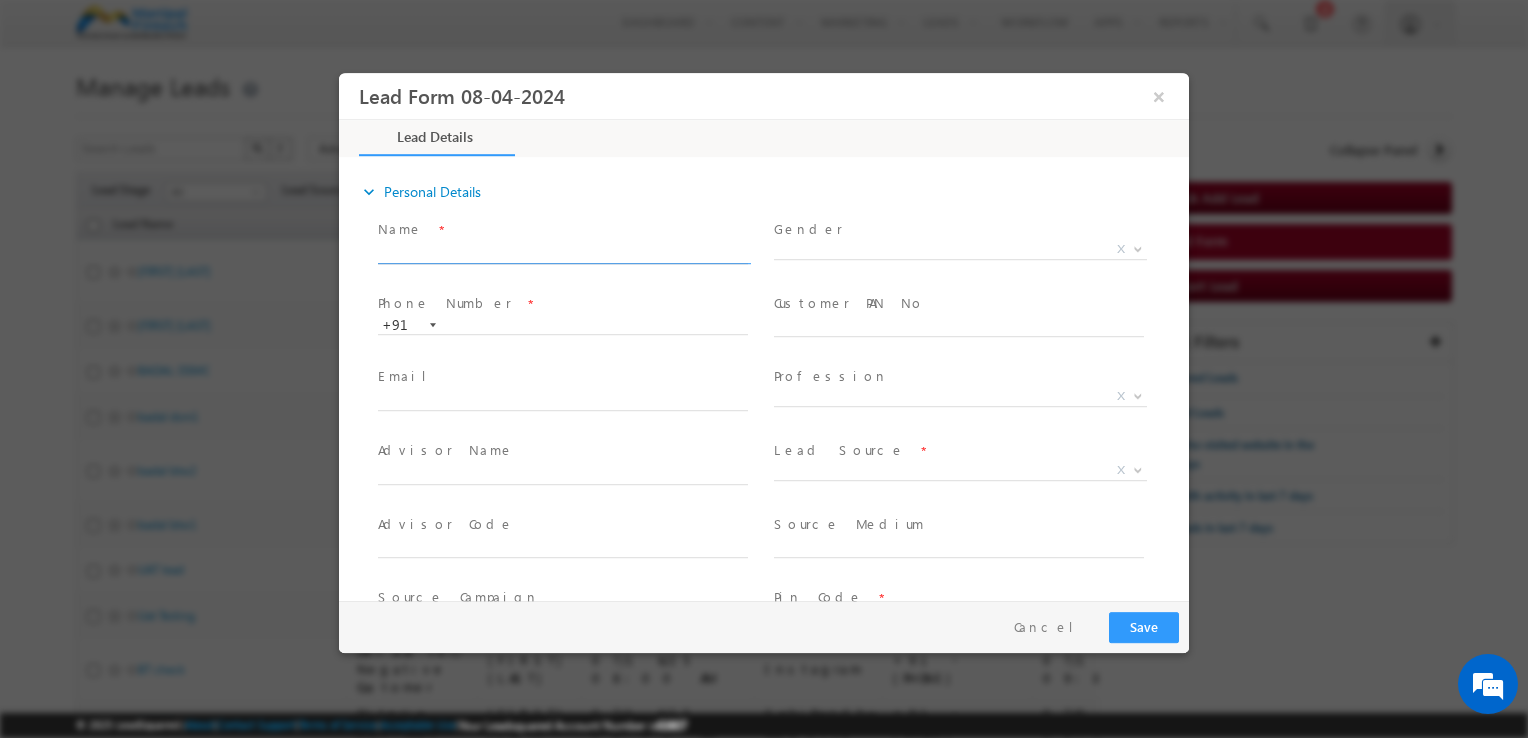 click at bounding box center (563, 254) 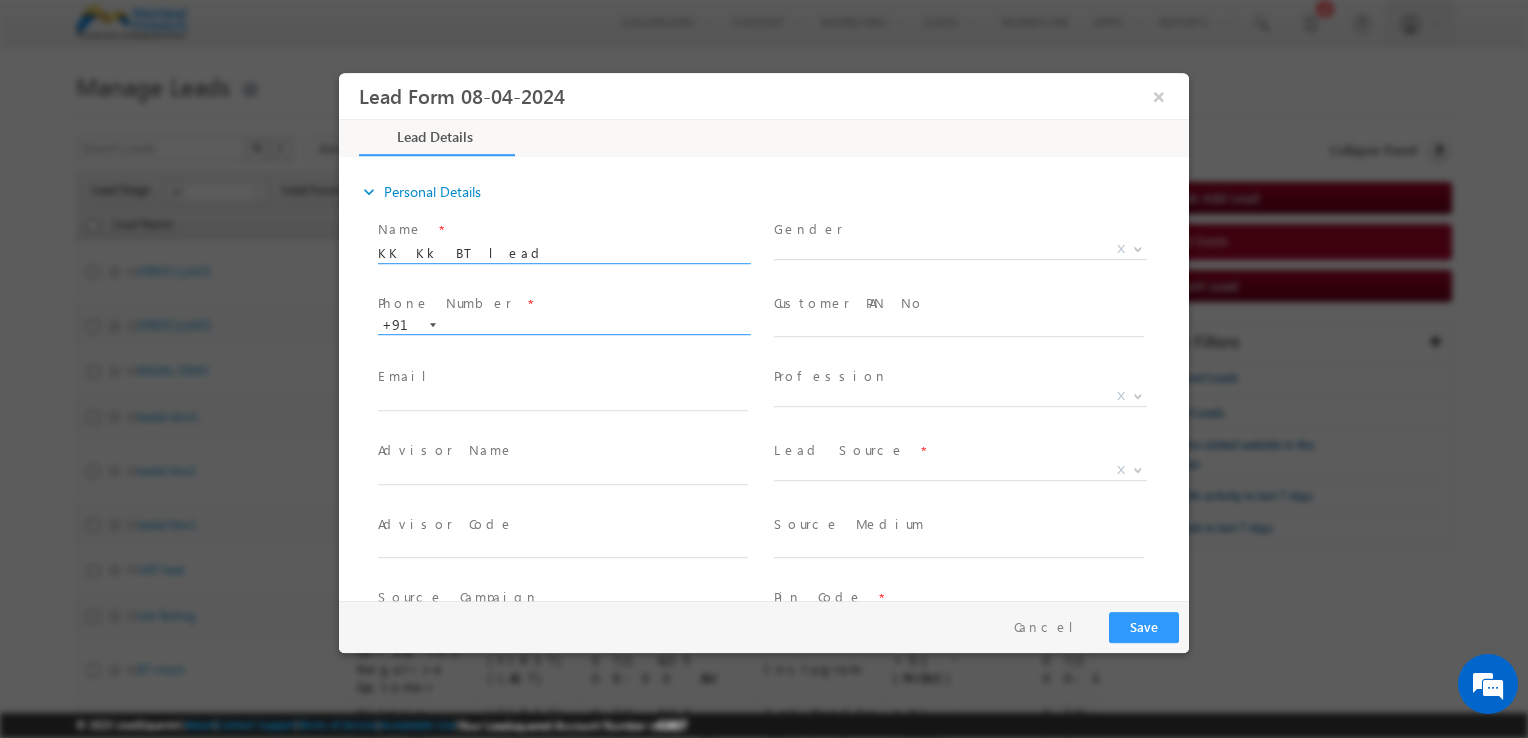 type on "KK Kk BT lead" 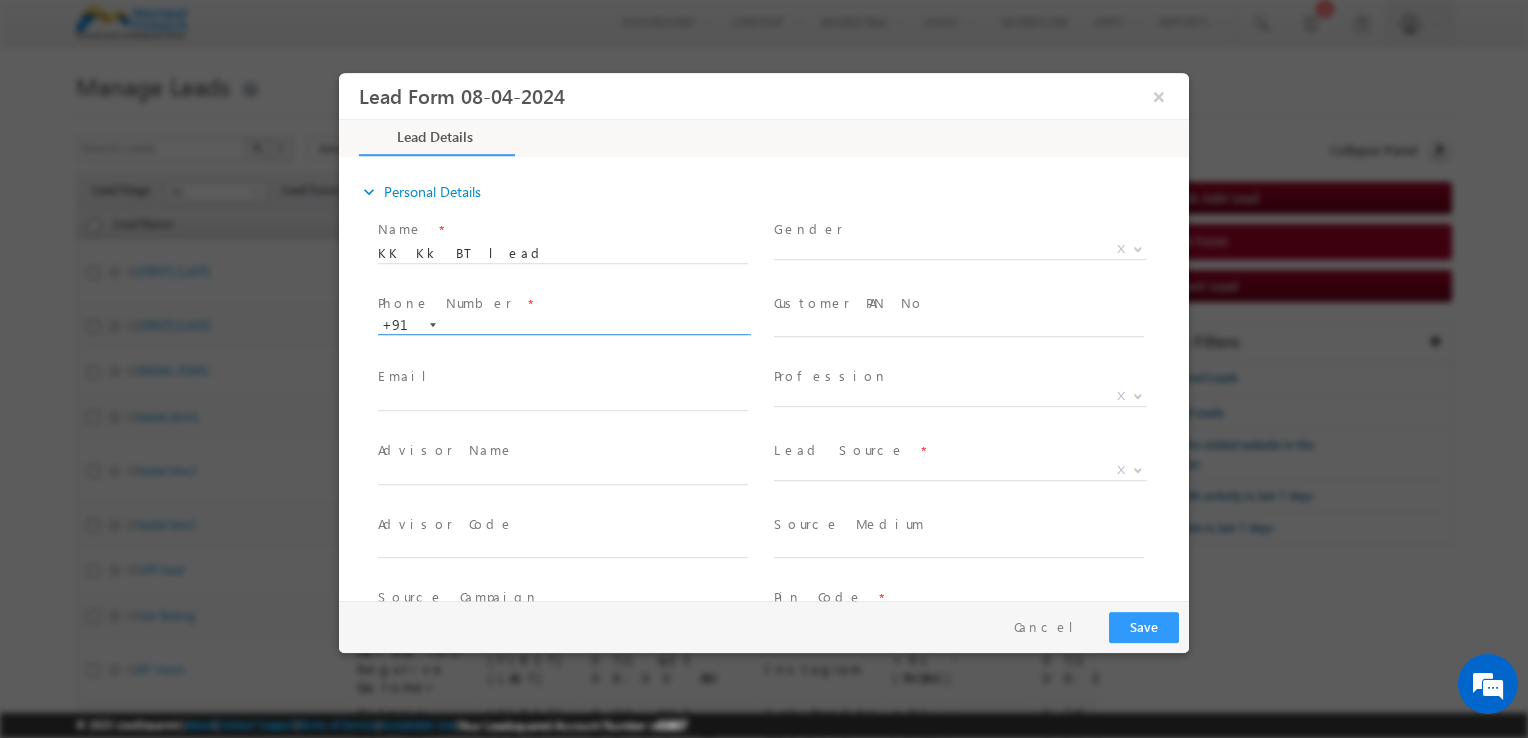 click at bounding box center [563, 326] 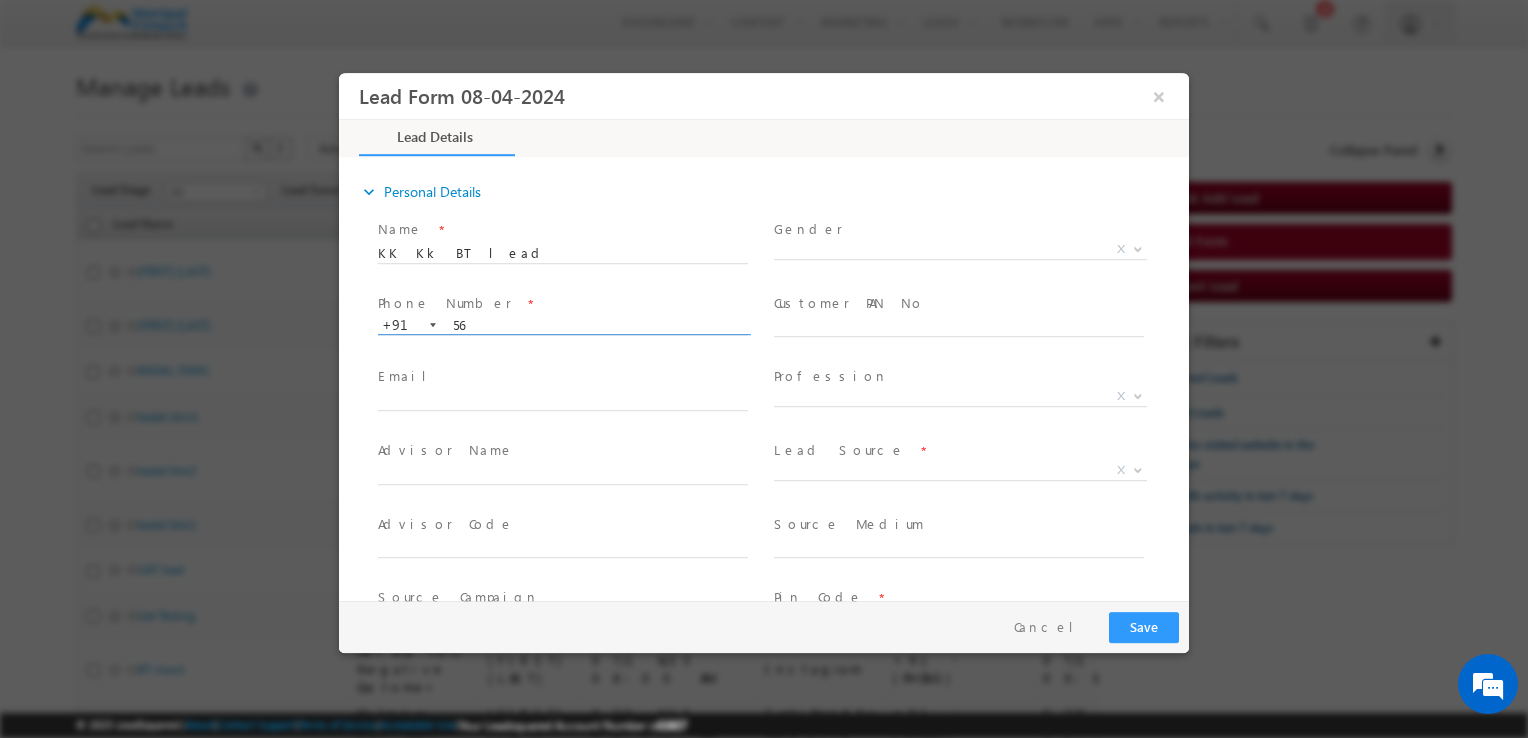 type on "5" 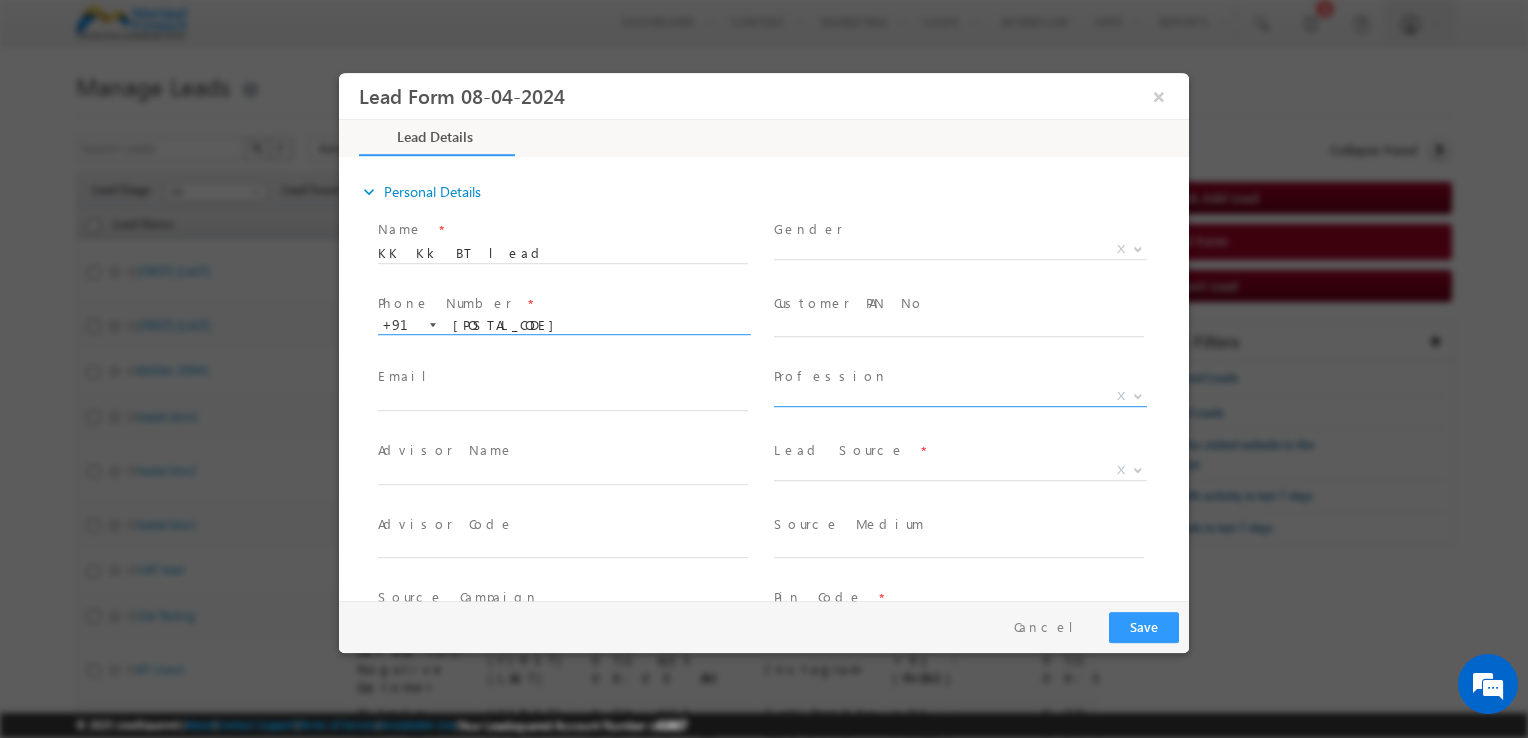 type on "6700111111" 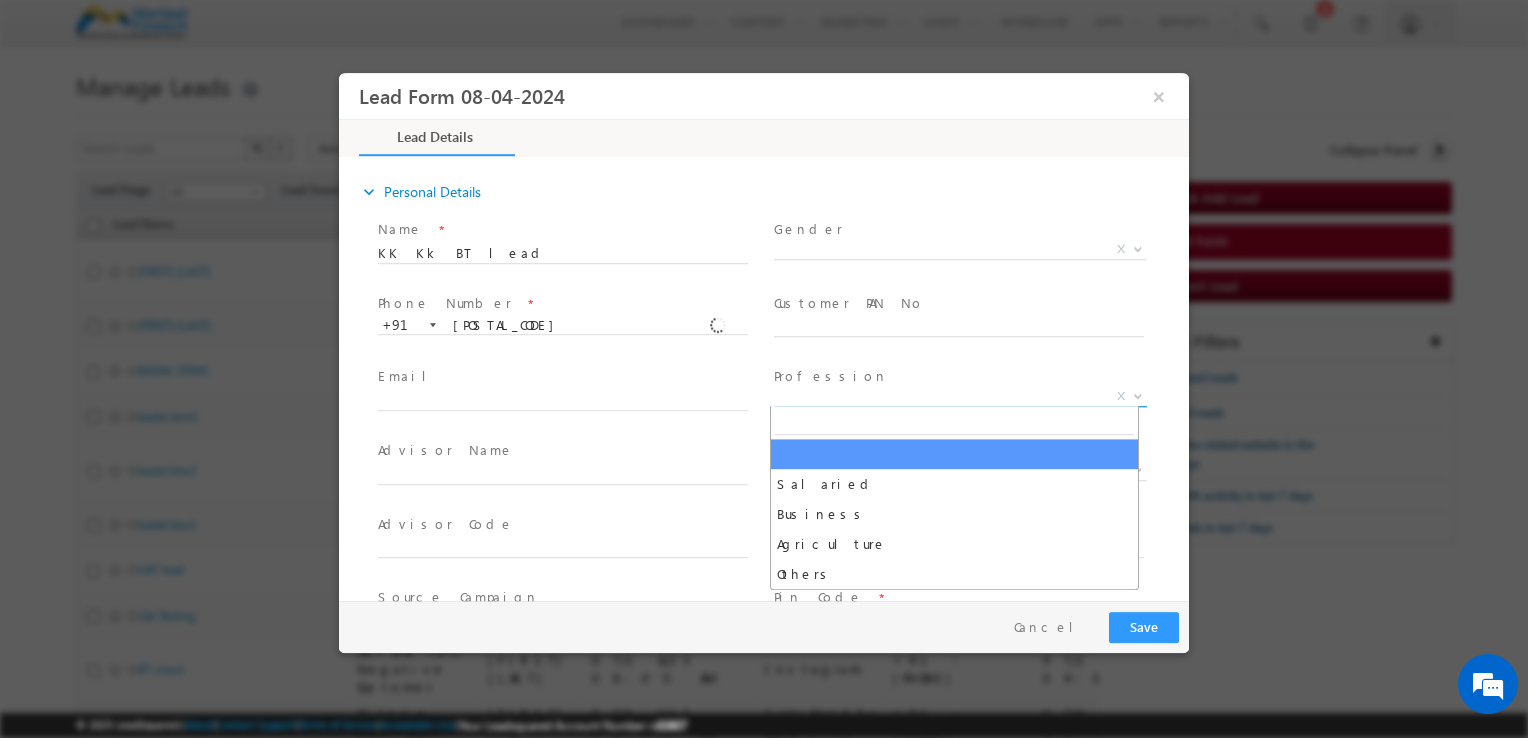 click on "X" at bounding box center [960, 397] 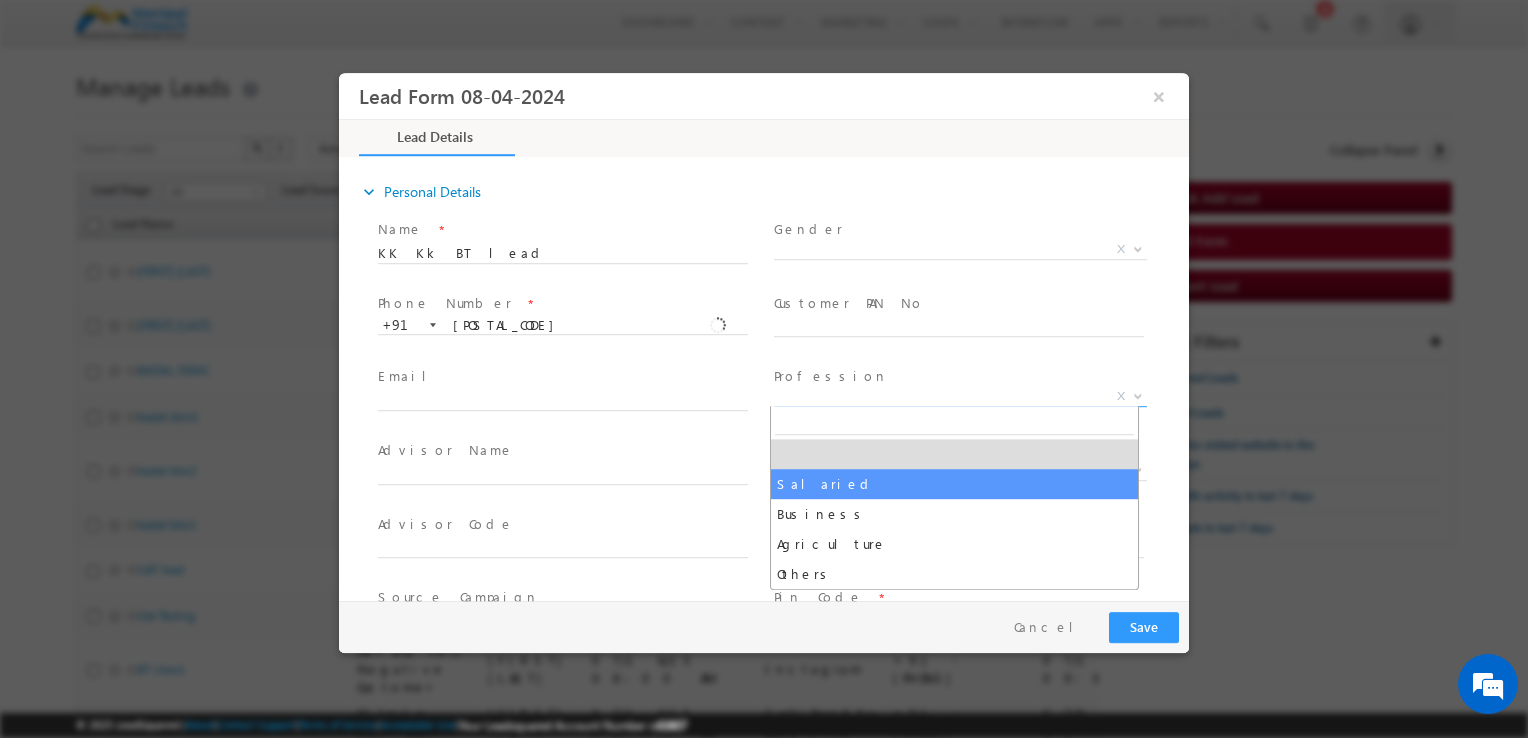 select on "Salaried" 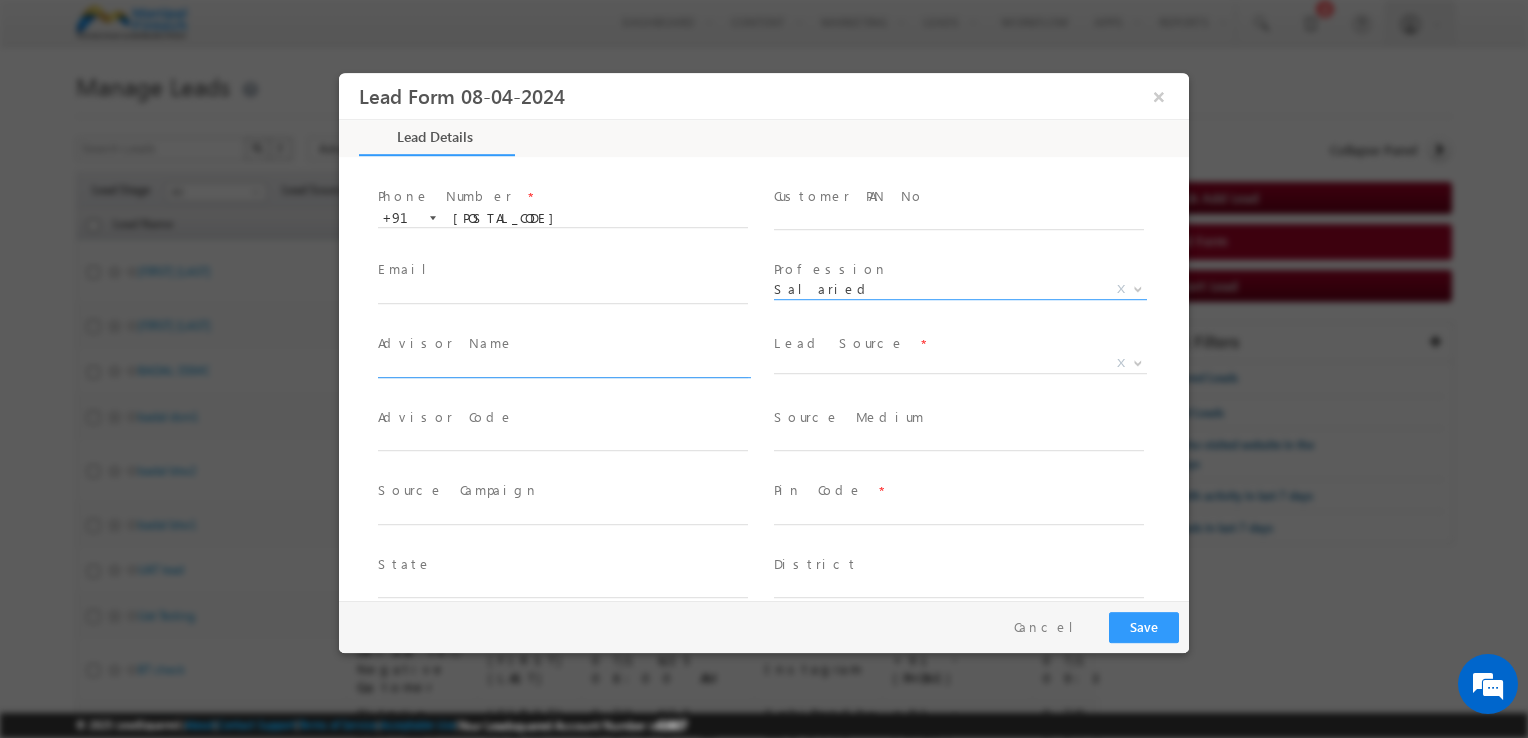 scroll, scrollTop: 108, scrollLeft: 0, axis: vertical 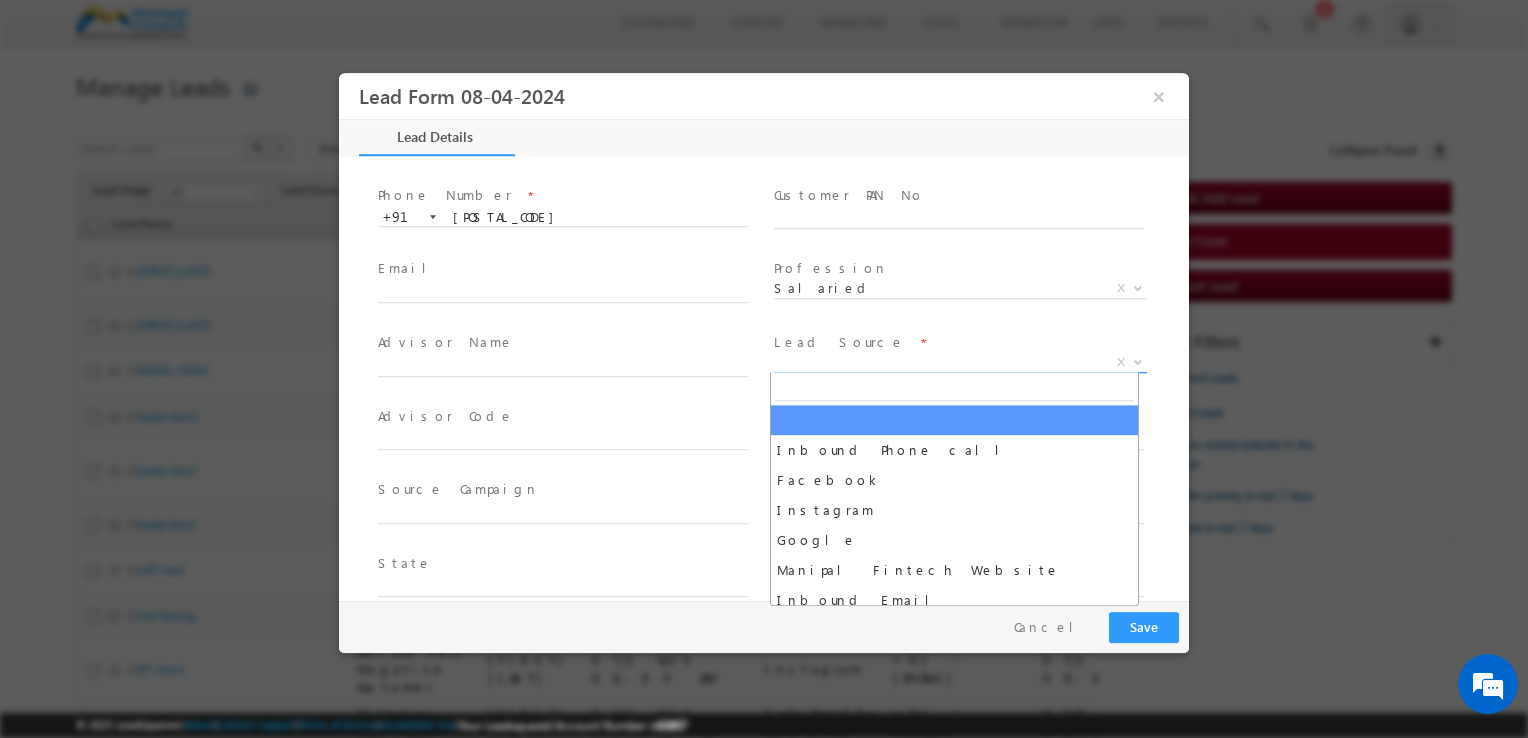 click on "X" at bounding box center [960, 363] 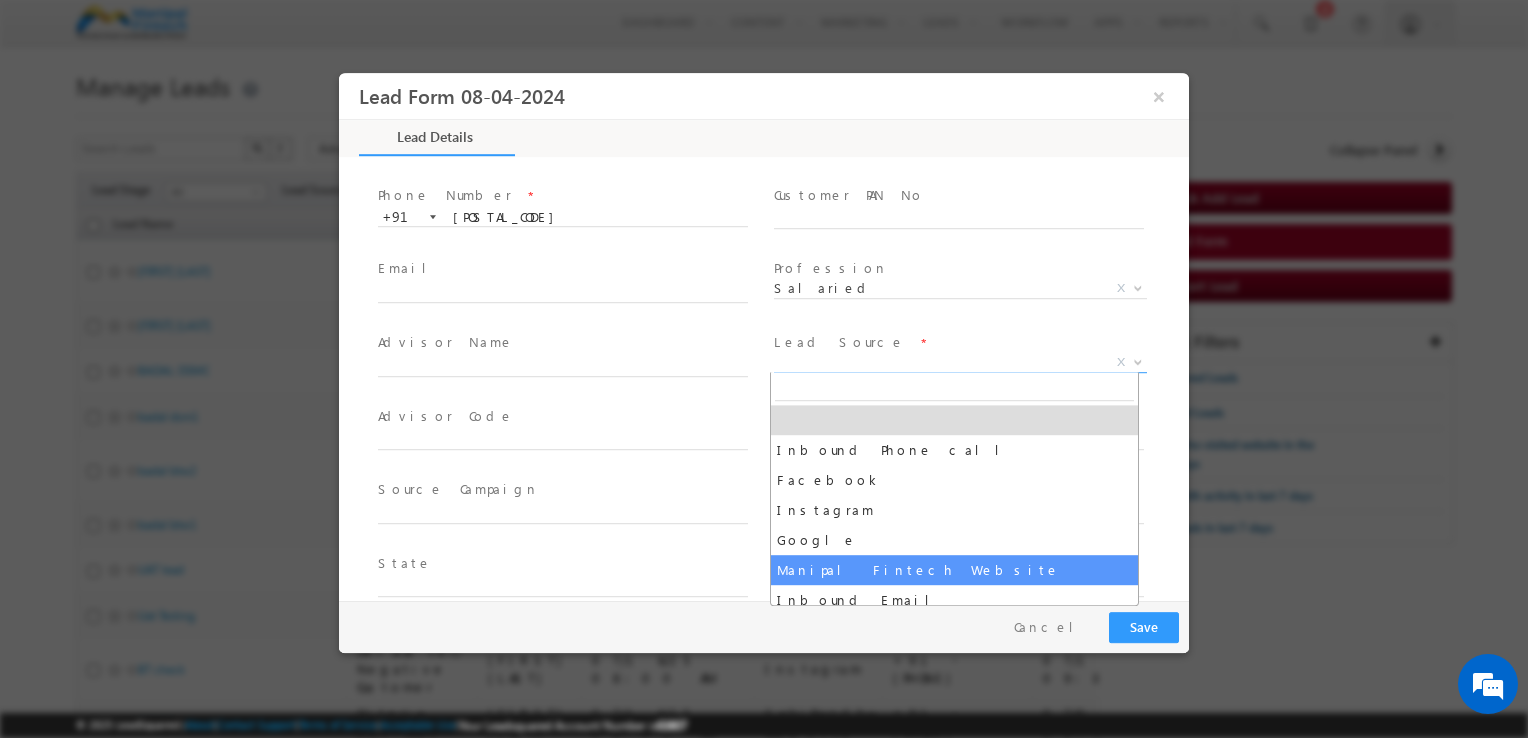 select on "Manipal Fintech Website" 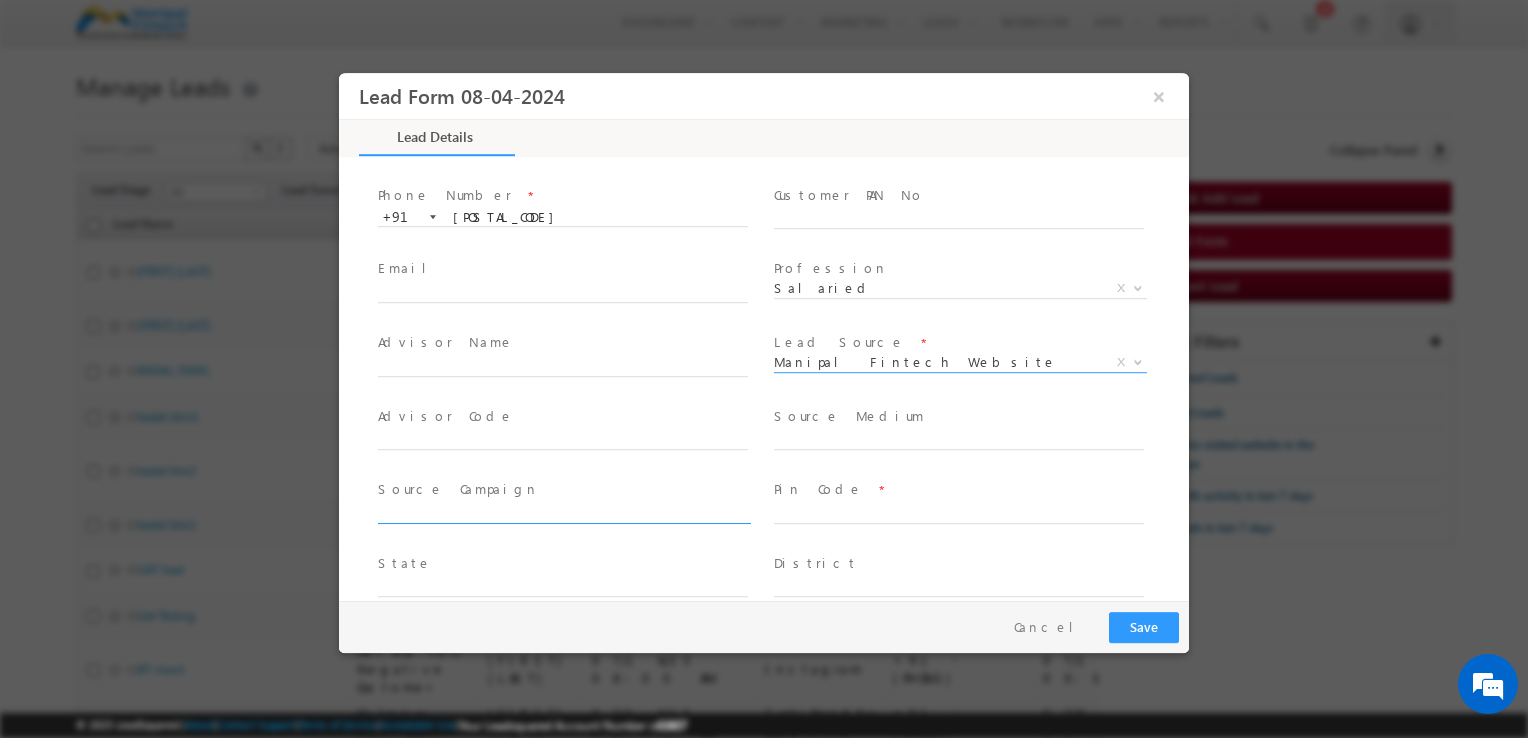 scroll, scrollTop: 259, scrollLeft: 0, axis: vertical 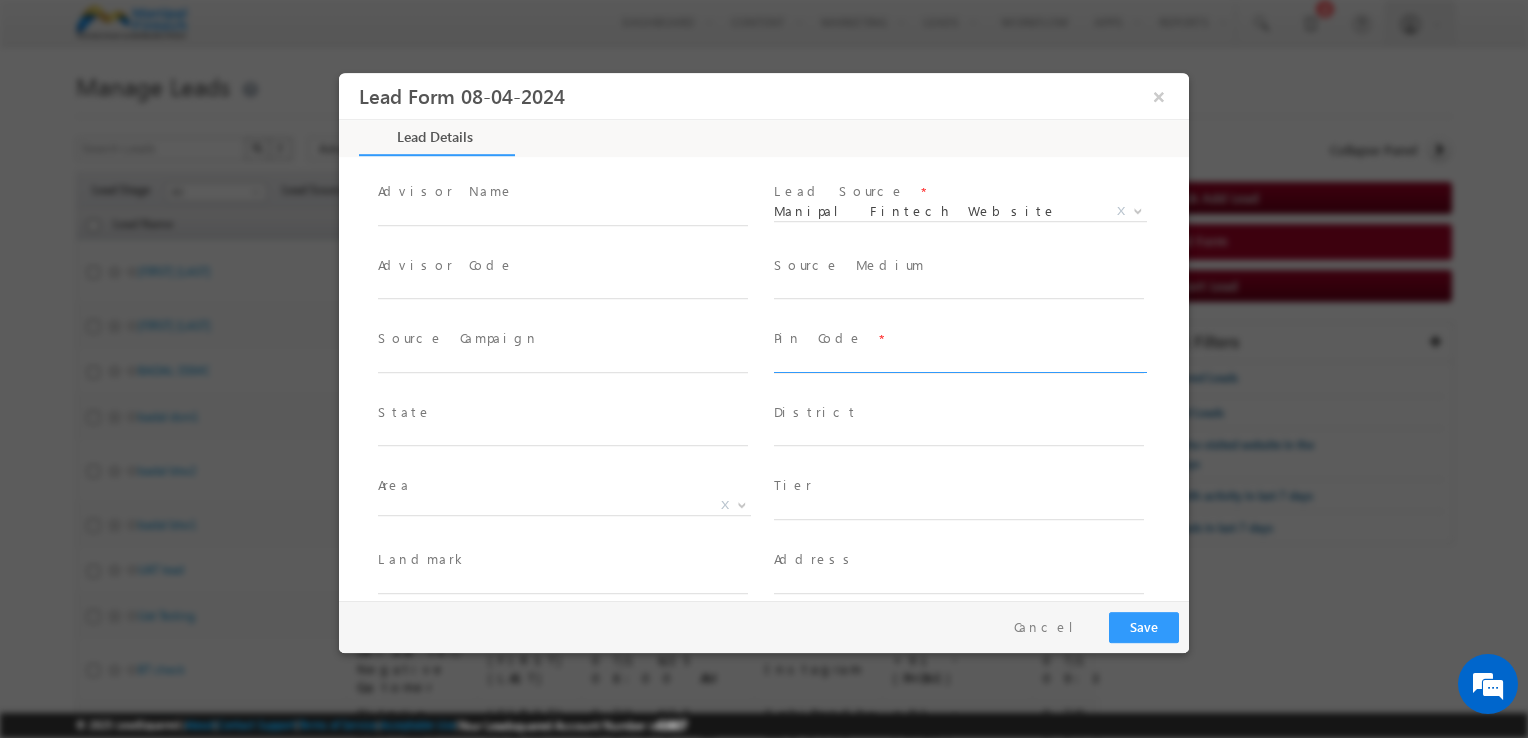 click at bounding box center [959, 363] 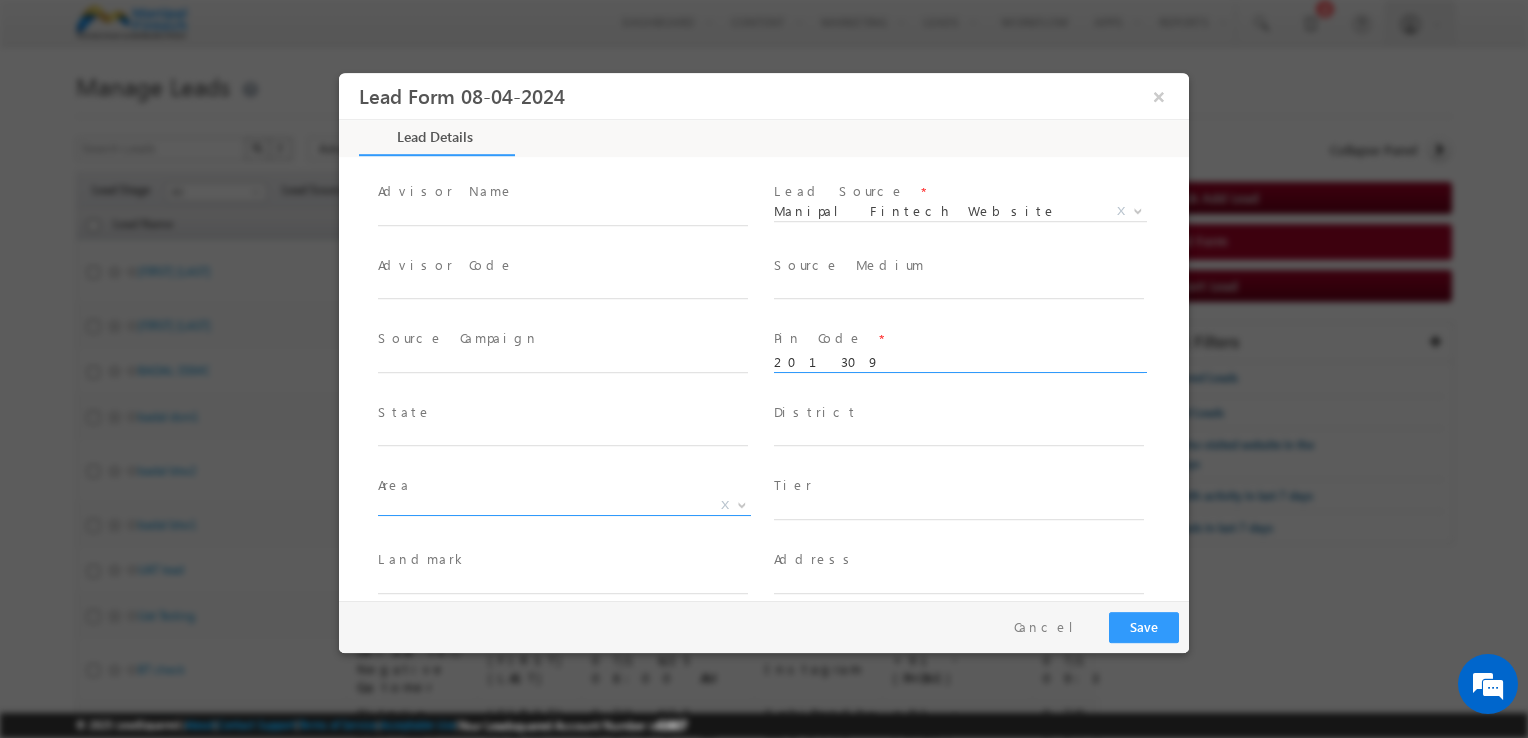 scroll, scrollTop: 447, scrollLeft: 0, axis: vertical 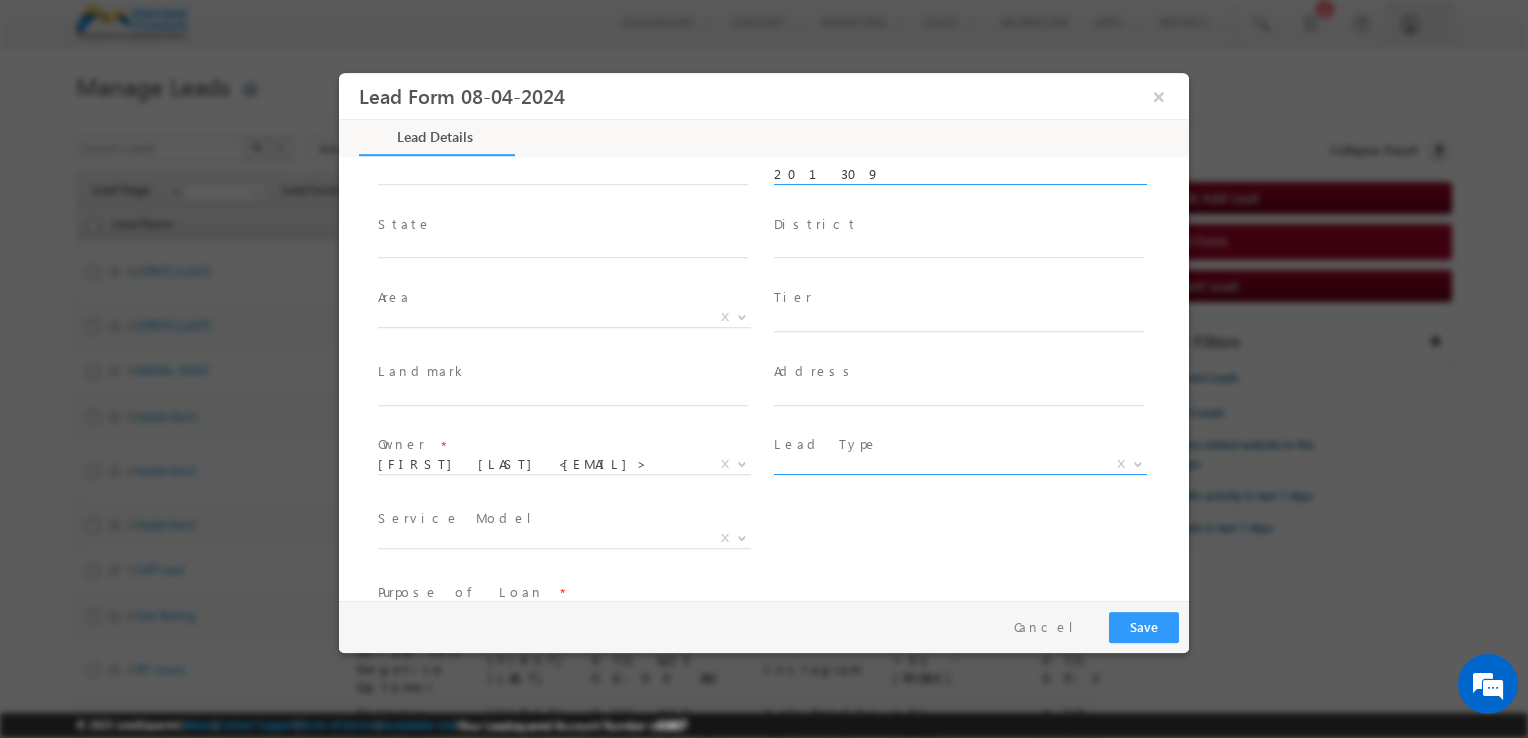 type on "201309" 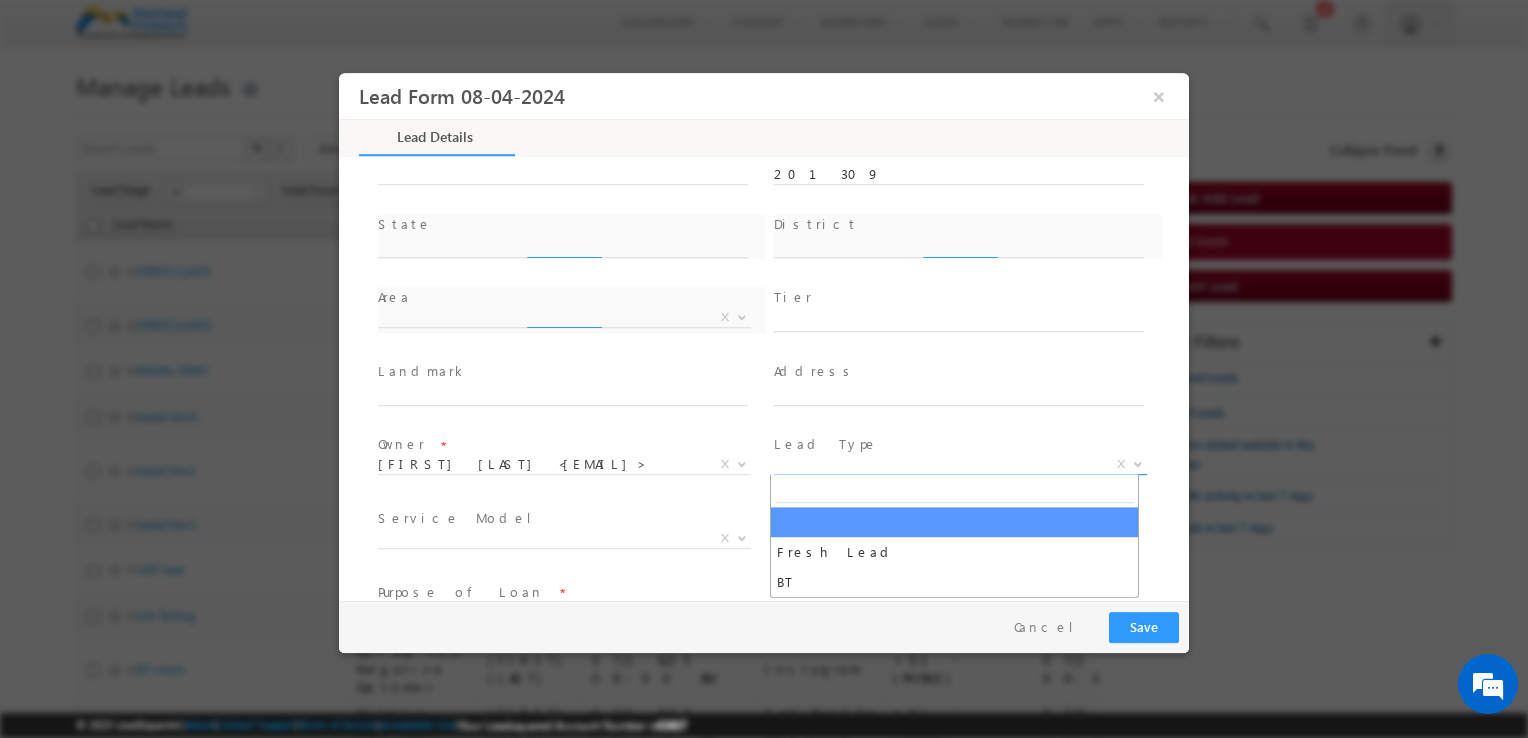 click on "X" at bounding box center [960, 465] 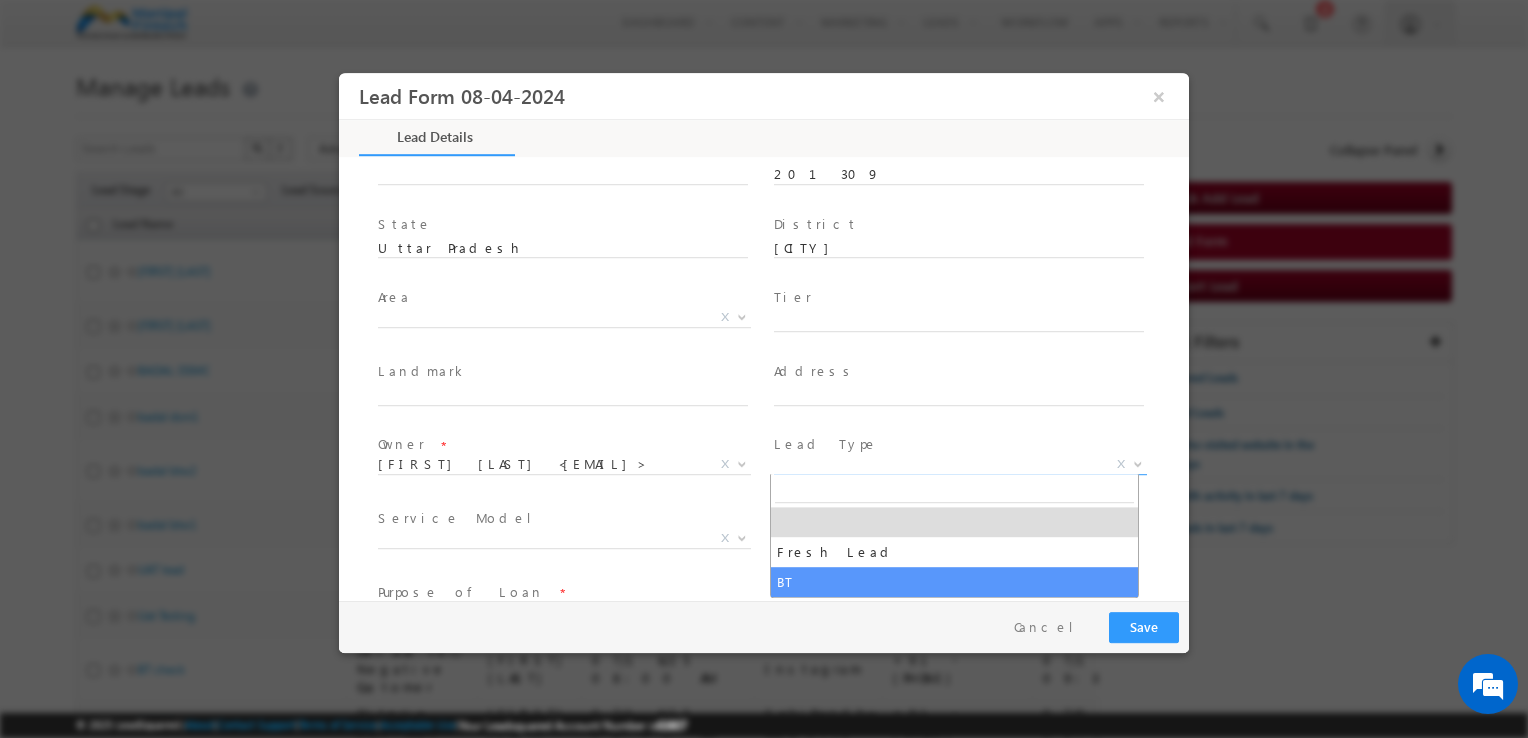 select on "BT" 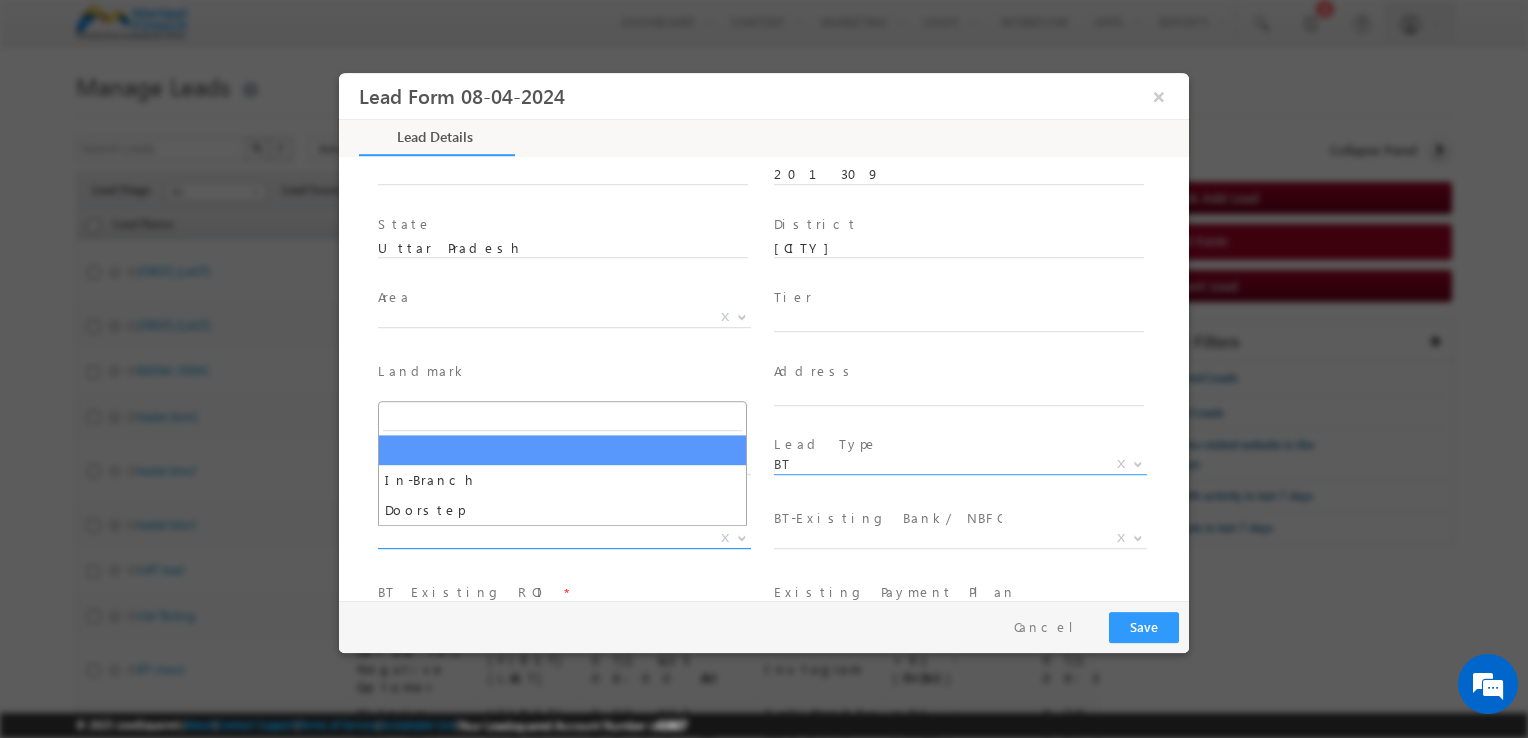 click on "In-Branch
Doorstep
X" at bounding box center (572, 542) 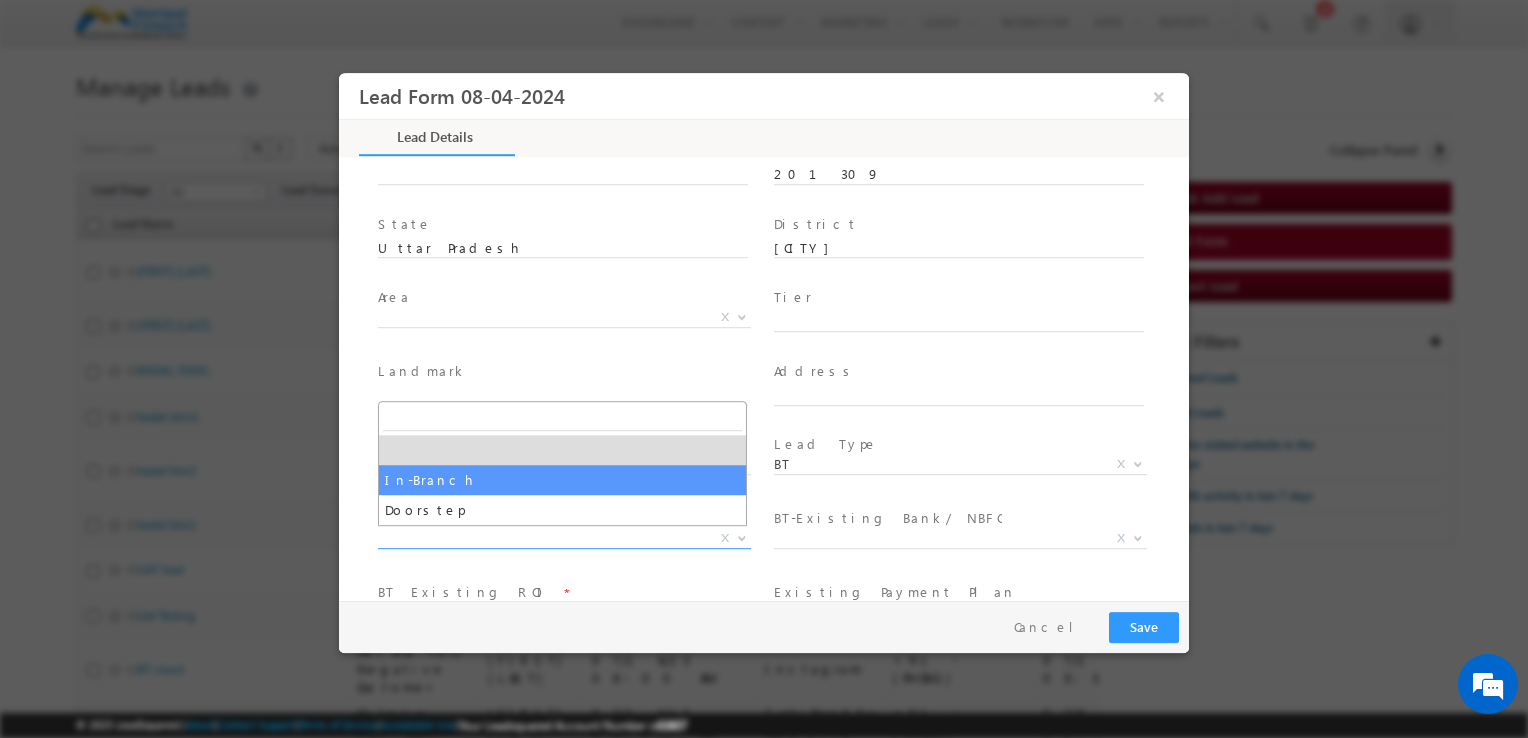 select on "In-Branch" 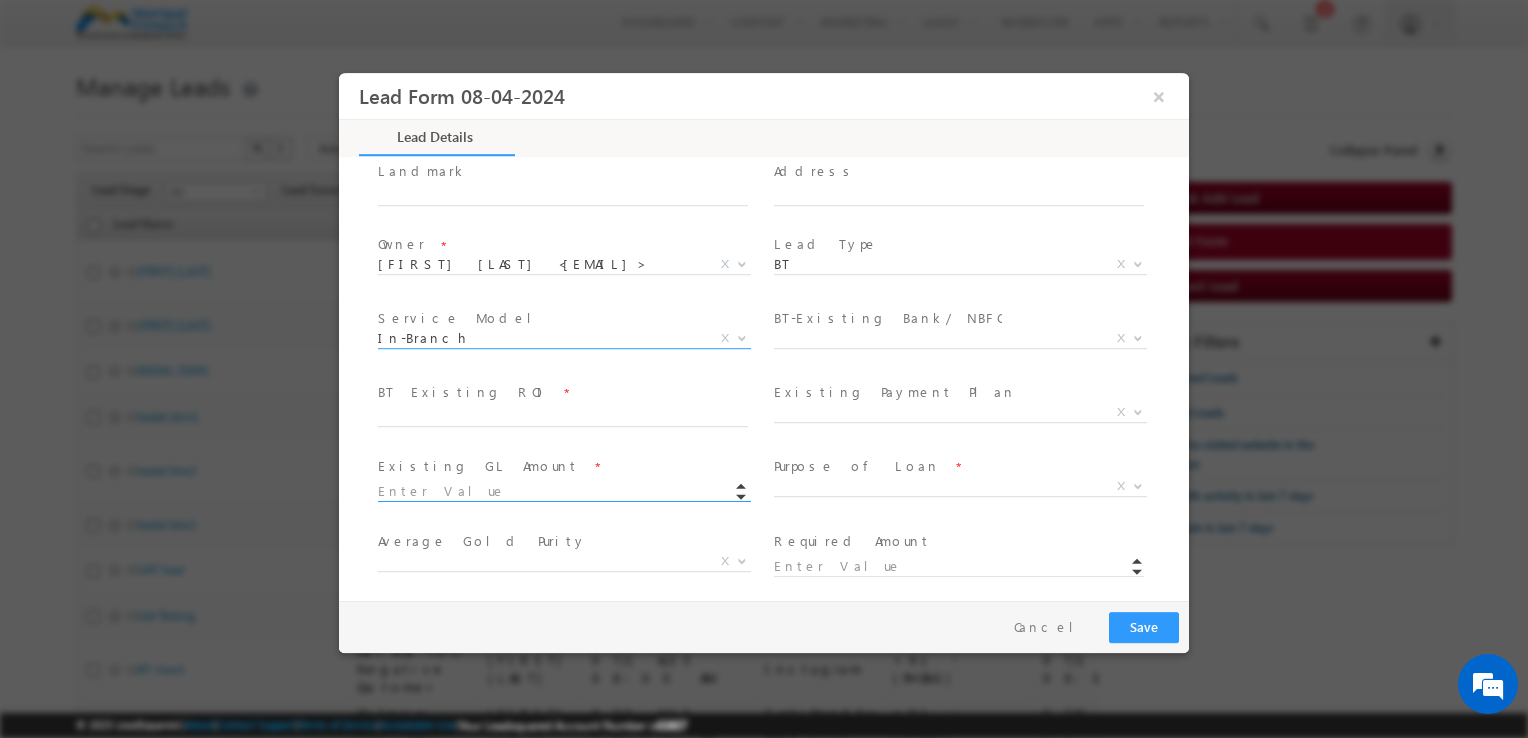 scroll, scrollTop: 648, scrollLeft: 0, axis: vertical 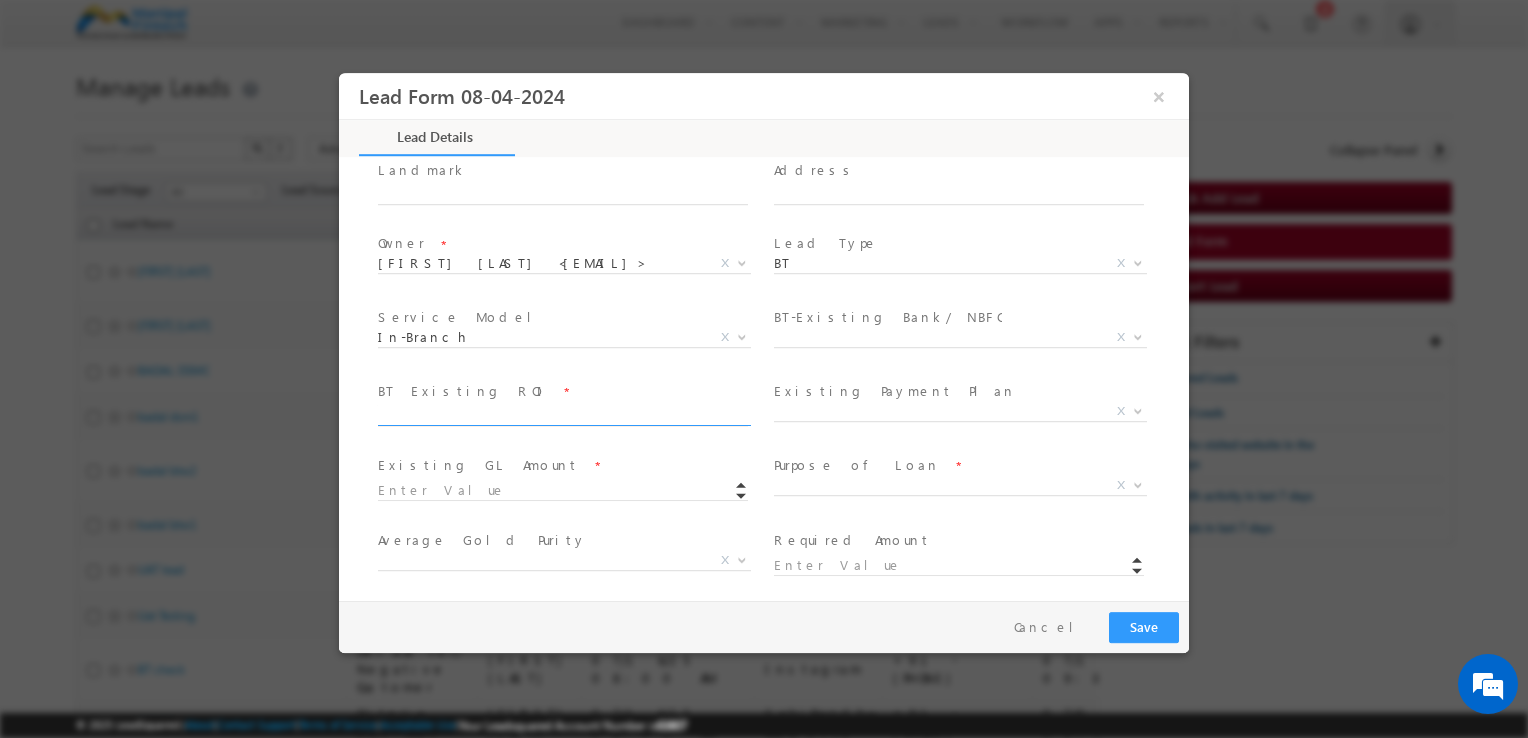 click at bounding box center [563, 416] 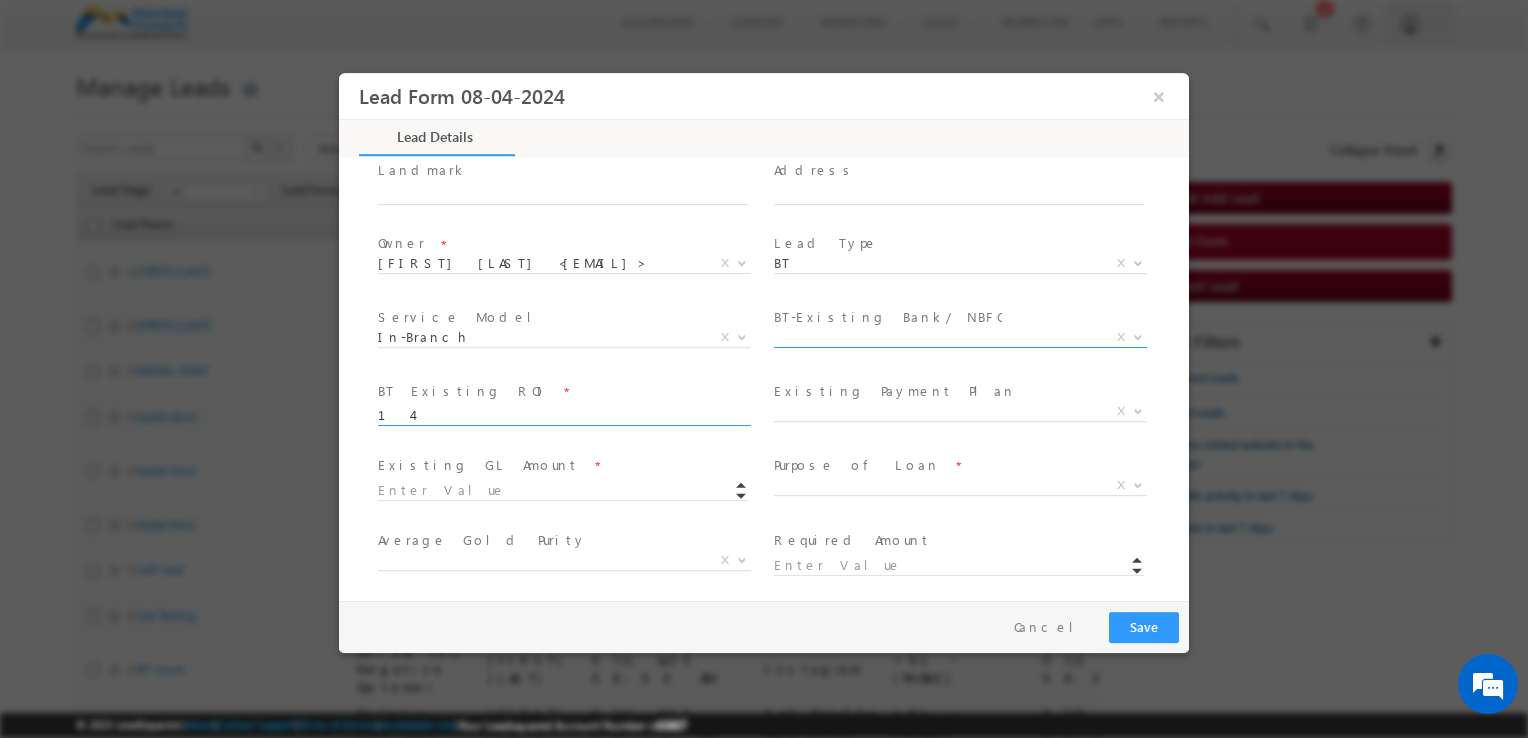 type on "14" 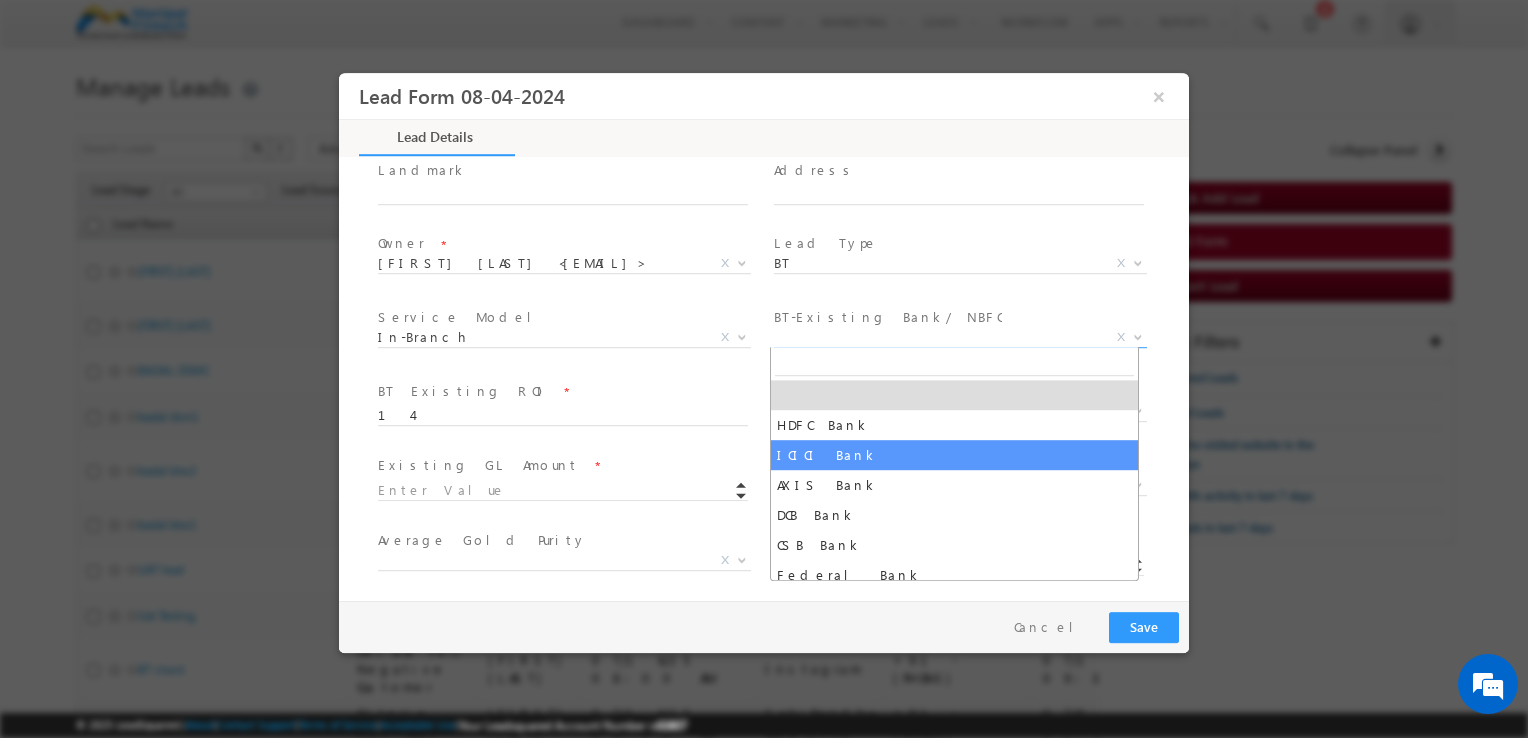 select on "ICICI Bank" 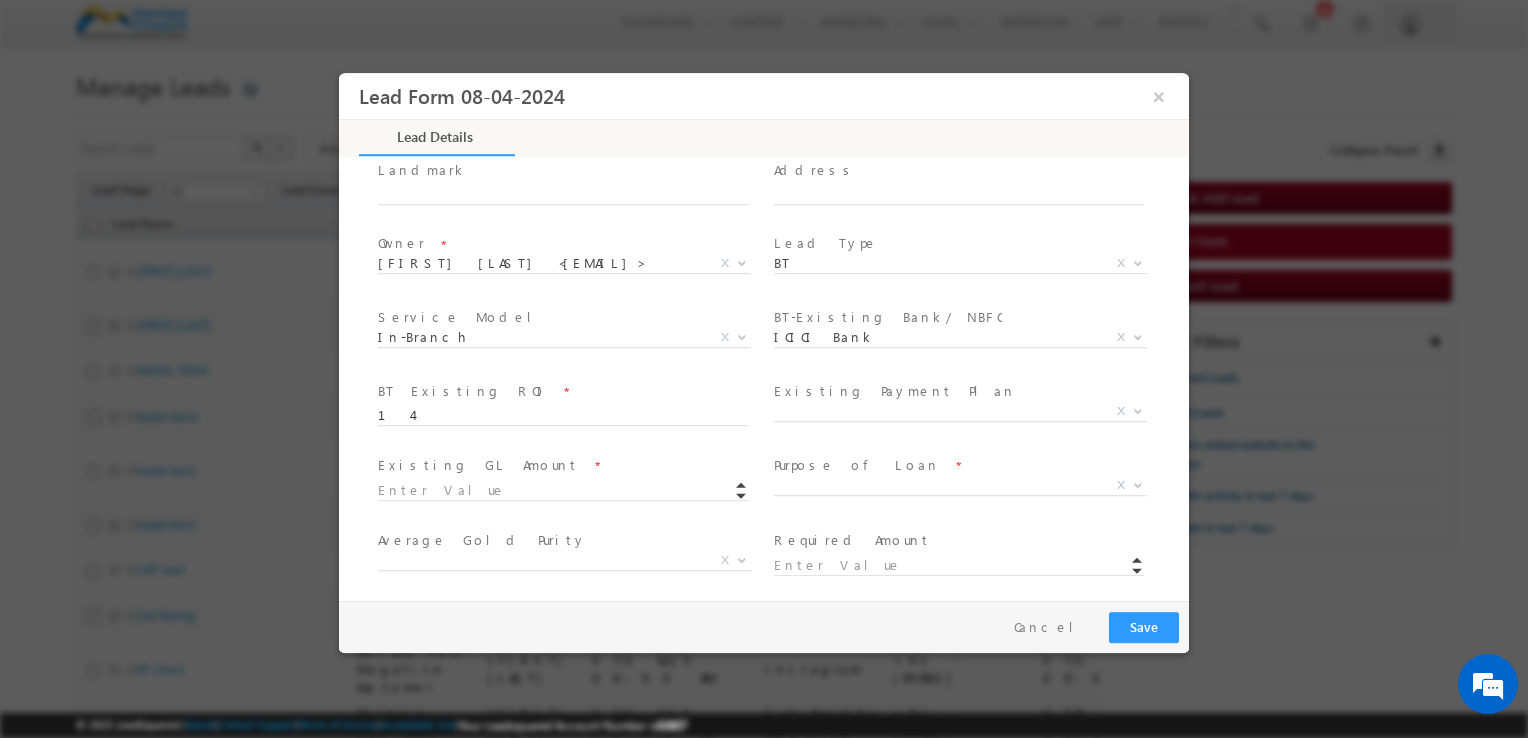 click on "Existing Payment Plan" at bounding box center [895, 391] 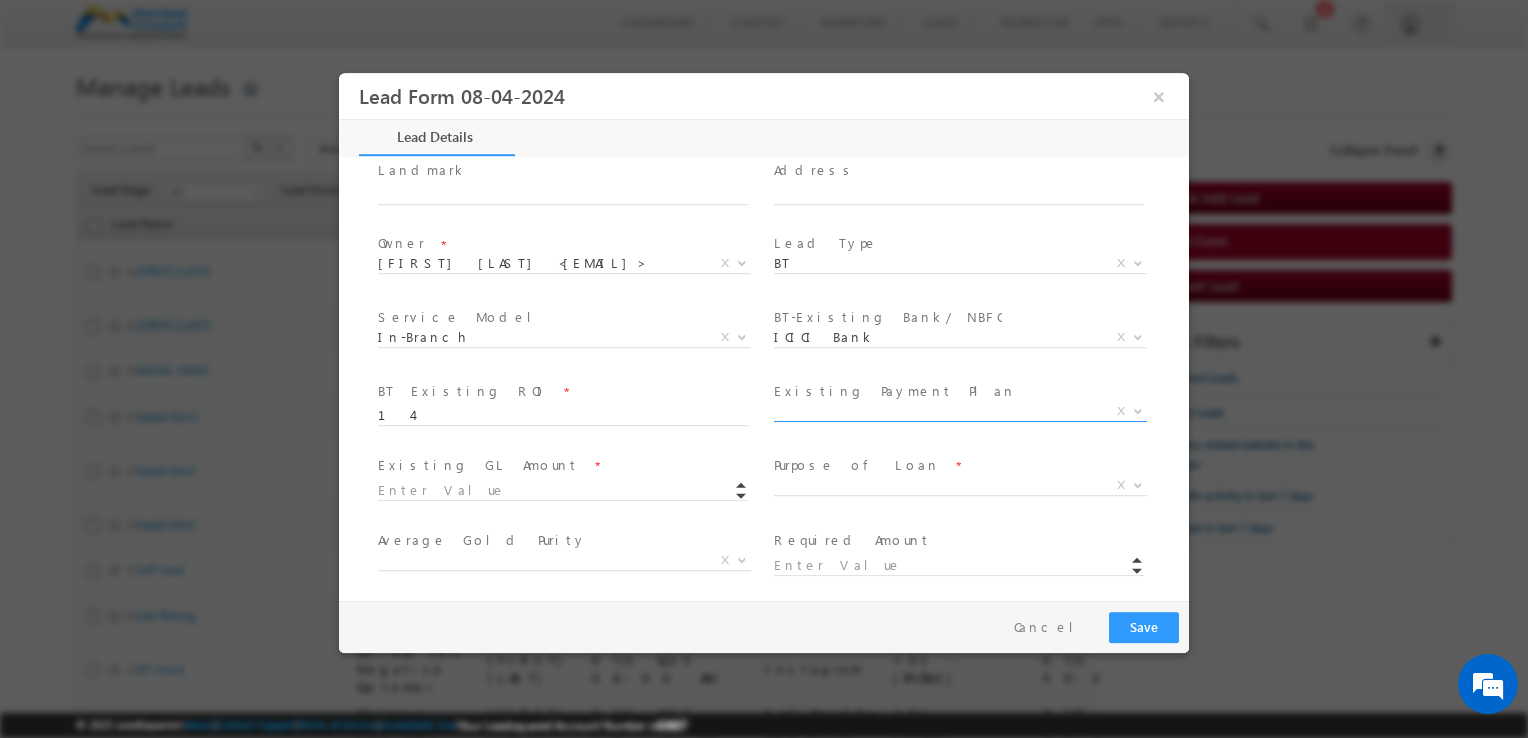 click on "X" at bounding box center [960, 412] 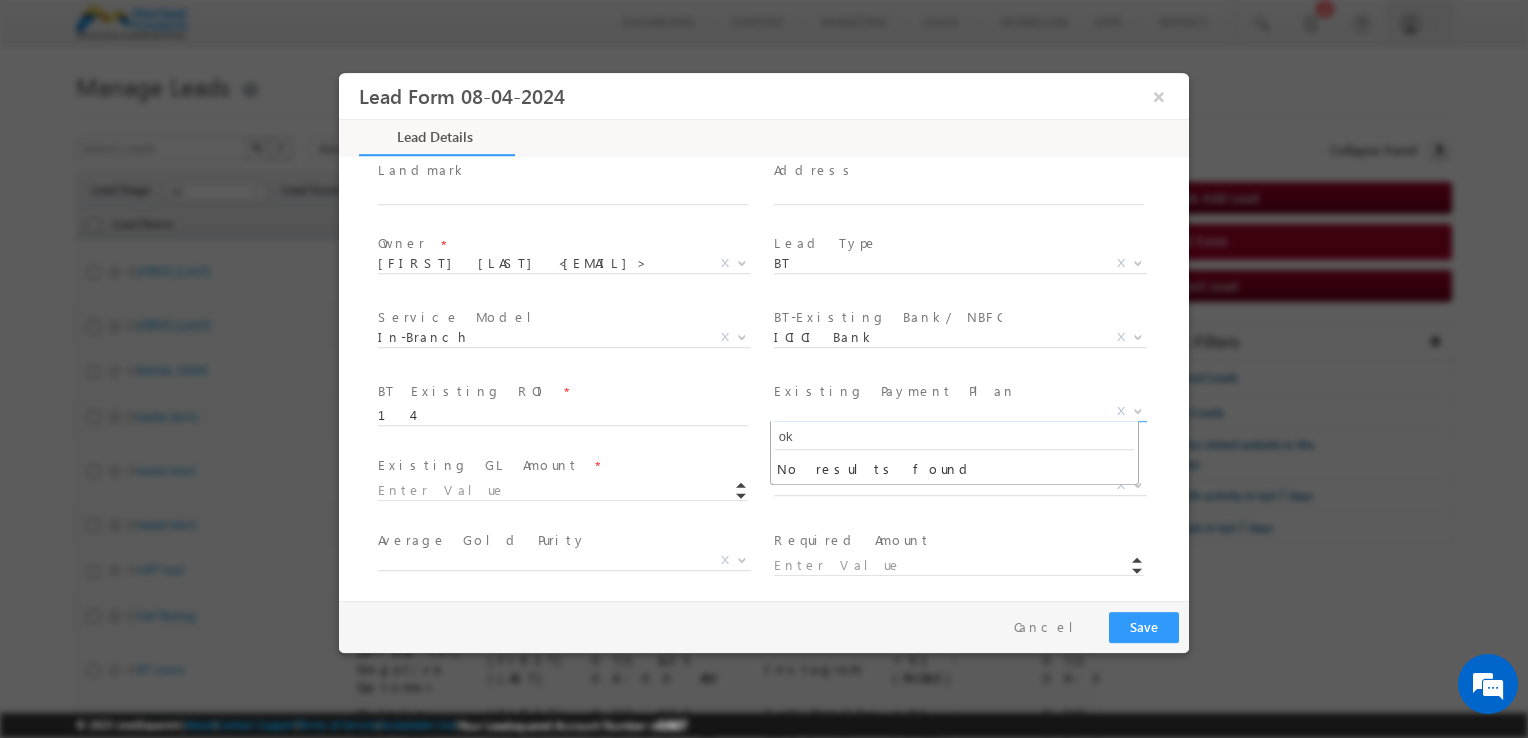 type on "o" 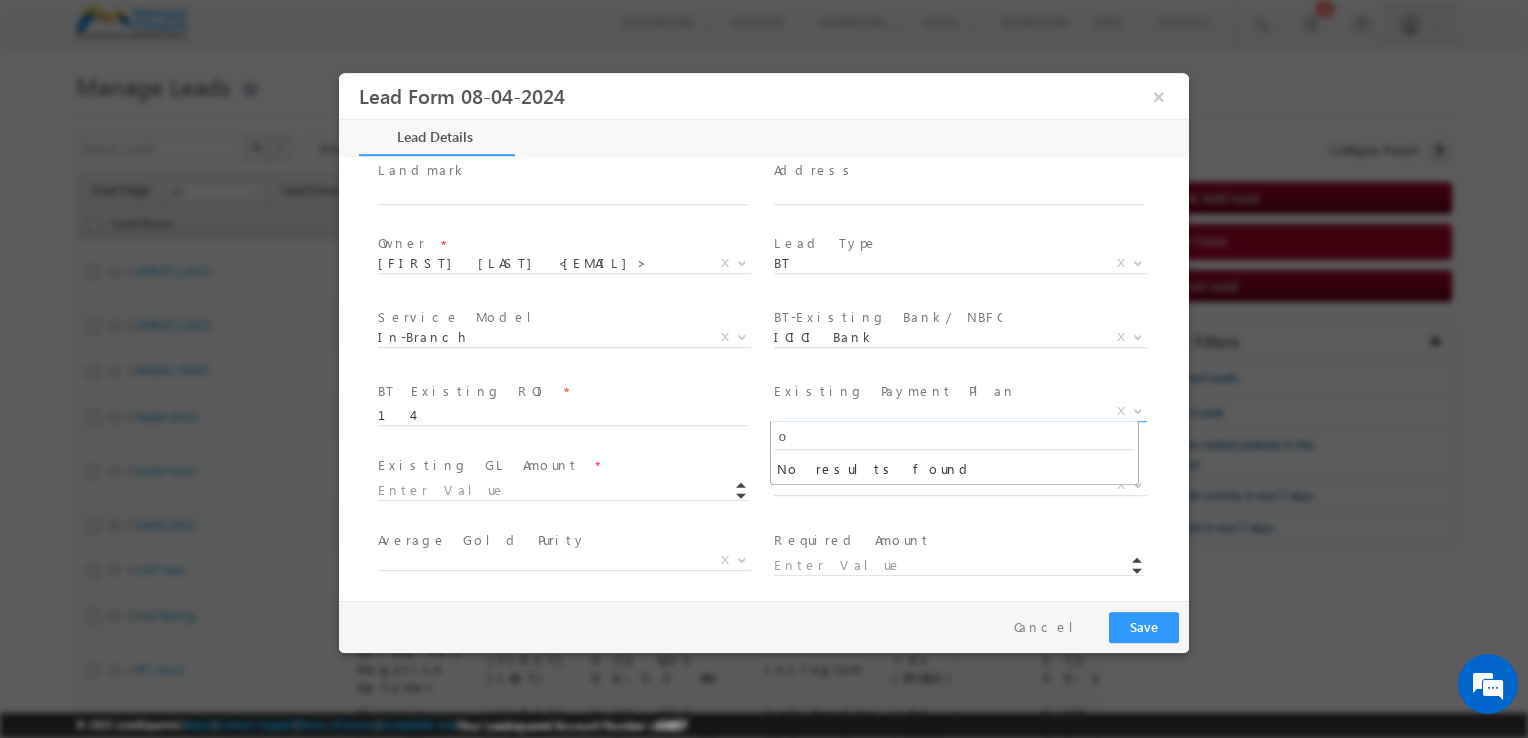 type 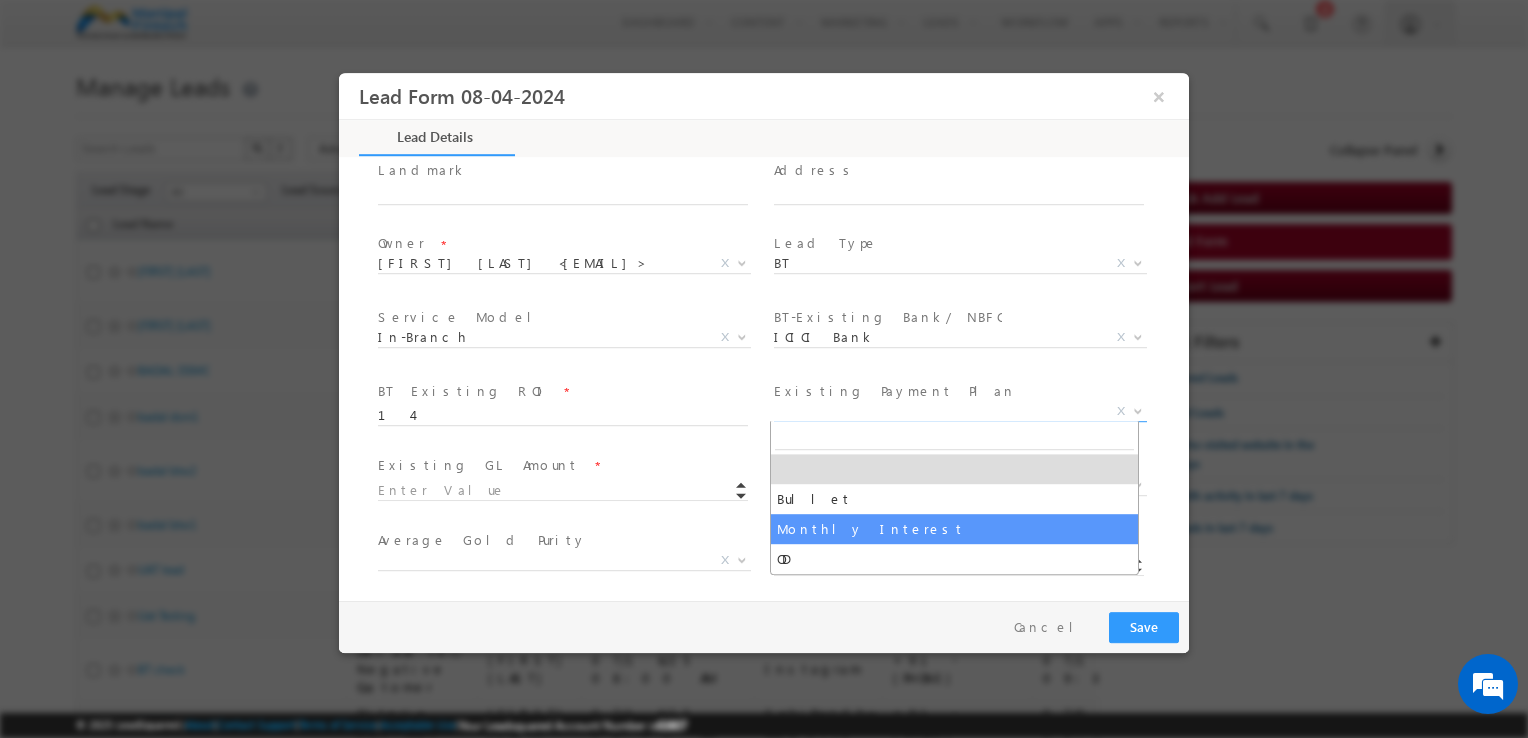 select on "Monthly Interest" 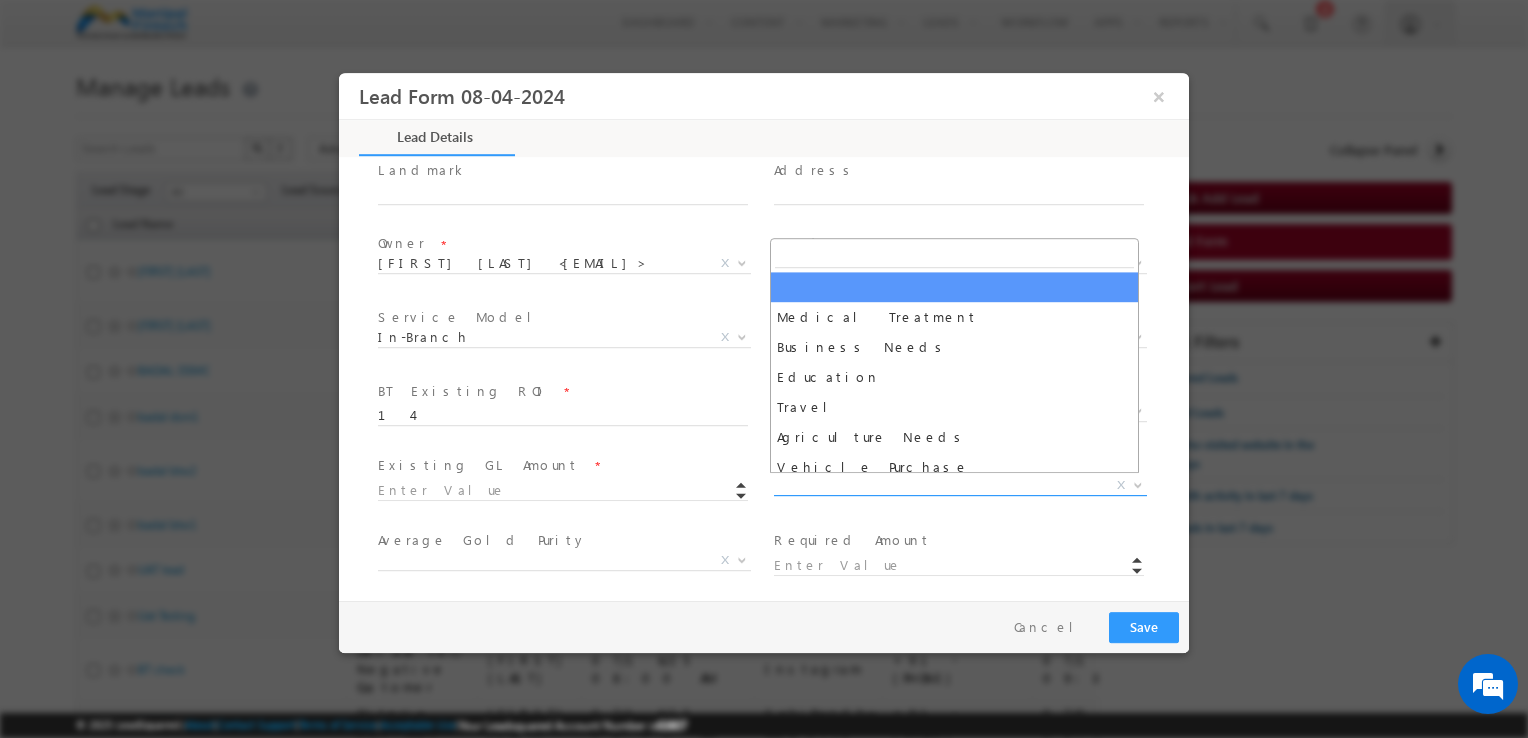 click on "X" at bounding box center (960, 486) 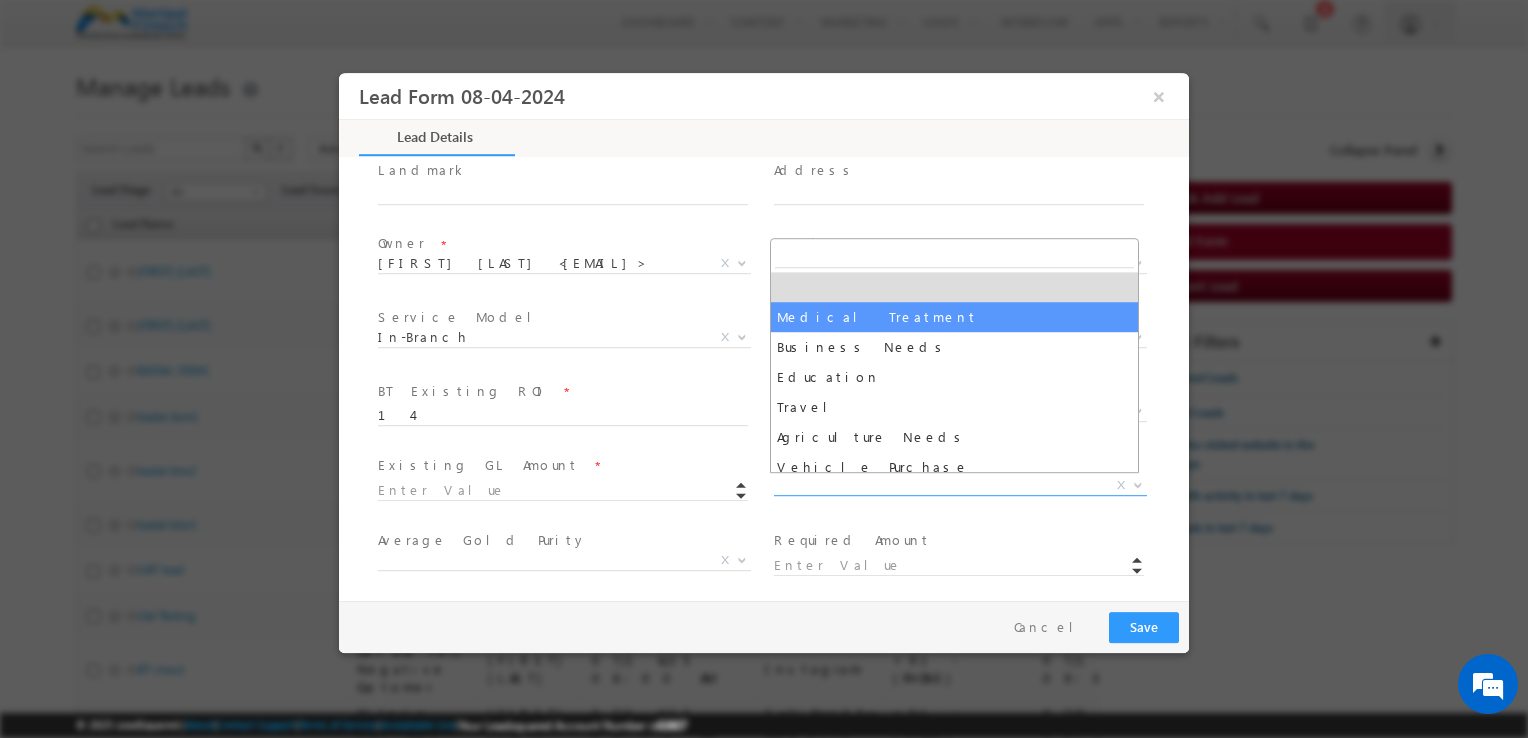 select on "Medical Treatment" 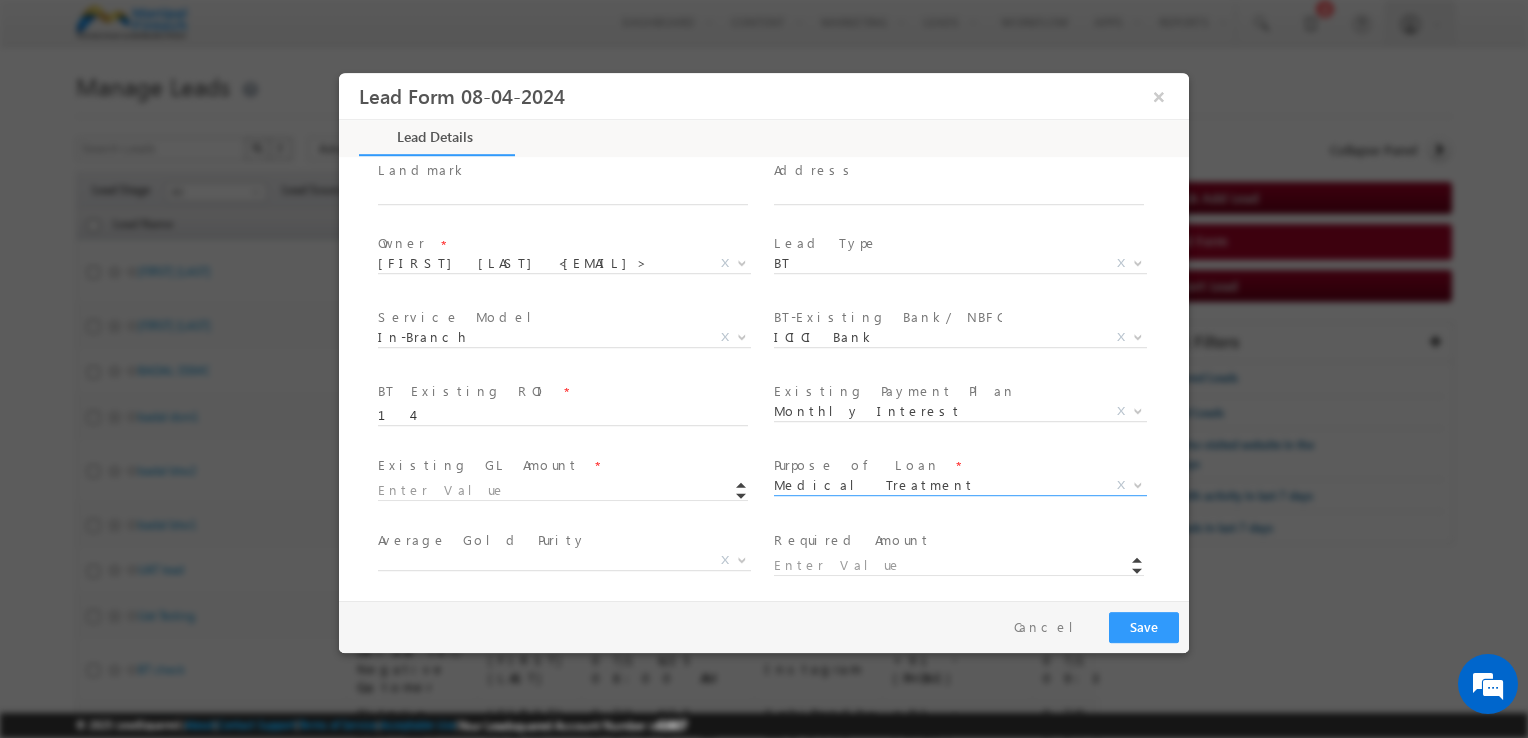 scroll, scrollTop: 751, scrollLeft: 0, axis: vertical 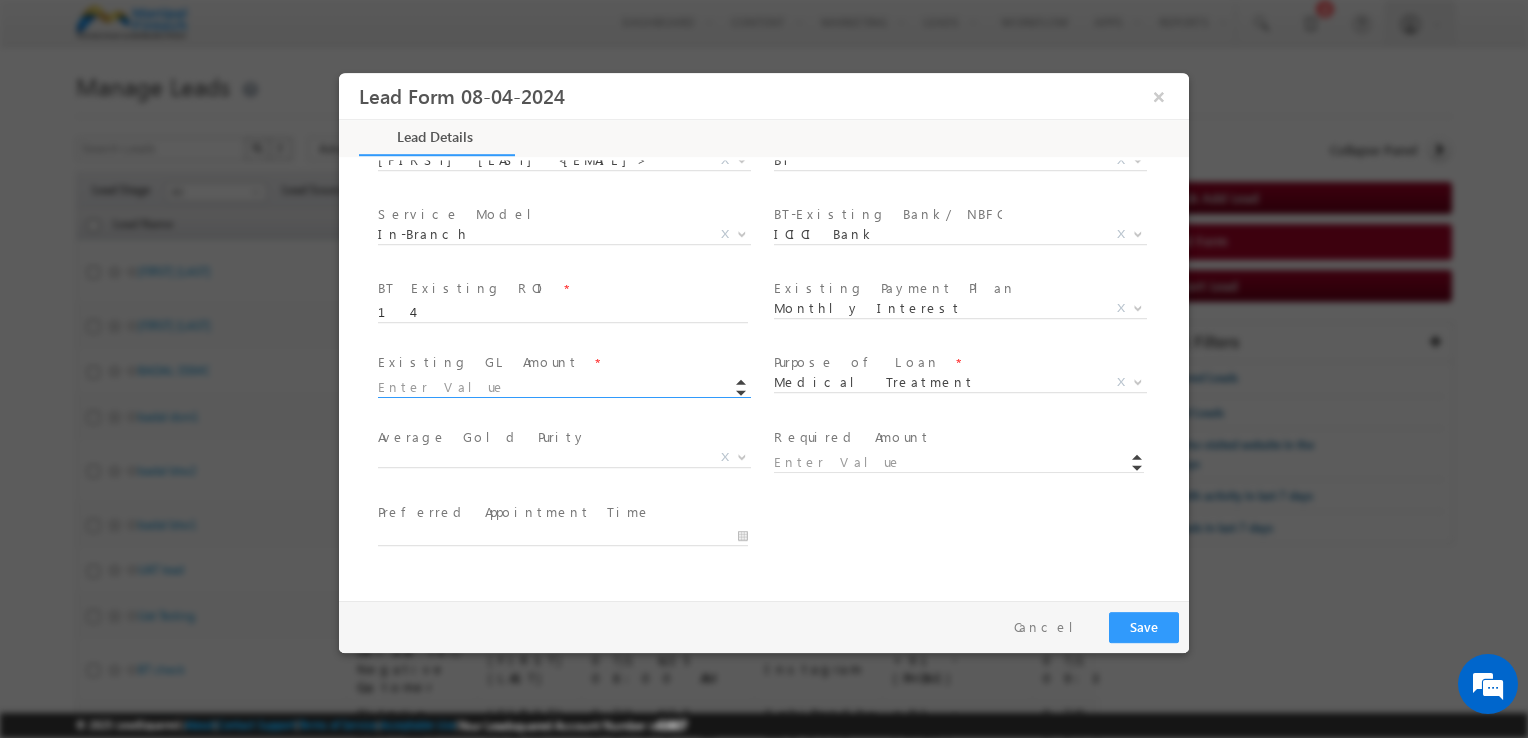 click at bounding box center [563, 388] 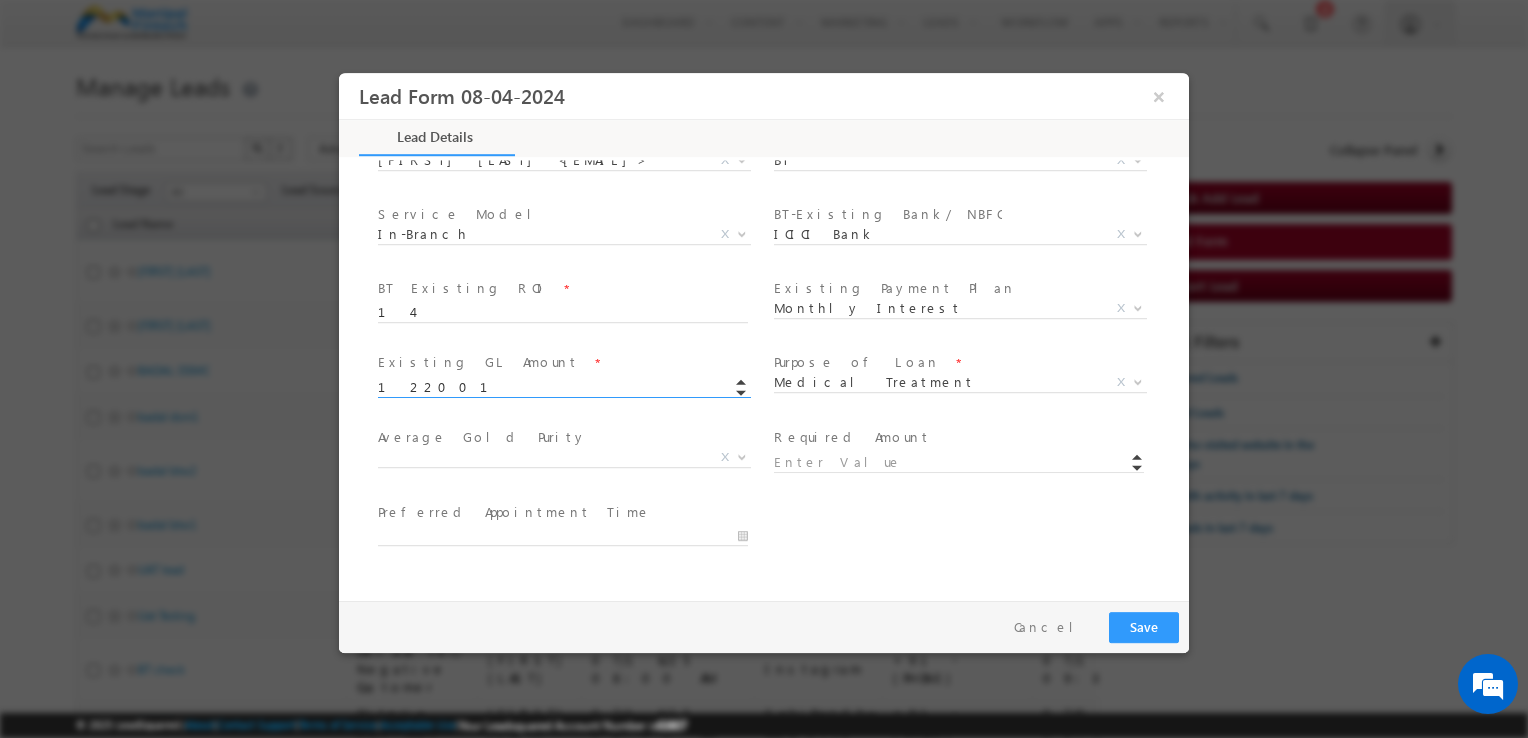 type on "122001.00" 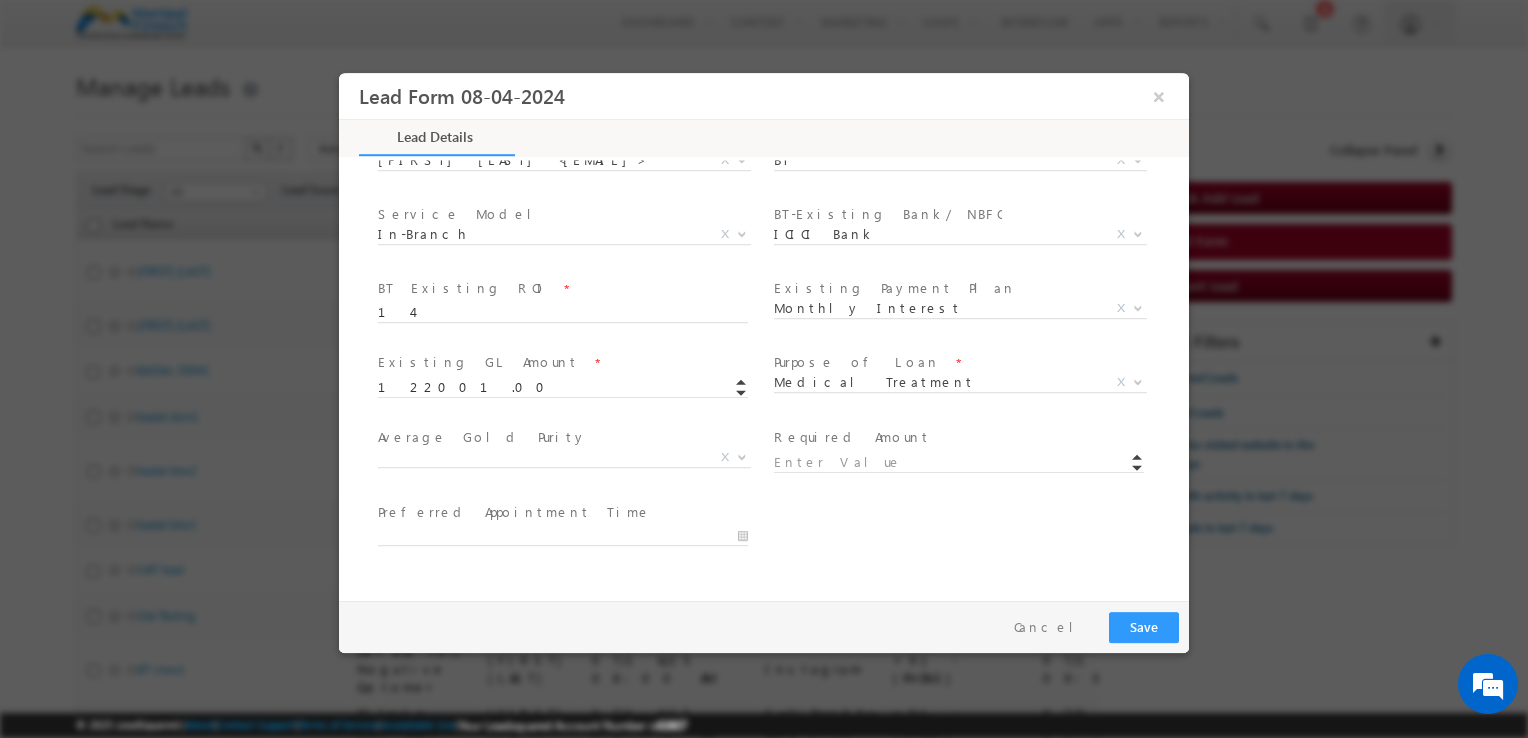 click on "Average Gold Purity
*" at bounding box center (562, 438) 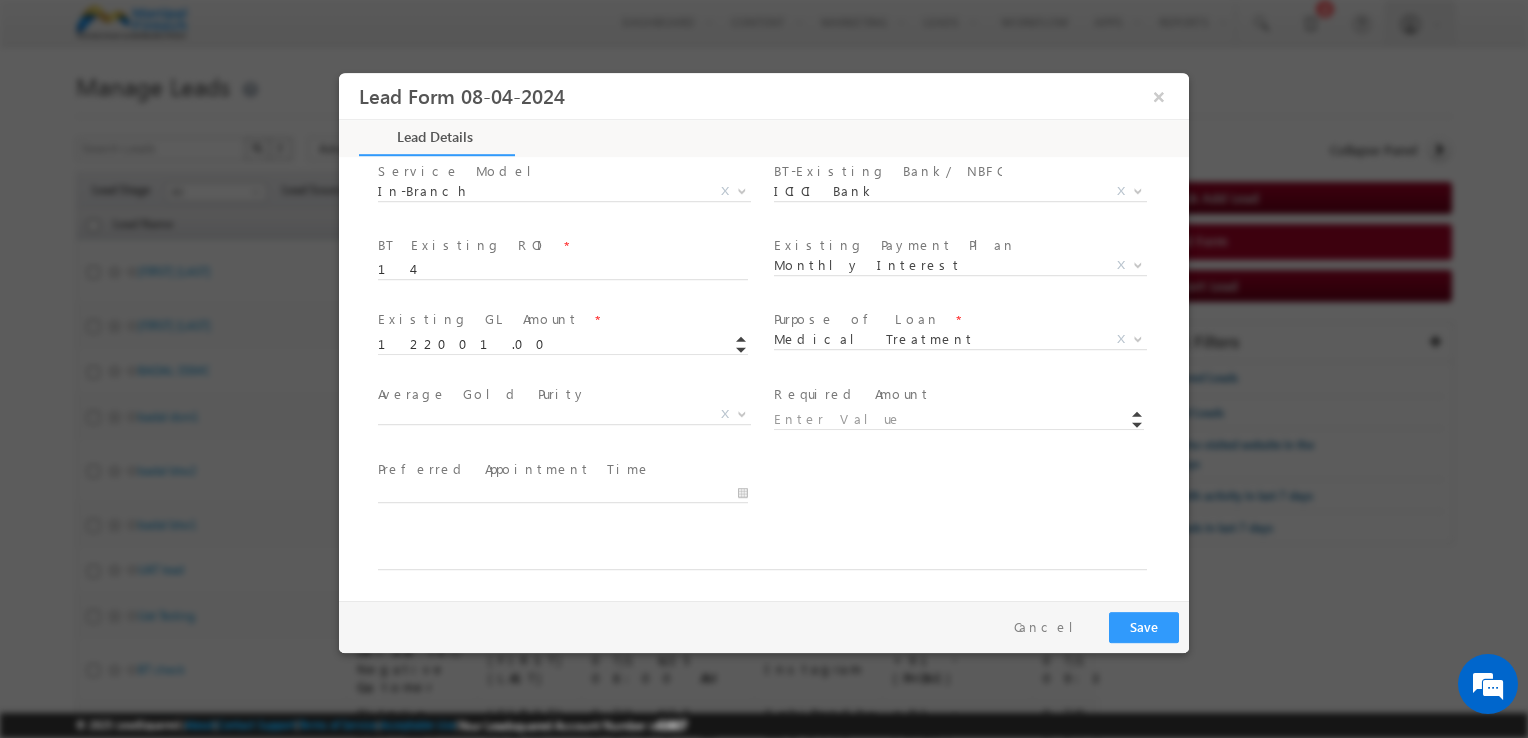 scroll, scrollTop: 807, scrollLeft: 0, axis: vertical 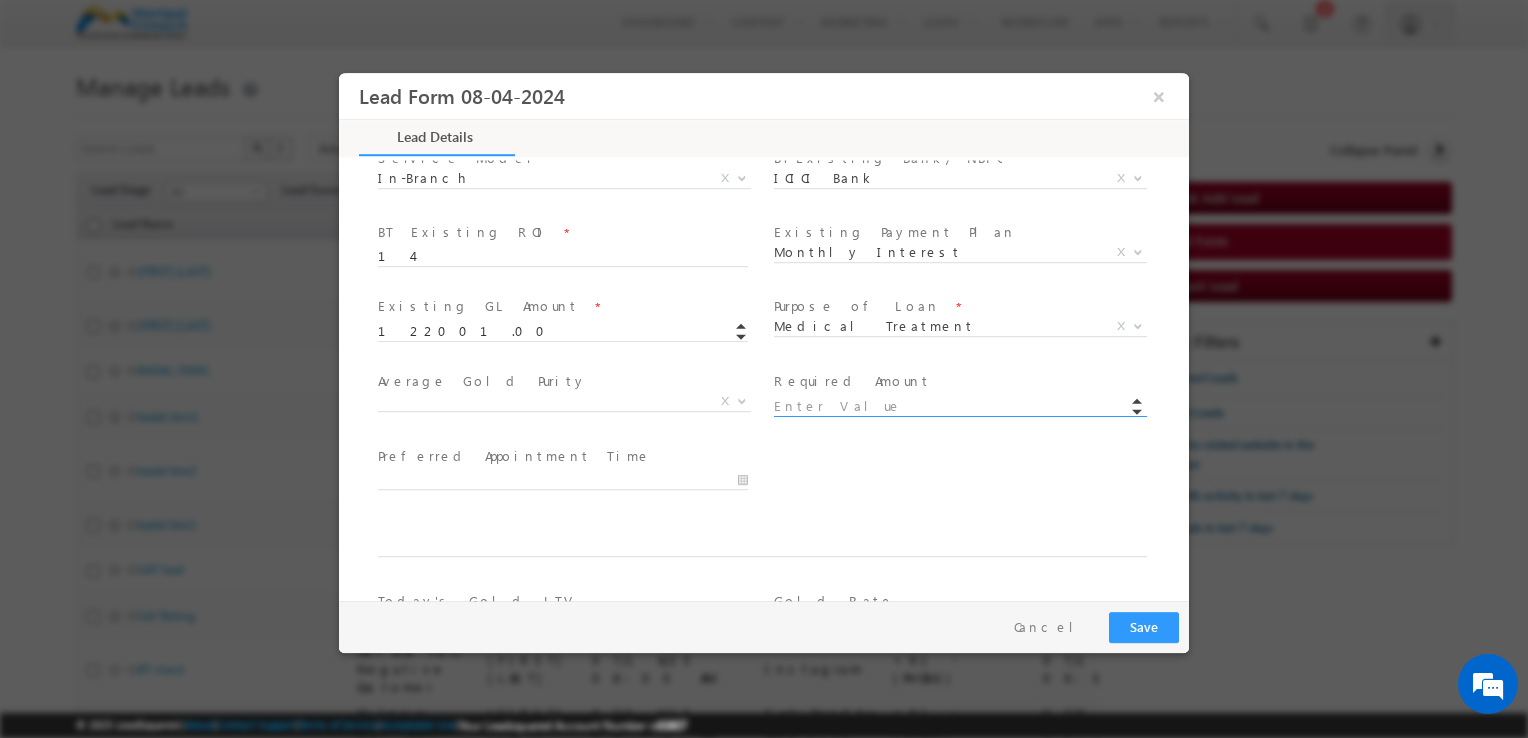click at bounding box center [959, 407] 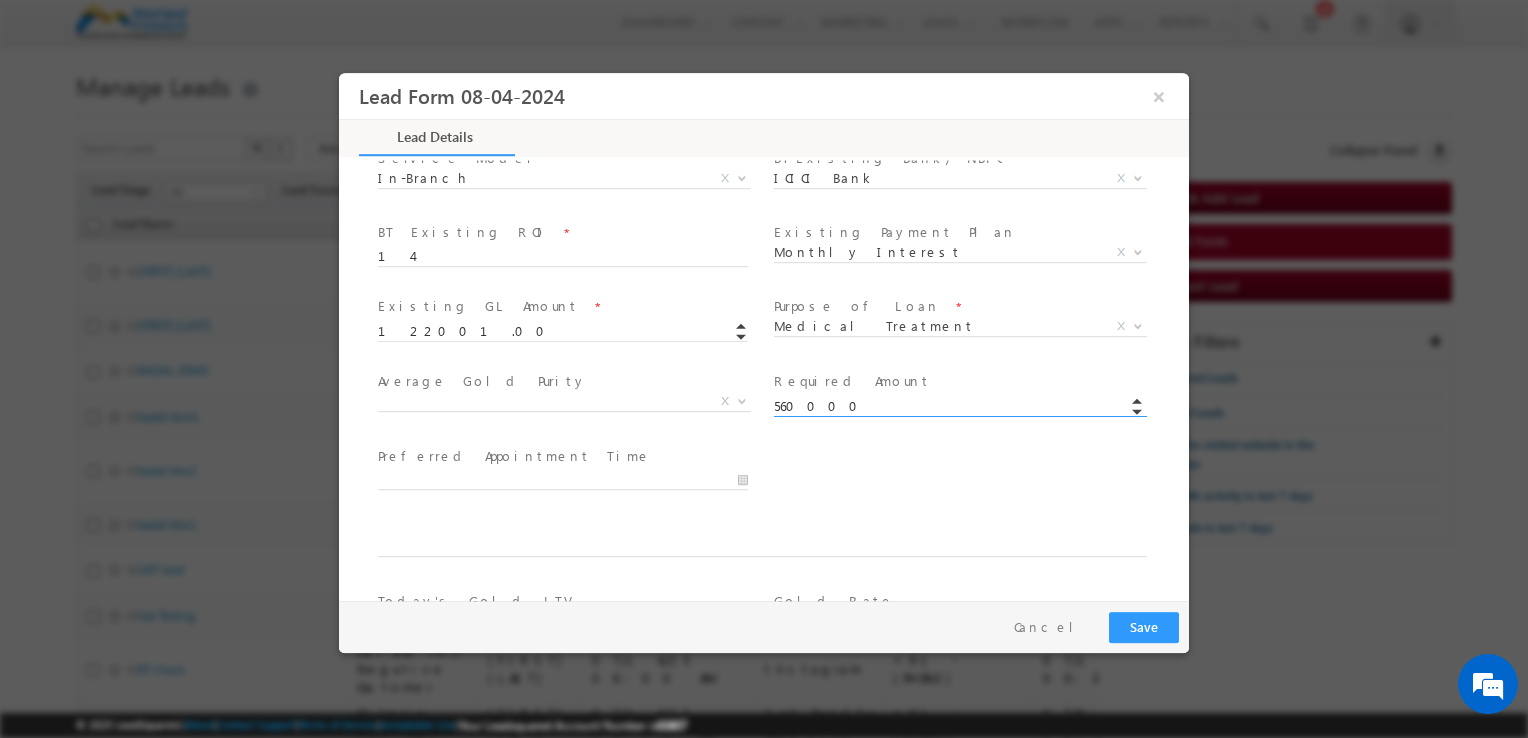type on "560000.00" 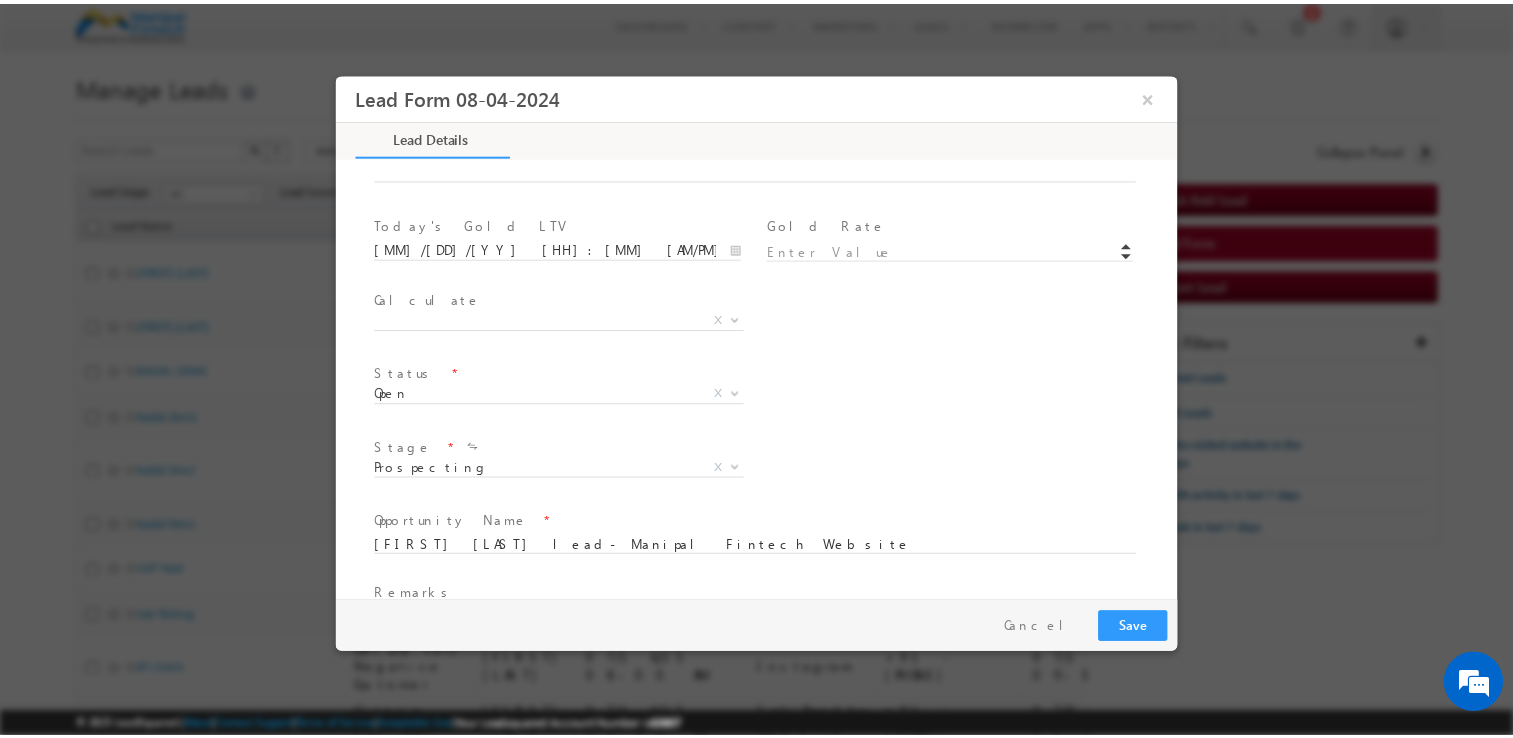 scroll, scrollTop: 1240, scrollLeft: 0, axis: vertical 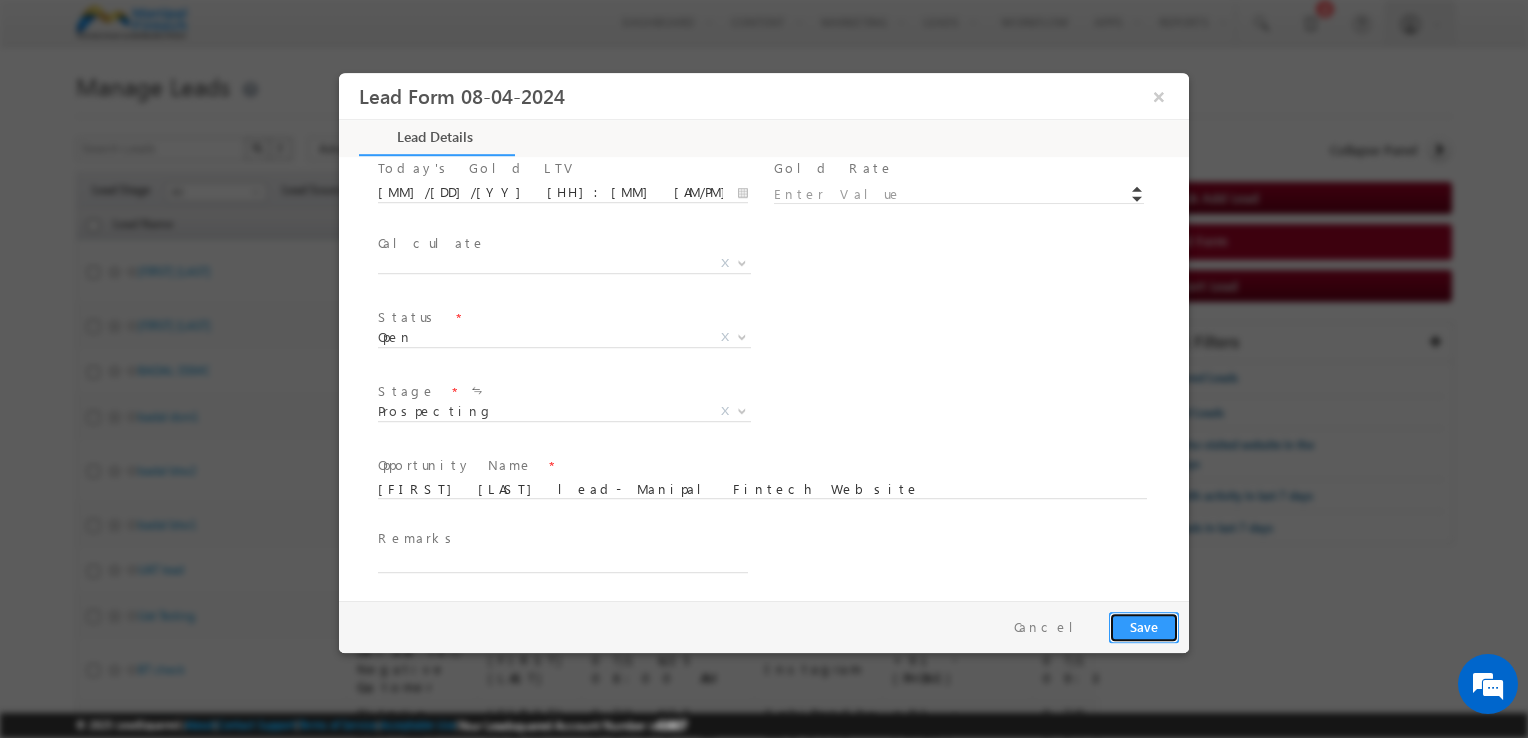 click on "Save" at bounding box center (1144, 627) 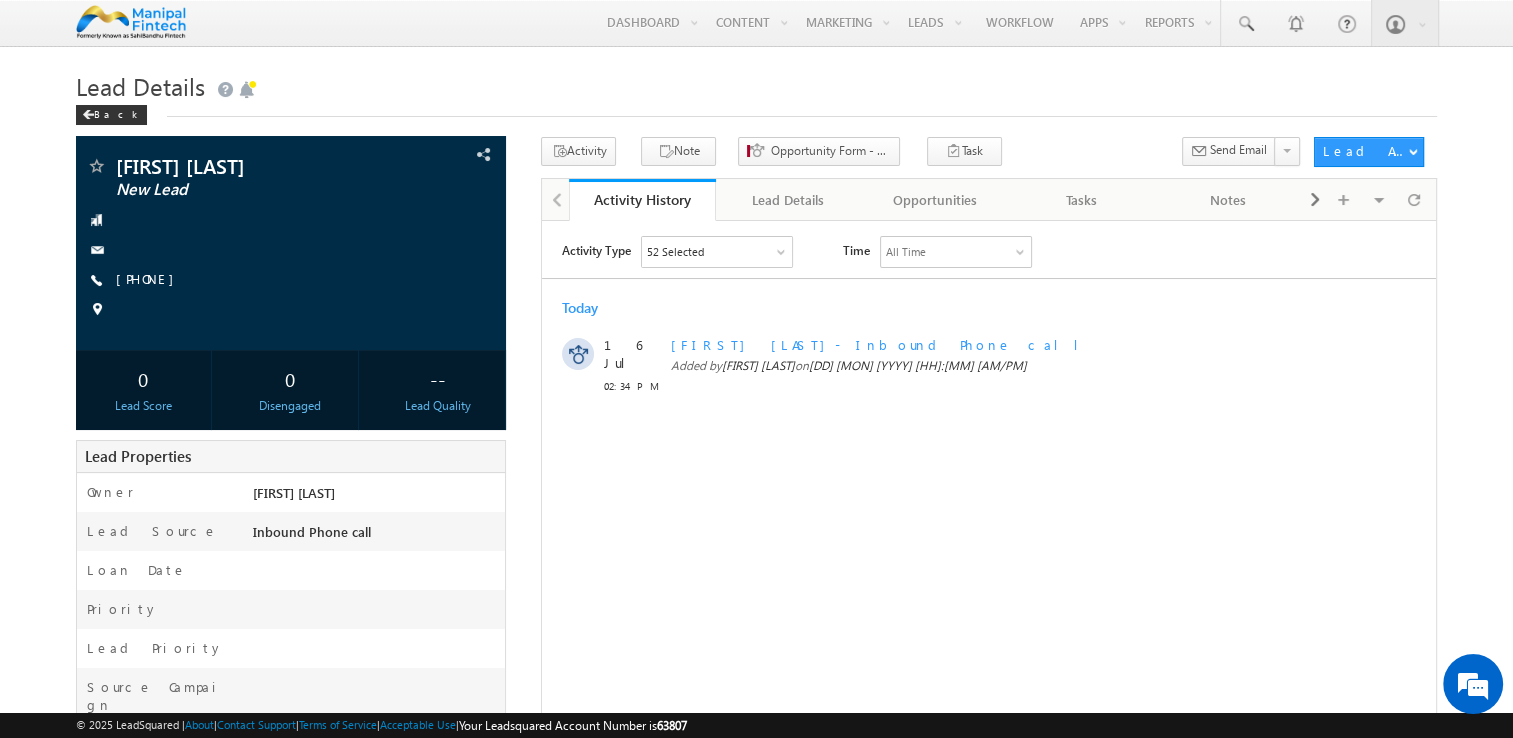 scroll, scrollTop: 0, scrollLeft: 0, axis: both 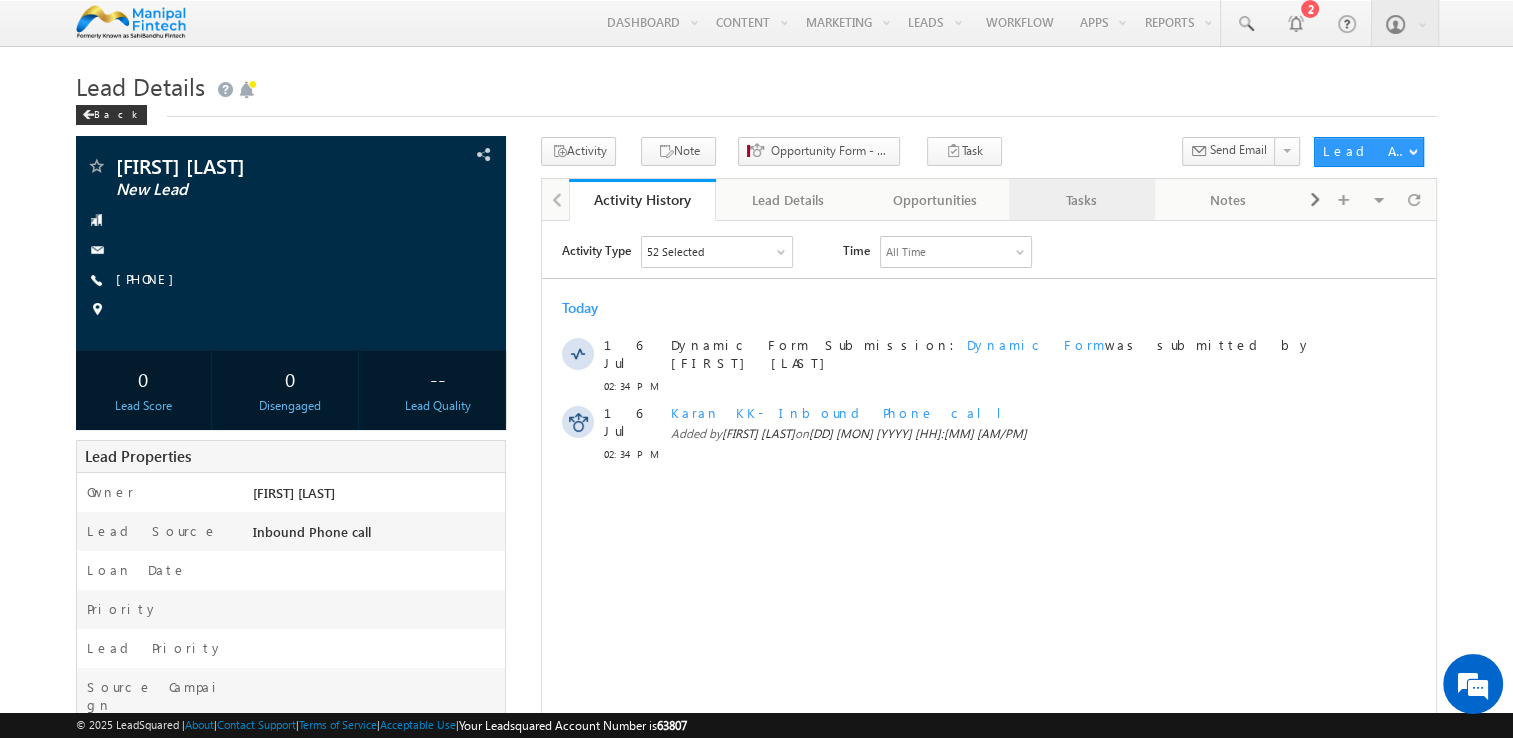 click on "Tasks" at bounding box center [1082, 200] 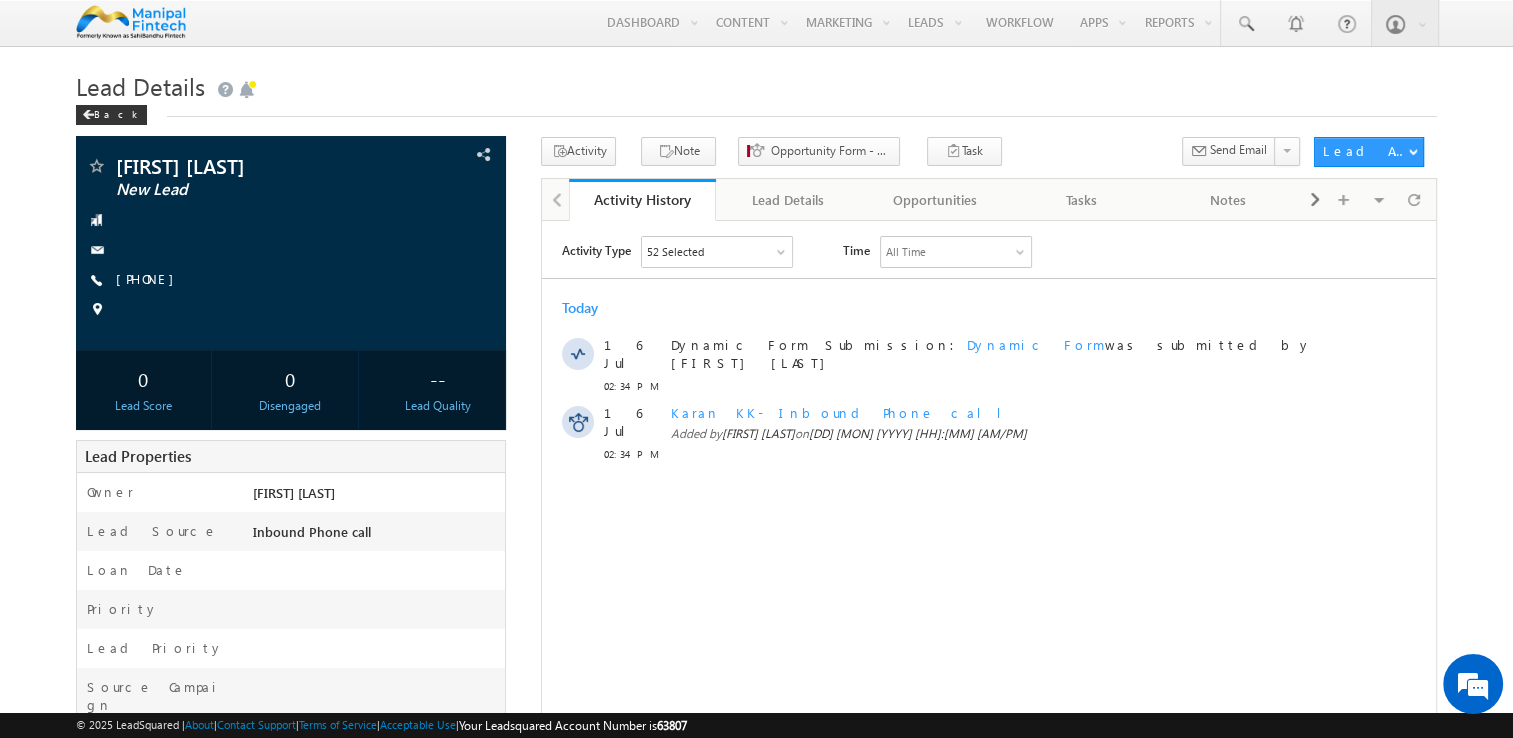 scroll, scrollTop: 0, scrollLeft: 0, axis: both 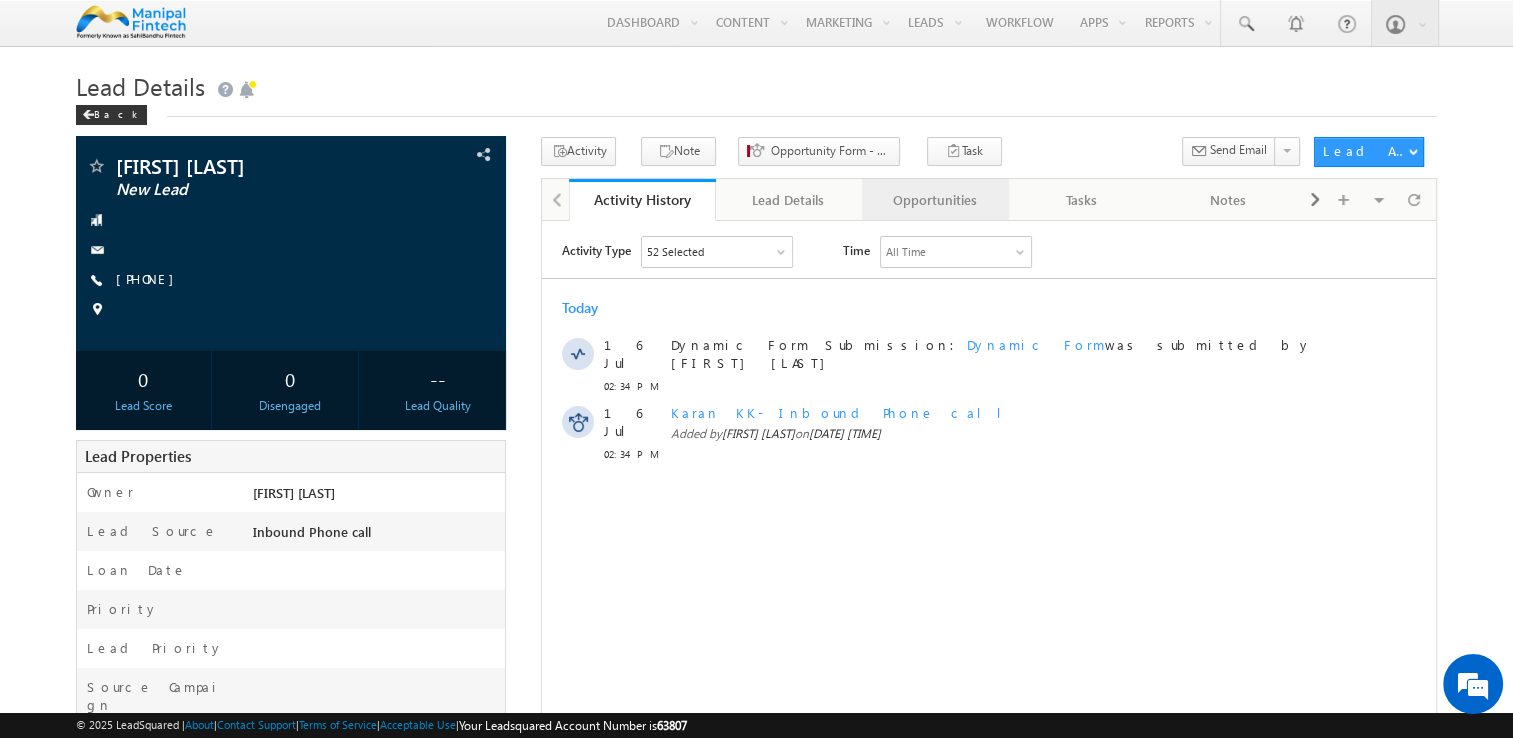 click on "Opportunities" at bounding box center [934, 200] 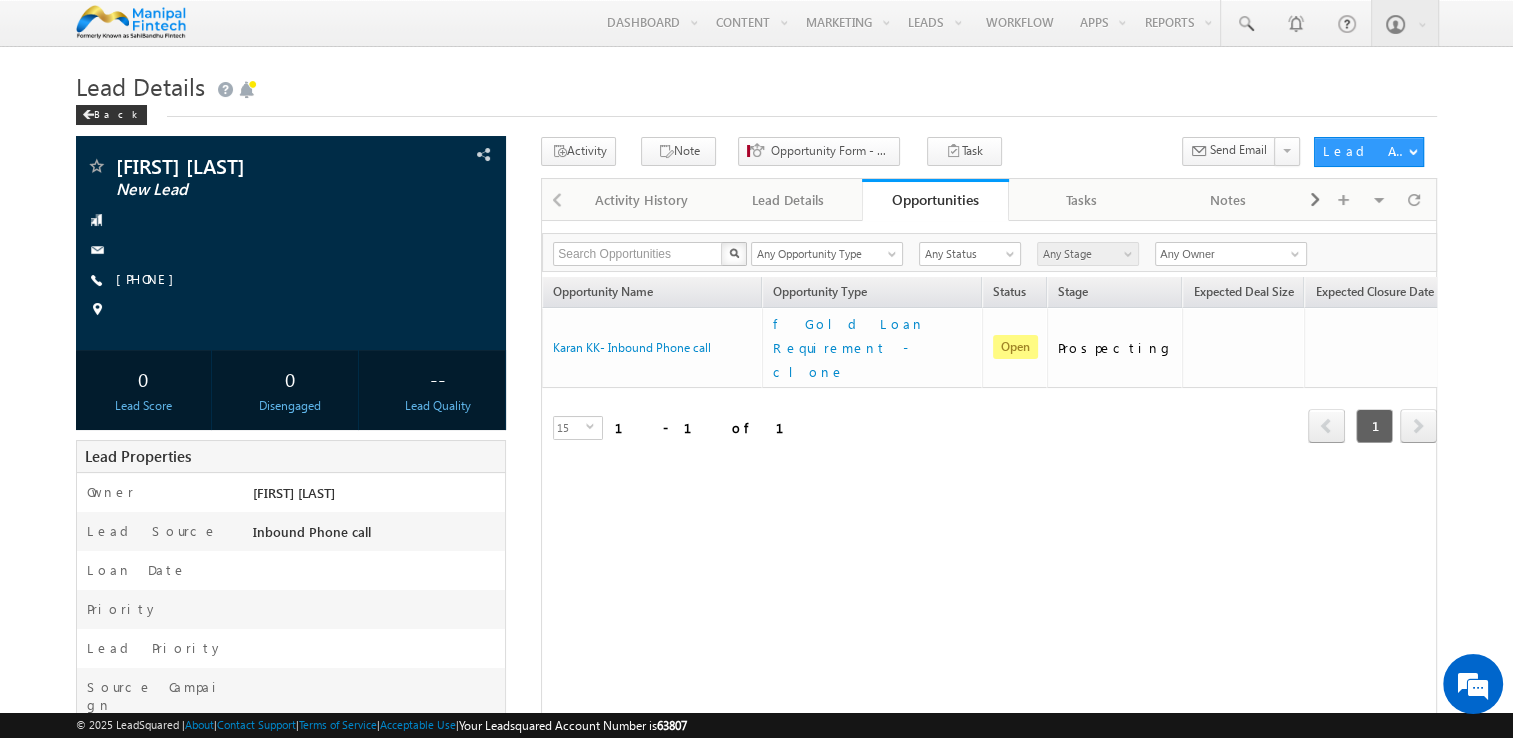 scroll, scrollTop: 0, scrollLeft: 0, axis: both 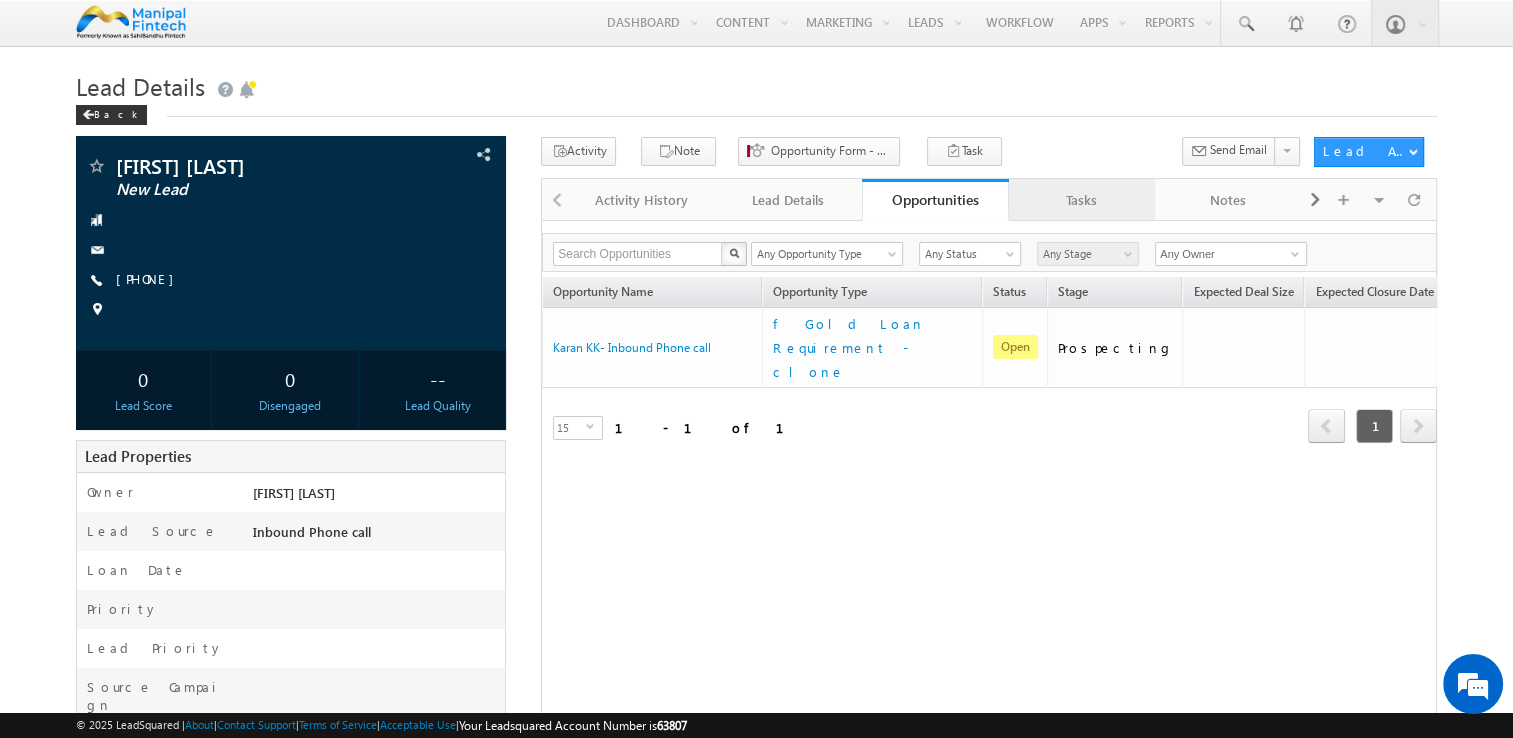 click on "Tasks" at bounding box center (1081, 200) 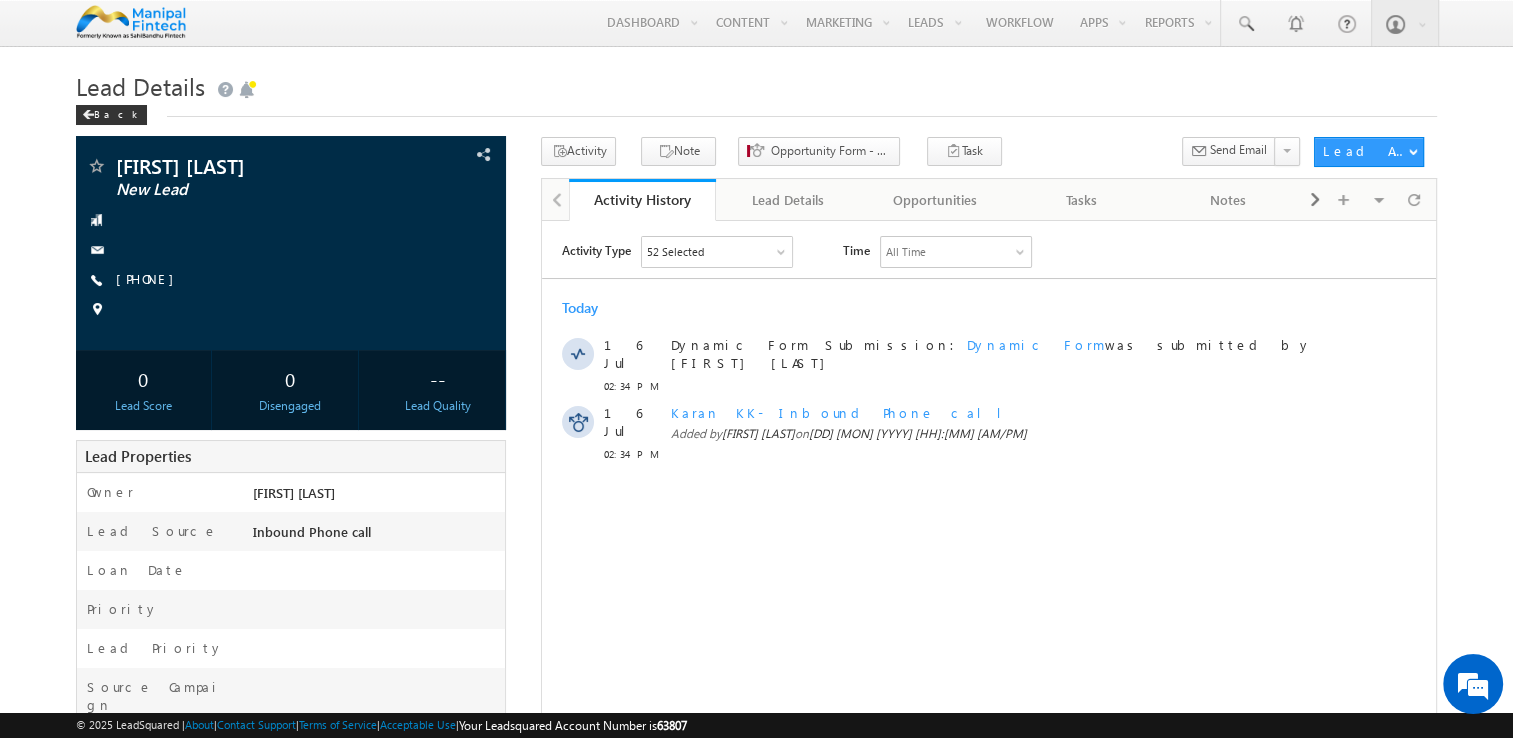 scroll, scrollTop: 0, scrollLeft: 0, axis: both 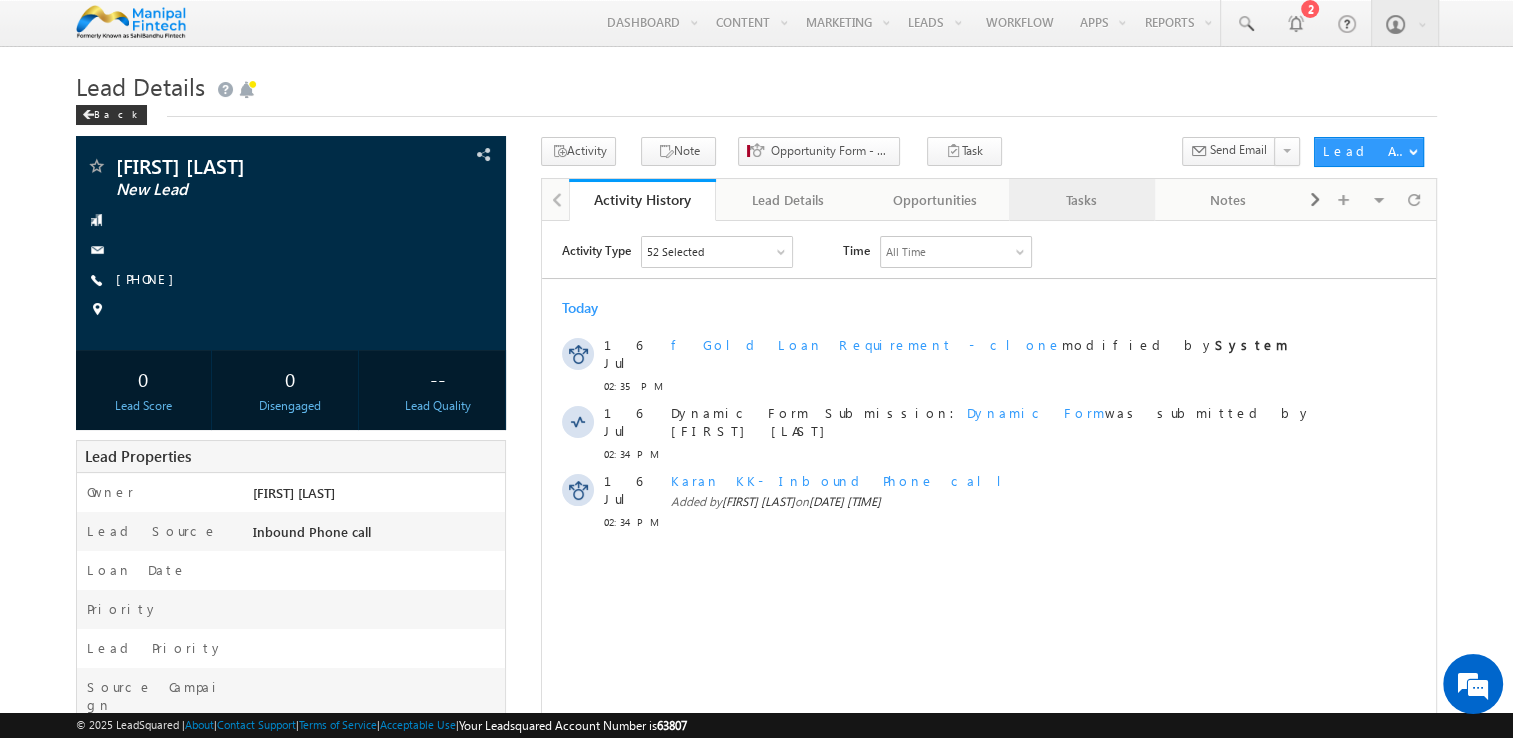 click on "Tasks" at bounding box center (1081, 200) 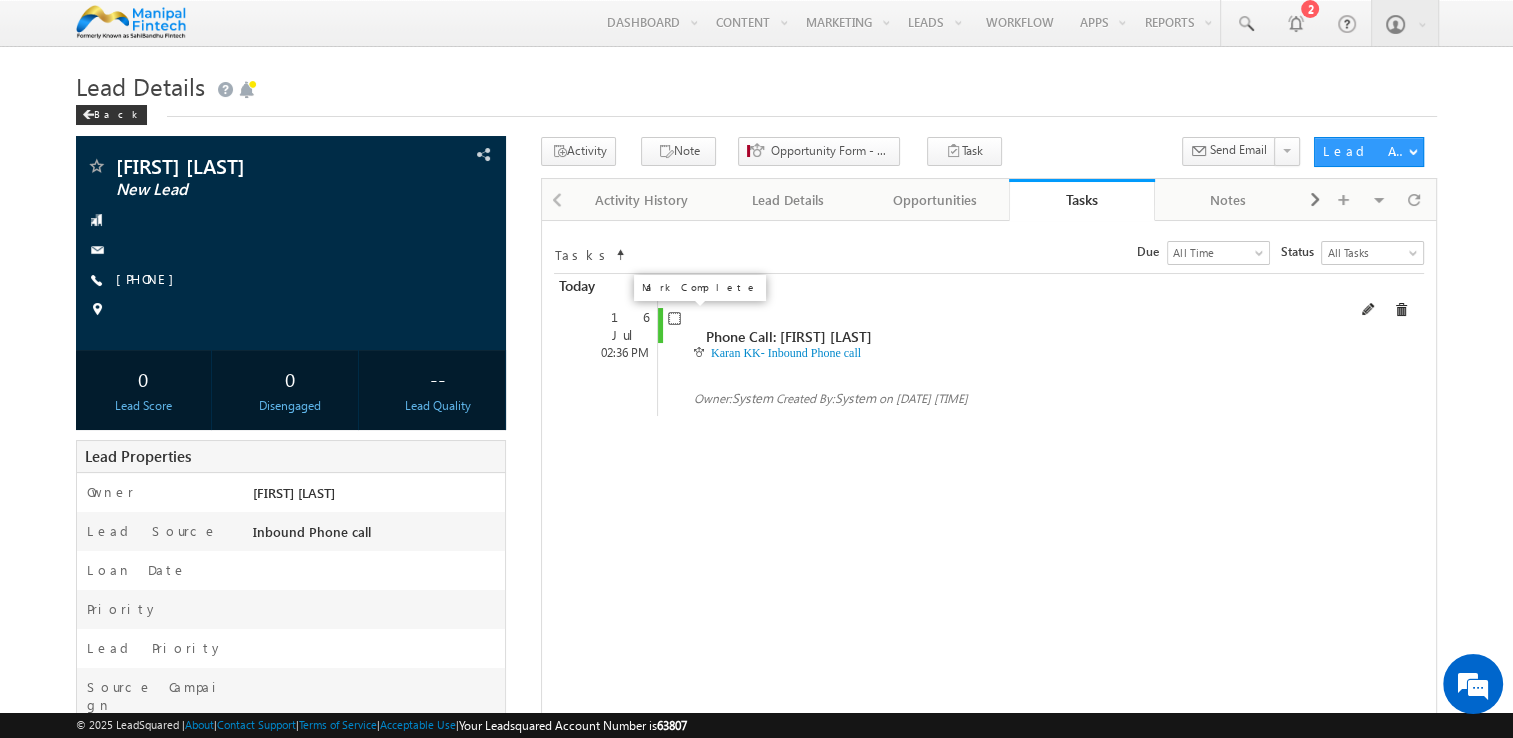 click at bounding box center [674, 318] 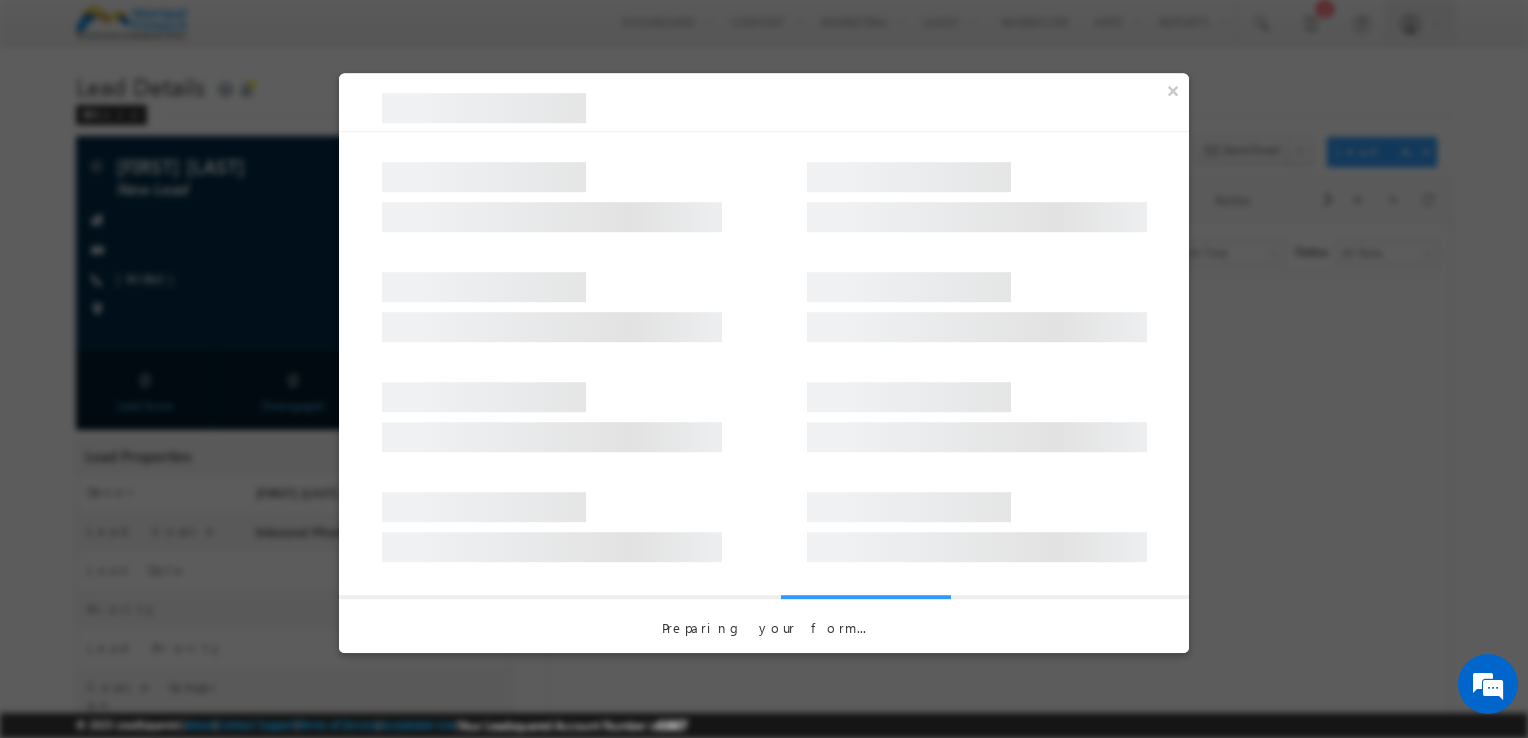 scroll, scrollTop: 0, scrollLeft: 0, axis: both 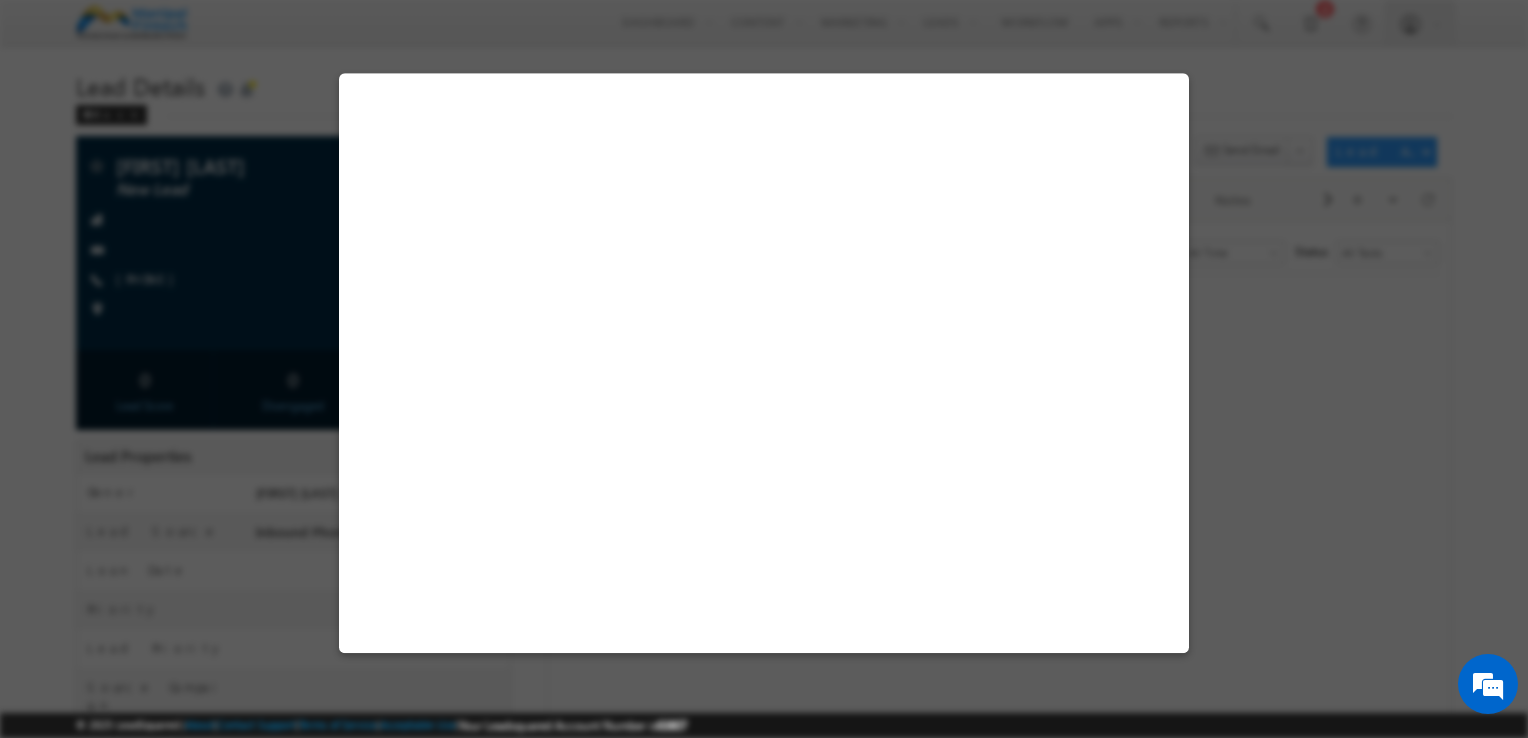 select on "Inbound Phone call" 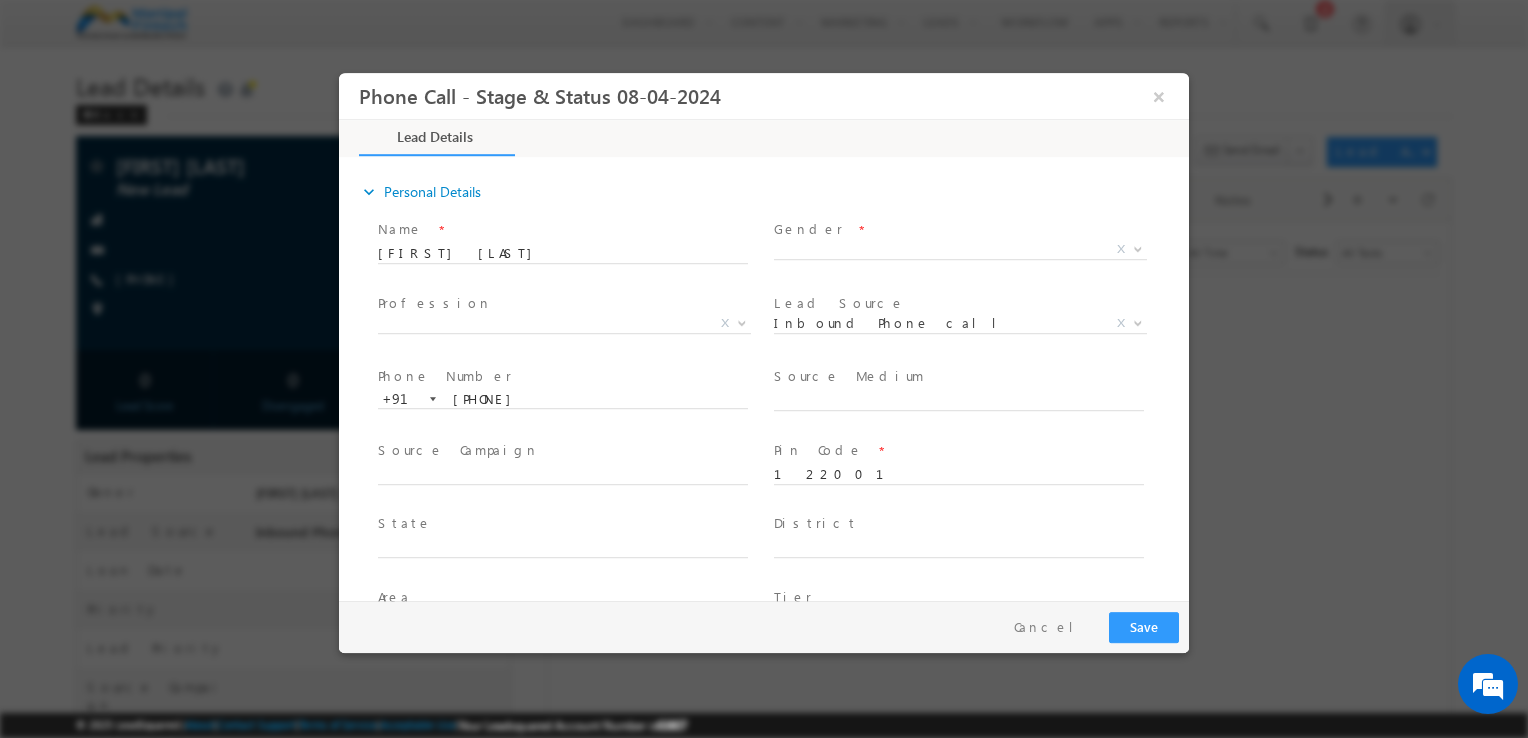scroll, scrollTop: 0, scrollLeft: 0, axis: both 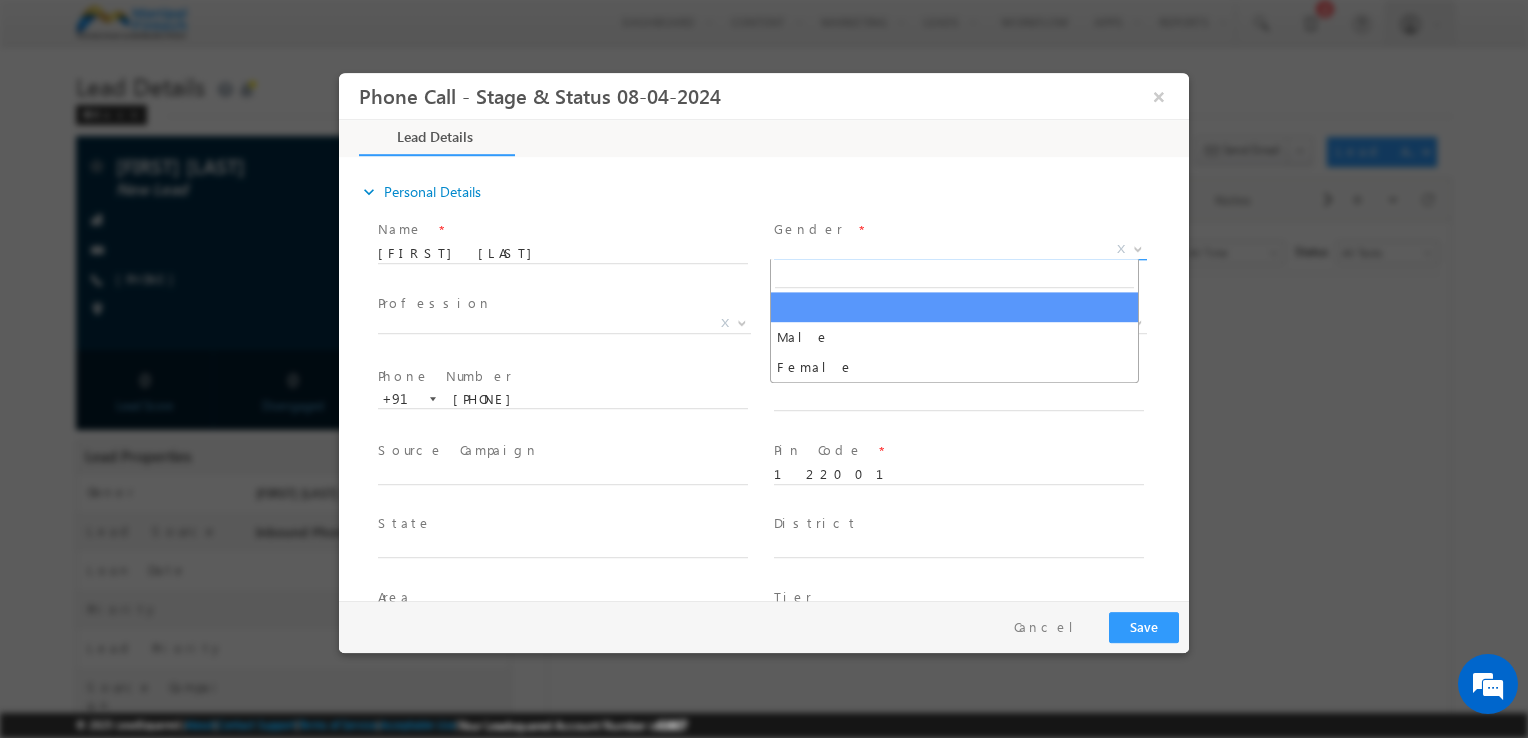 click on "X" at bounding box center (960, 250) 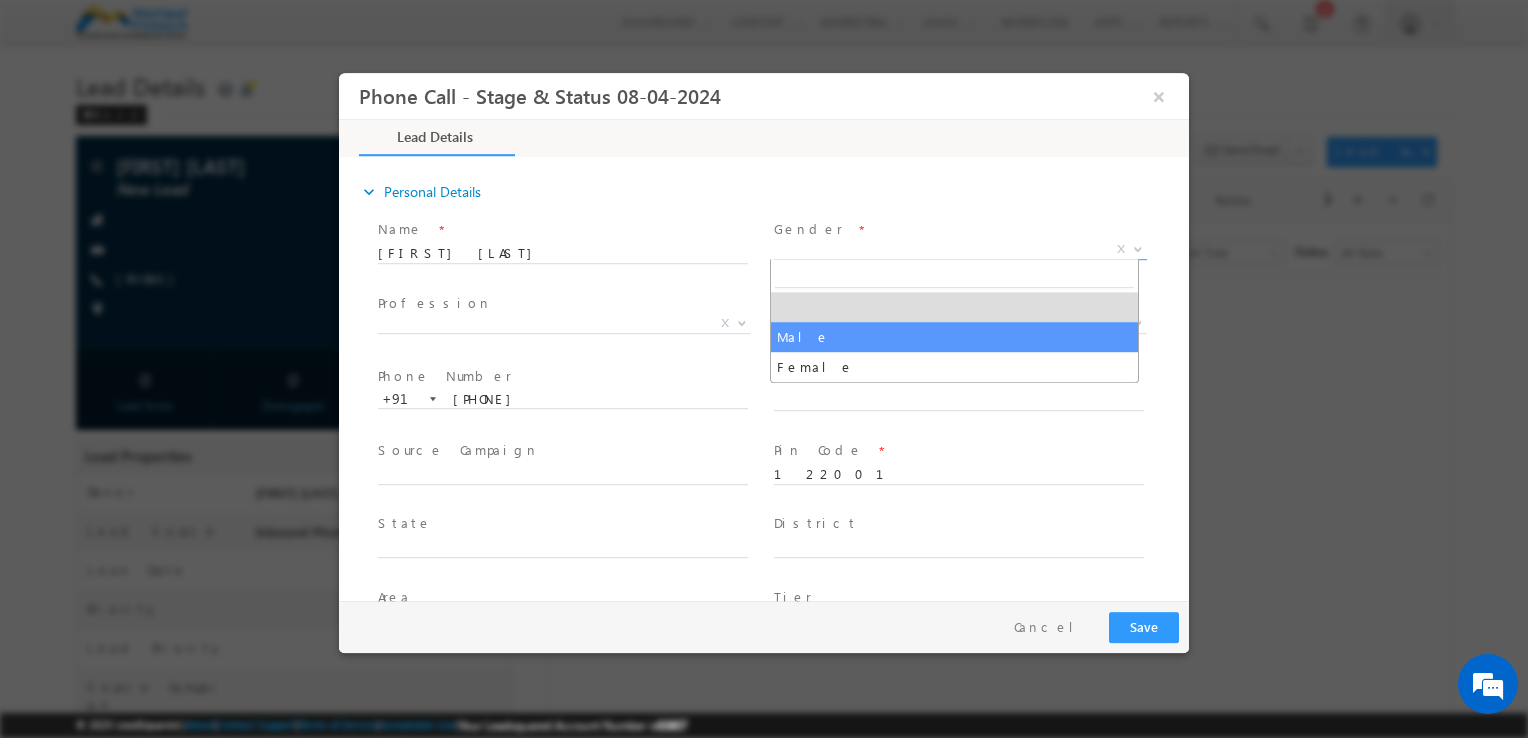 select on "Male" 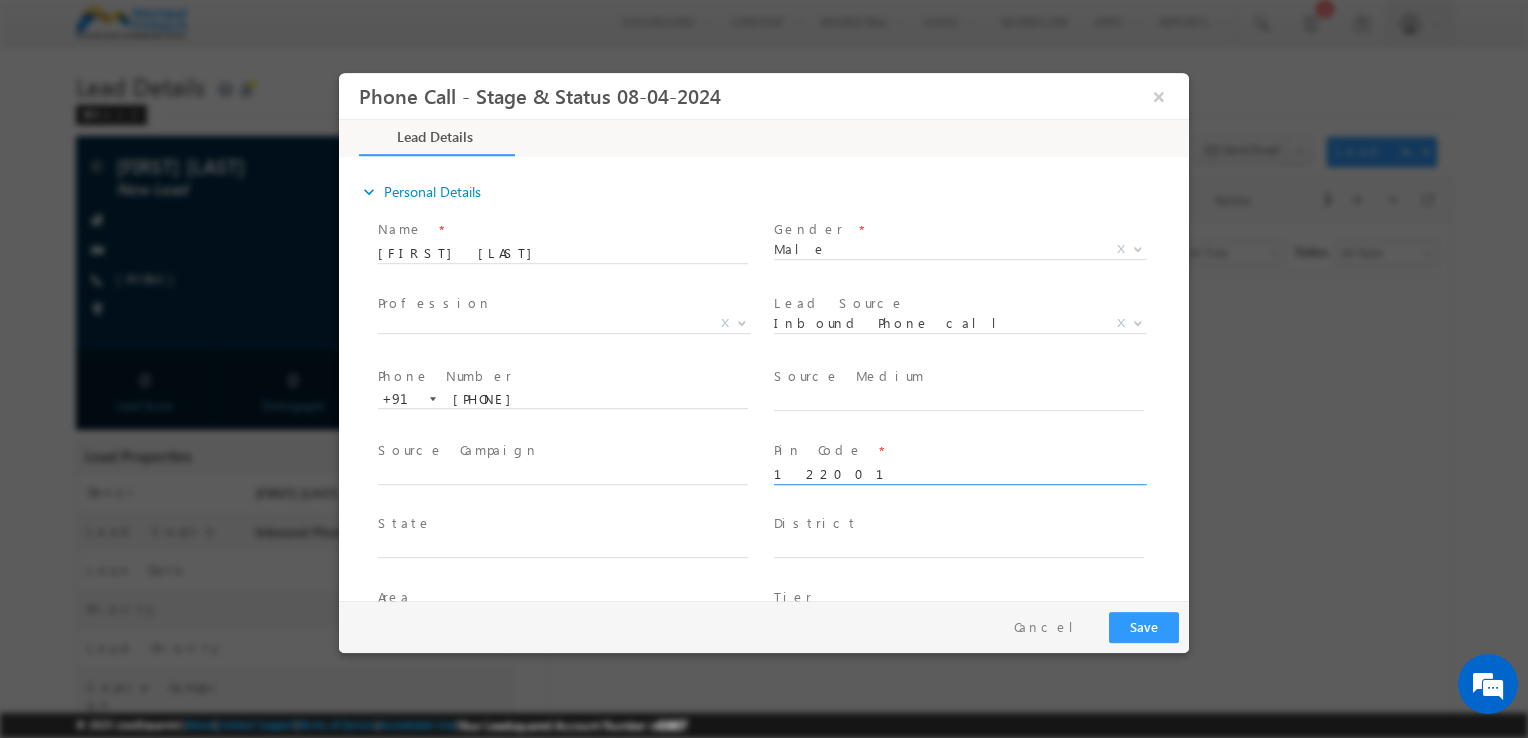 click on "122001" at bounding box center (959, 475) 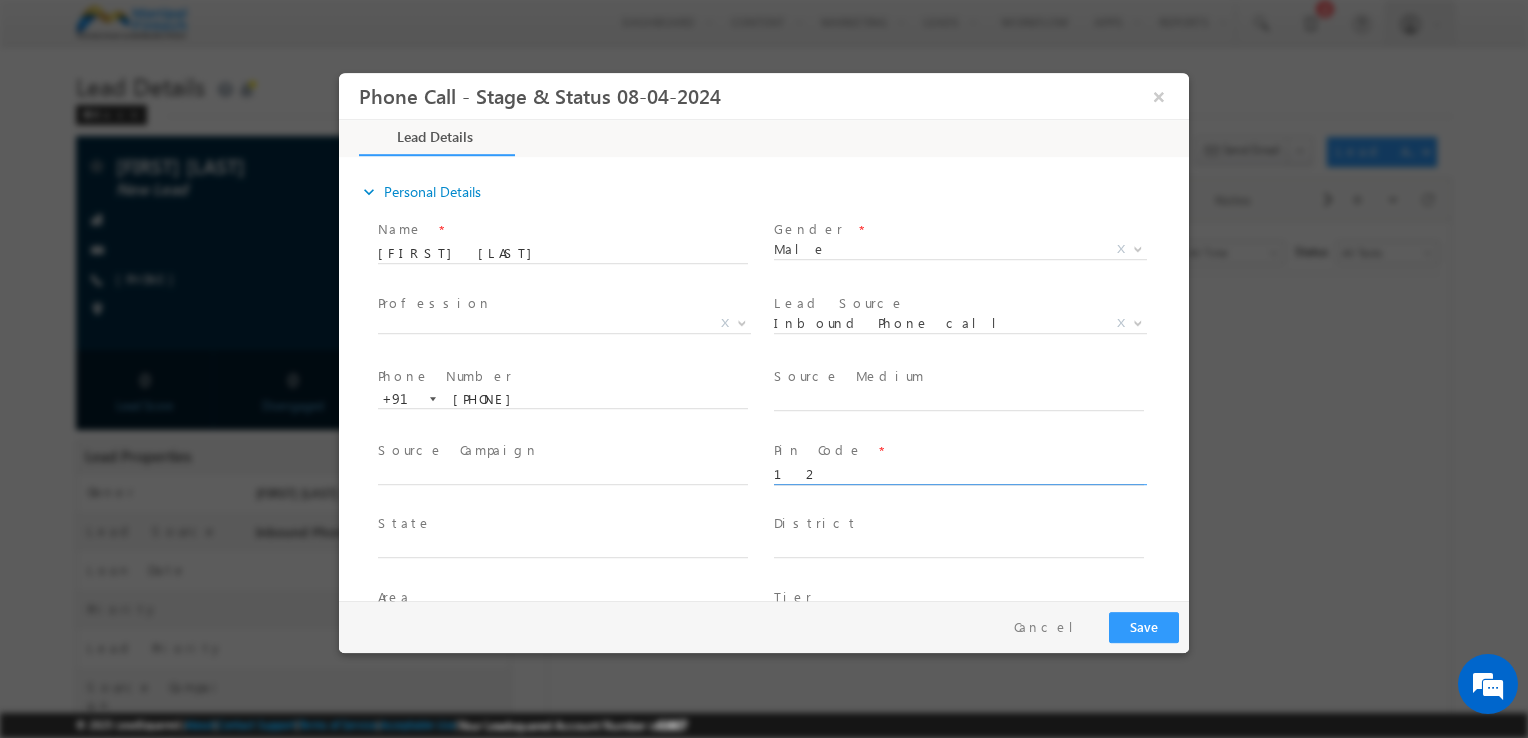 type on "1" 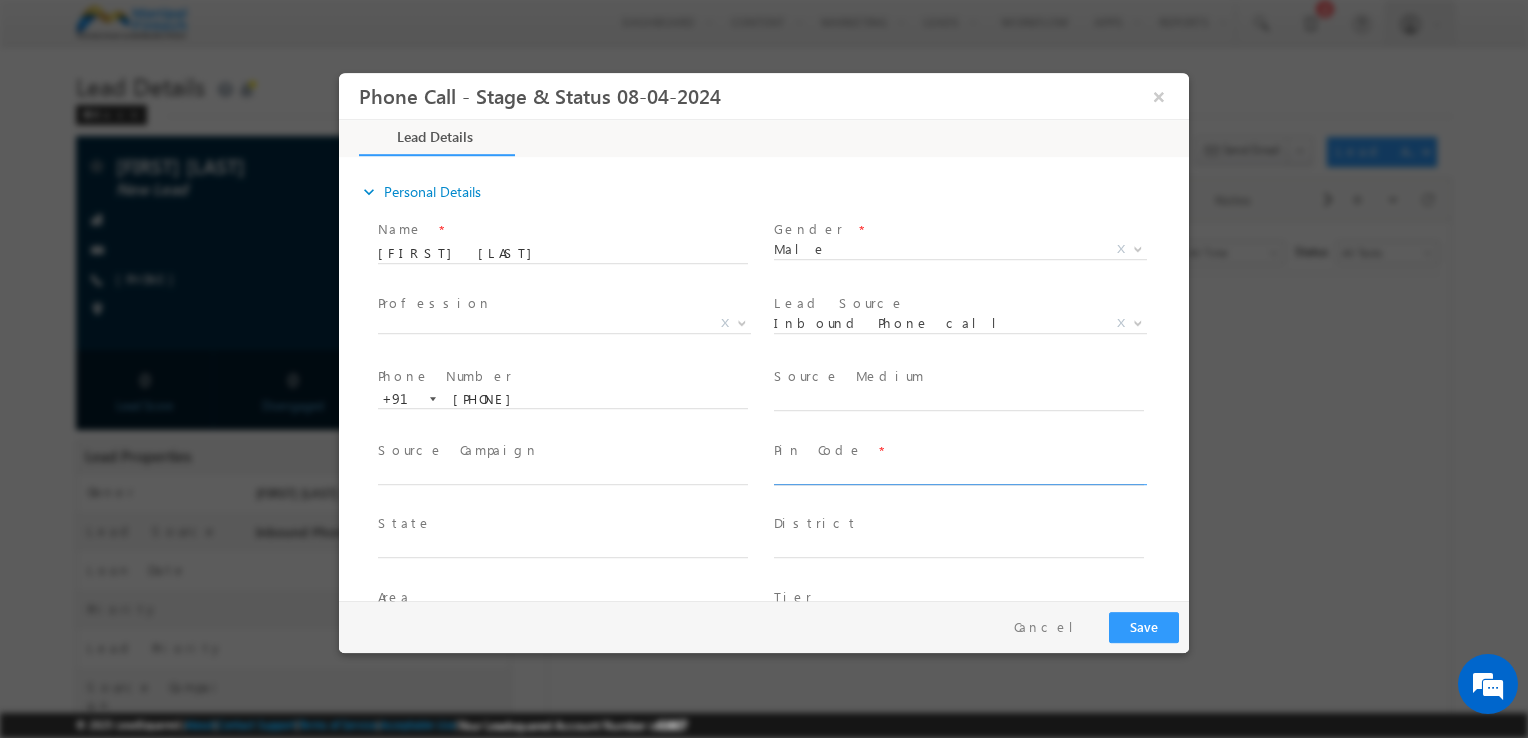 click at bounding box center [959, 475] 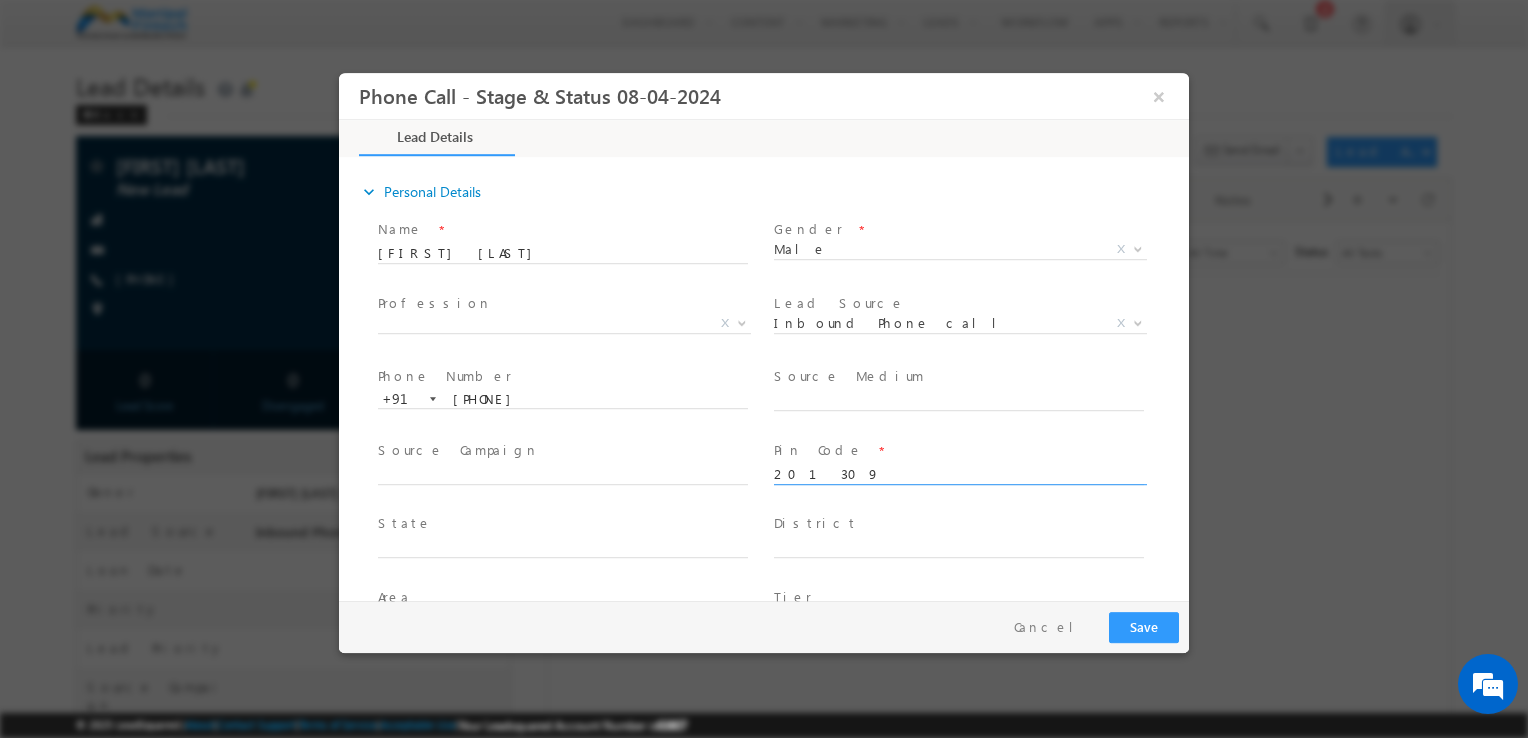 type on "201309" 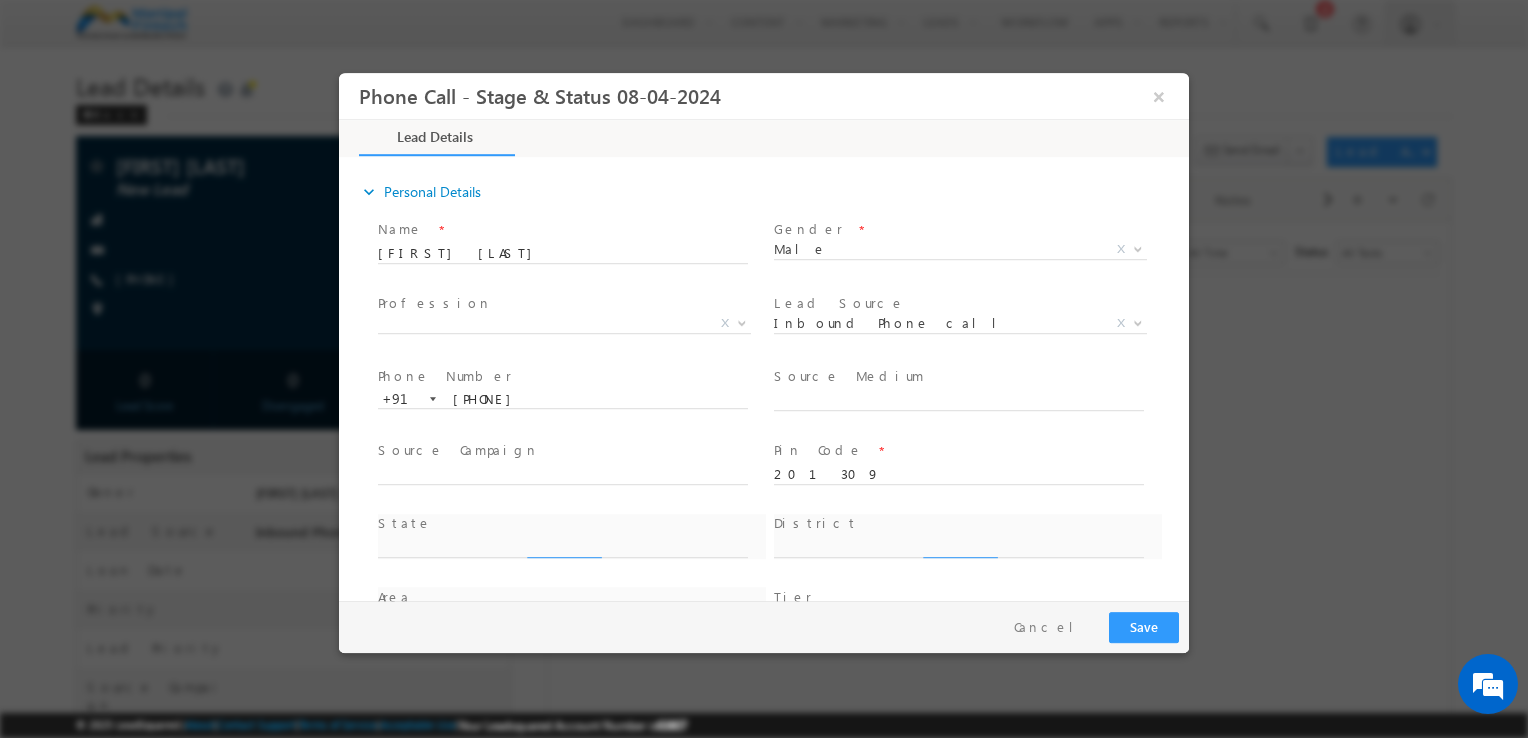 click on "Source Medium
*" at bounding box center (968, 390) 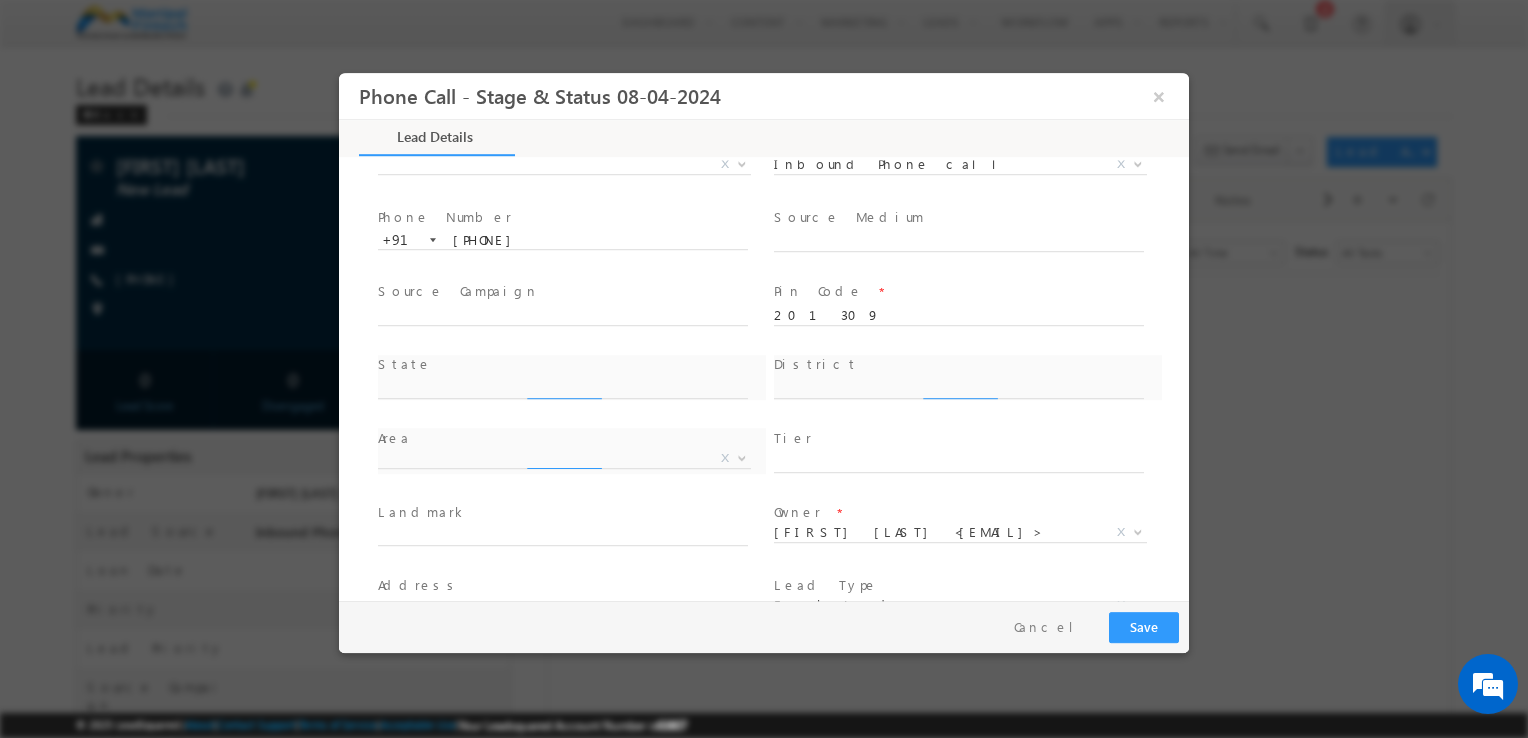 type on "Uttar Pradesh" 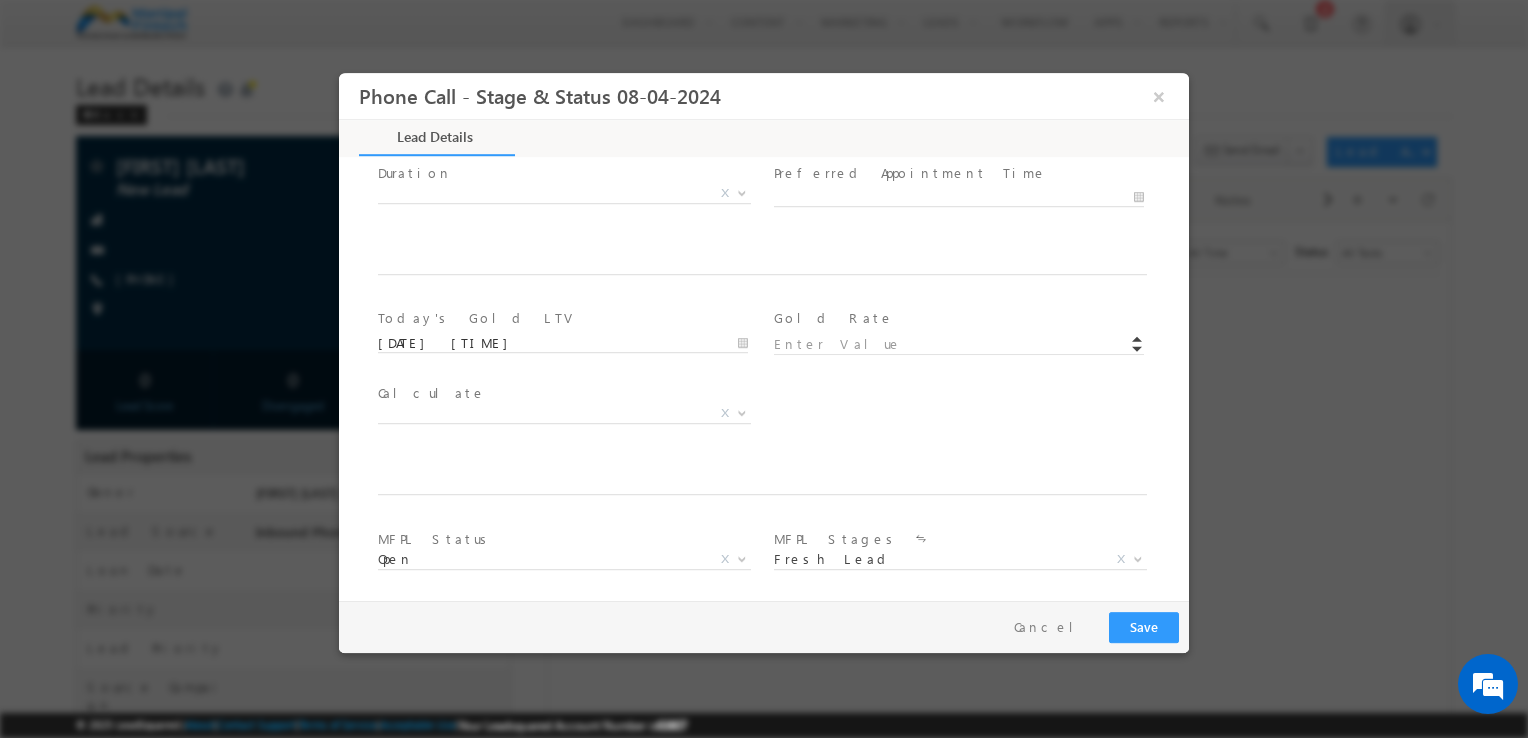 scroll, scrollTop: 1017, scrollLeft: 0, axis: vertical 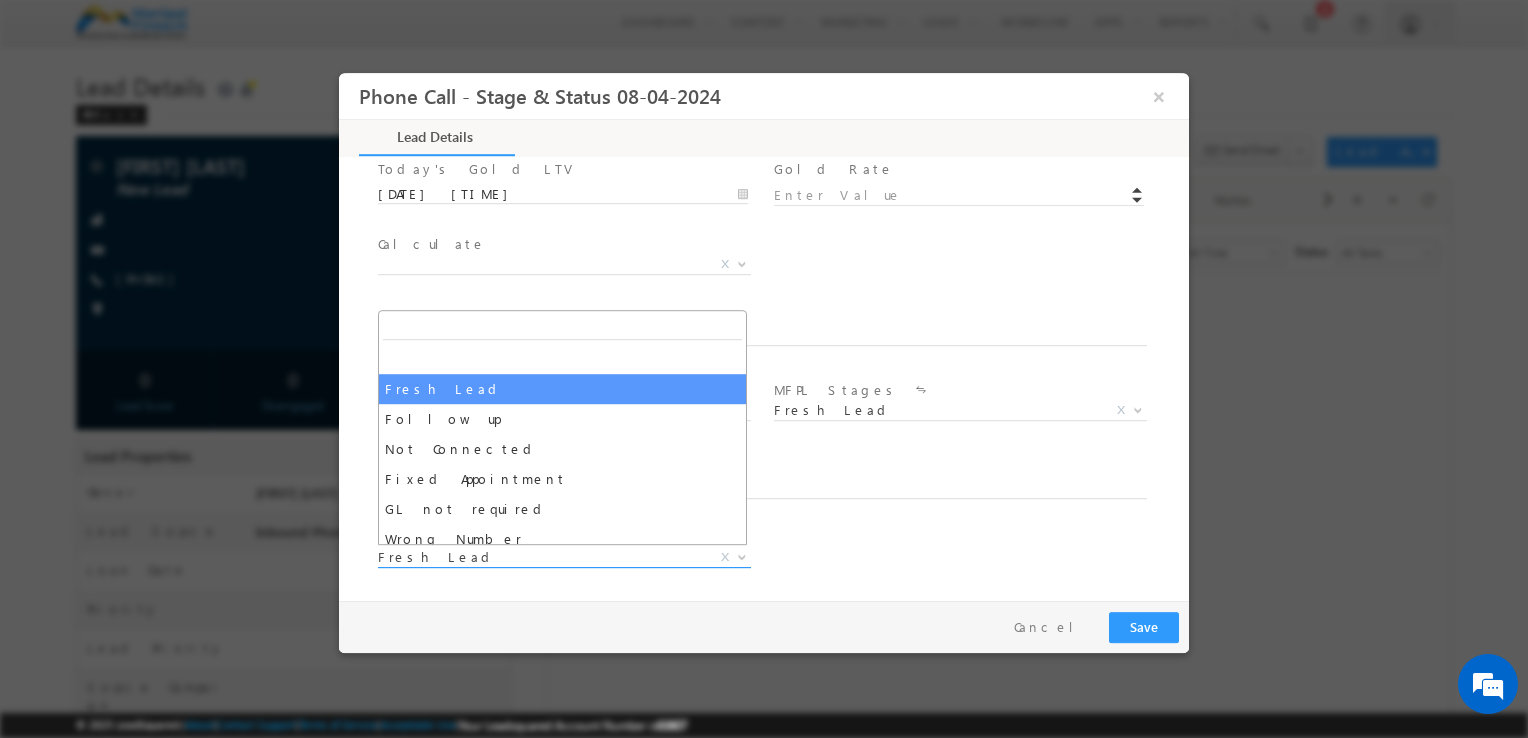 click on "Fresh Lead" at bounding box center (540, 557) 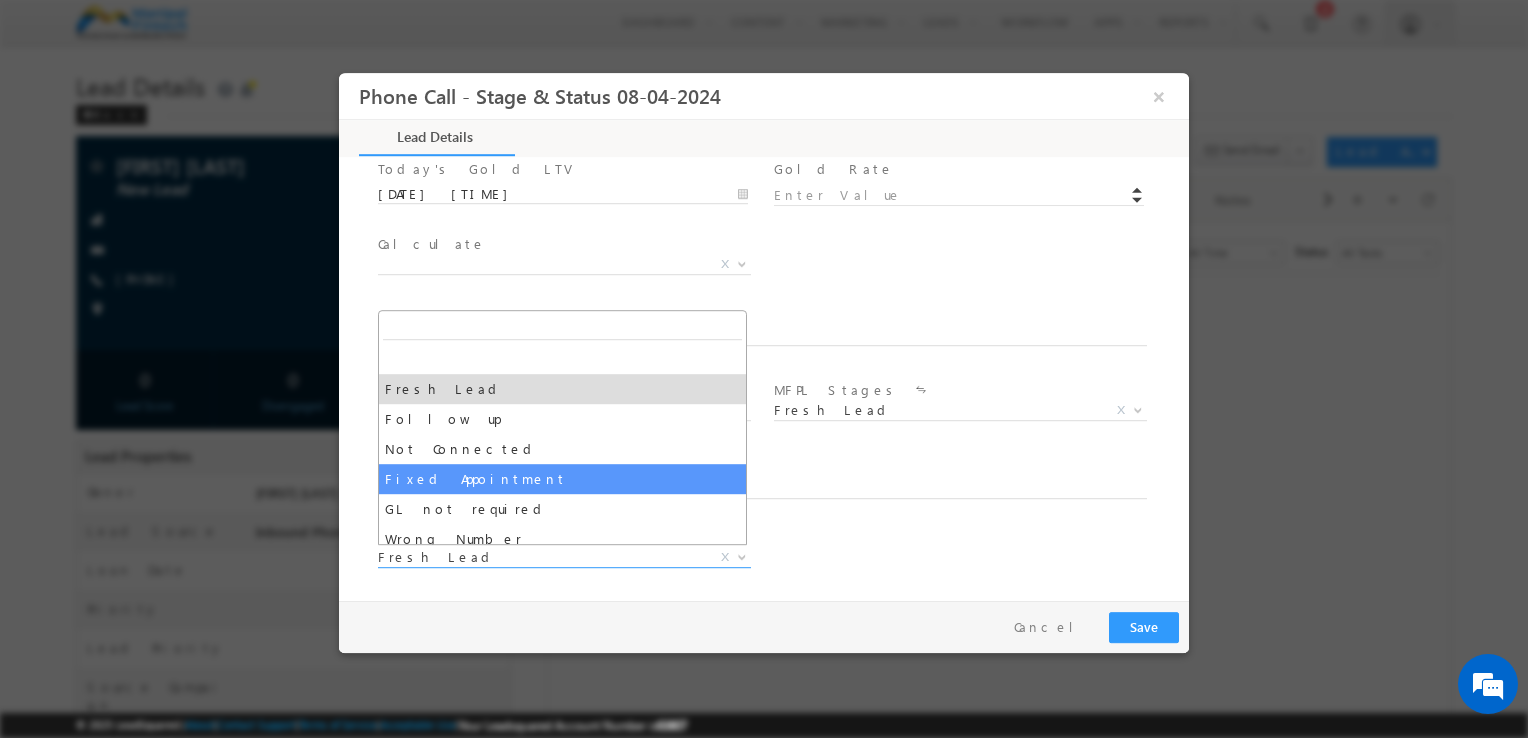 select on "Fixed Appointment" 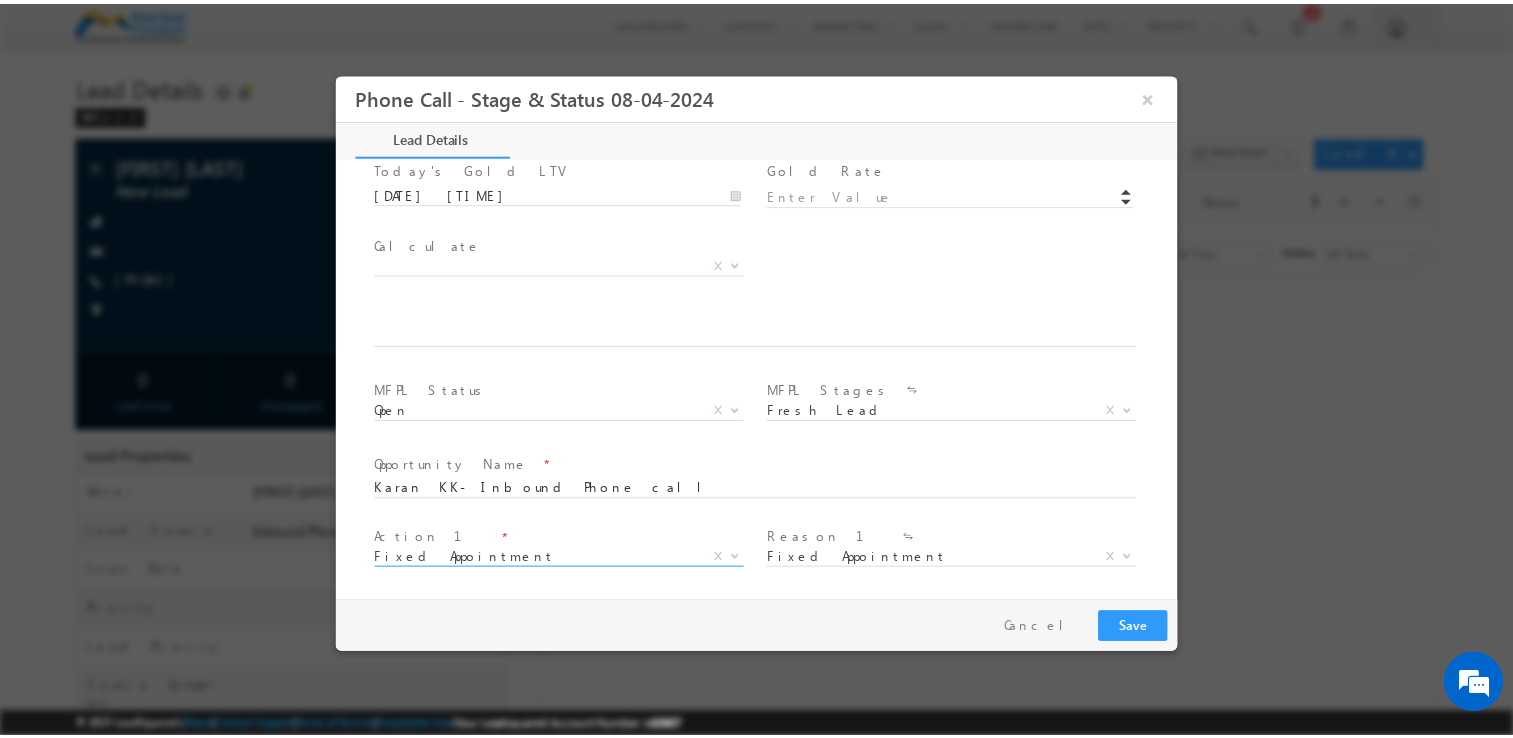 scroll, scrollTop: 1164, scrollLeft: 0, axis: vertical 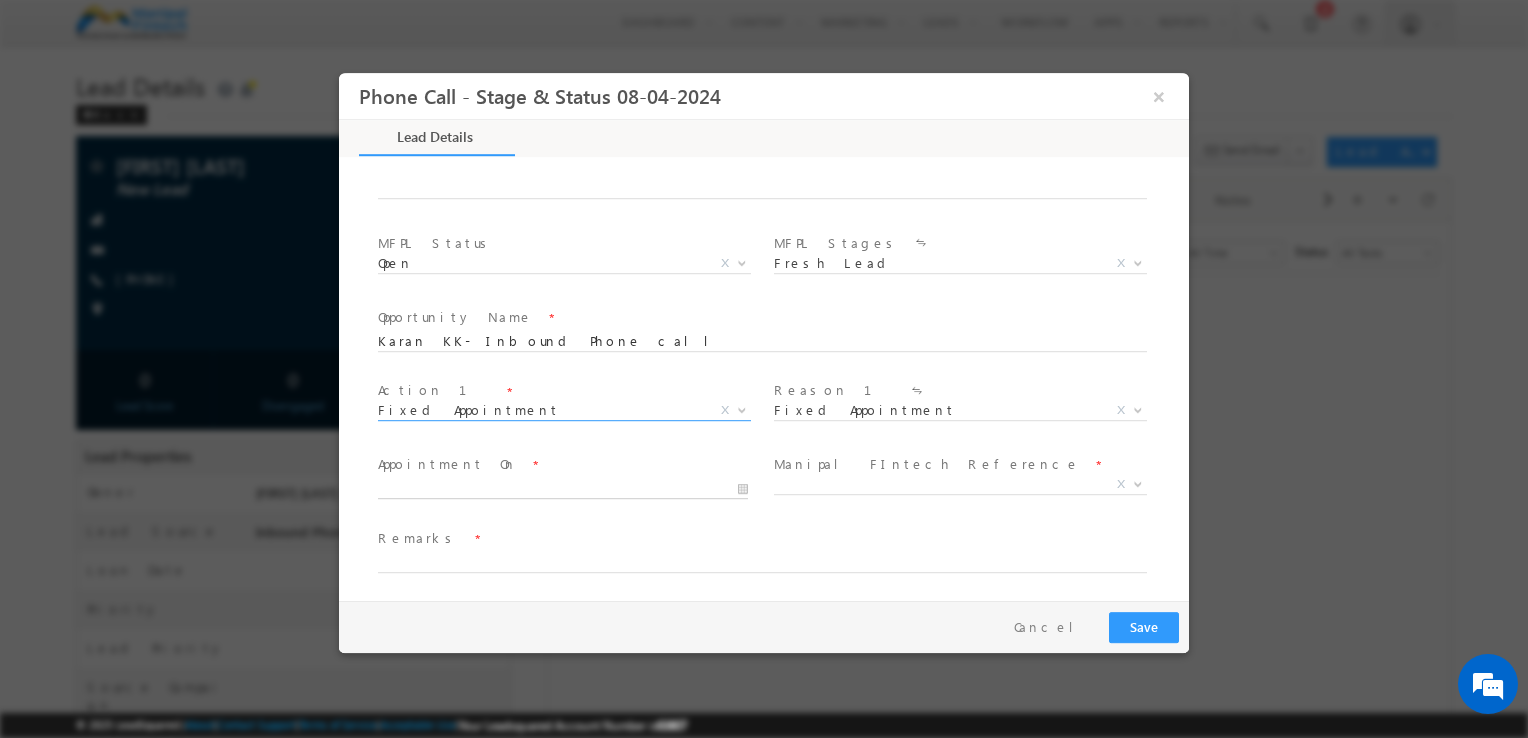 type on "[DATE] [TIME]" 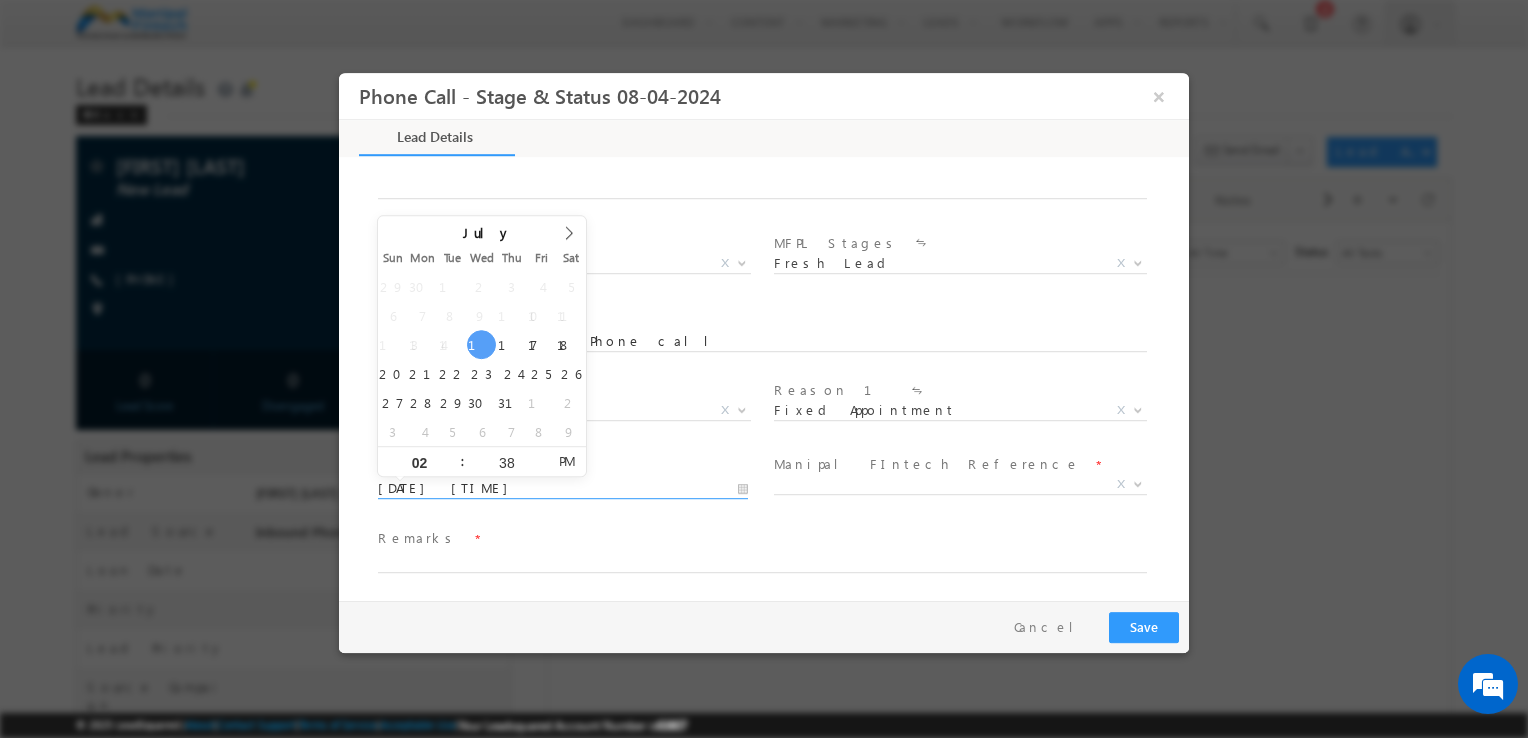 click on "[DATE] [TIME]" at bounding box center [563, 489] 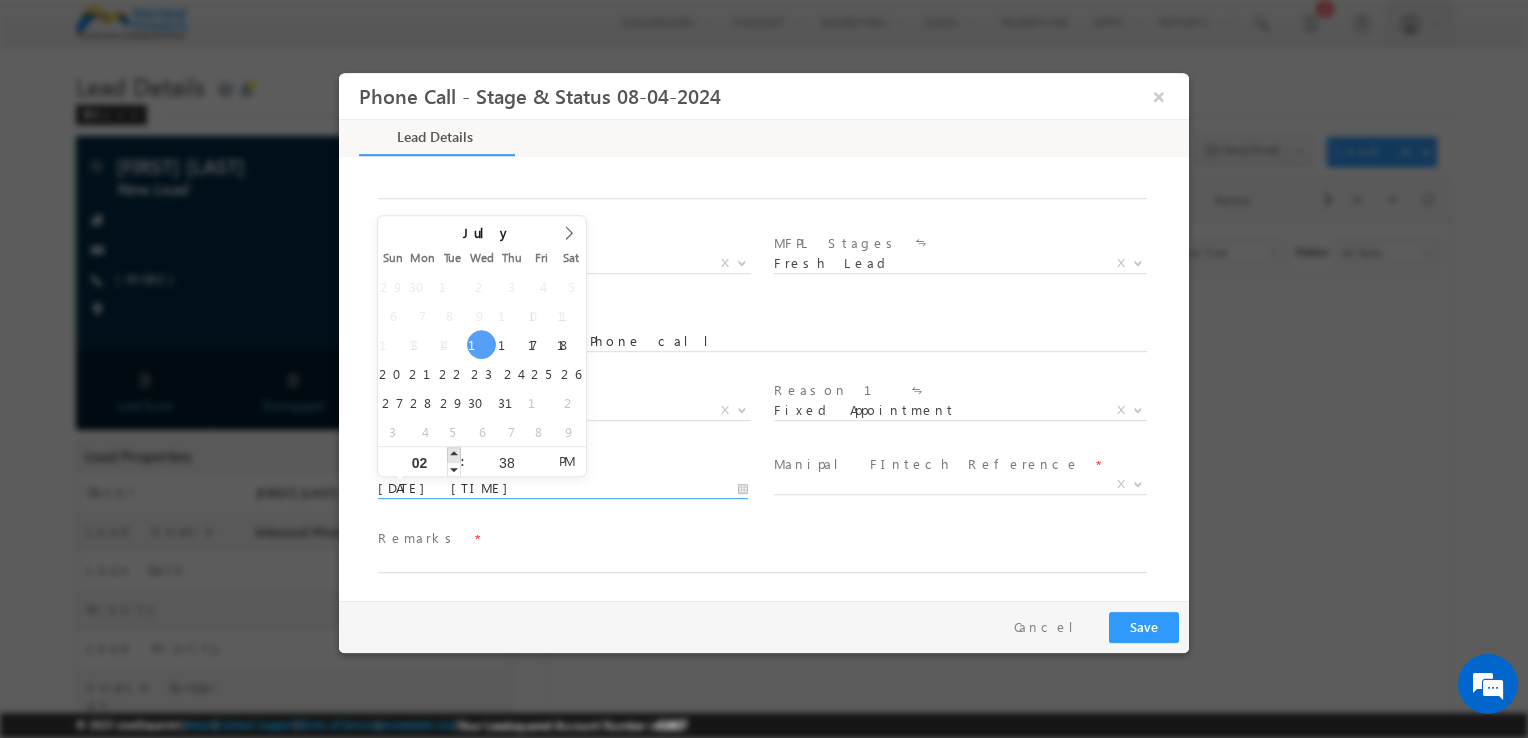 type on "[DATE] [TIME]" 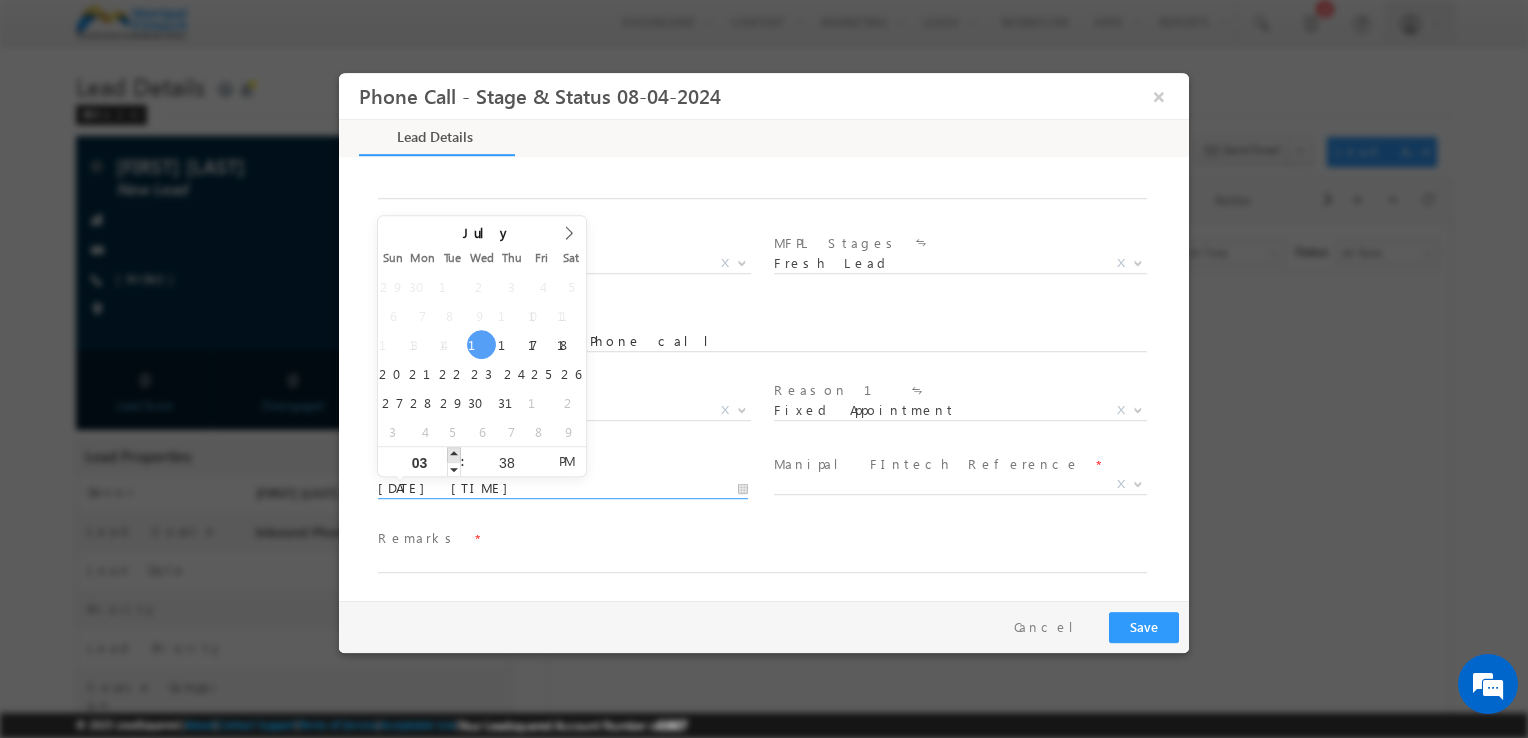 click at bounding box center [454, 454] 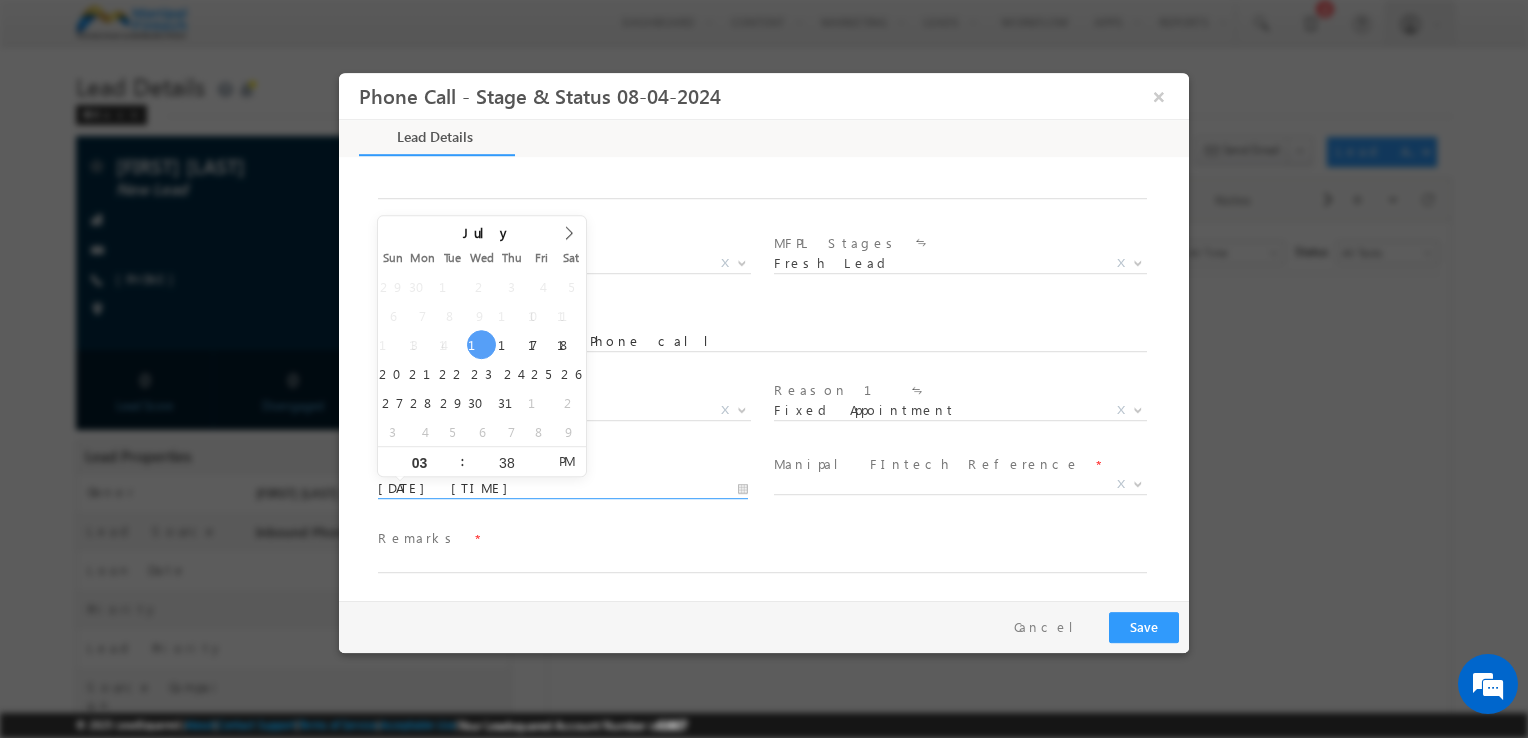 click on "[DATE] [TIME]" at bounding box center (563, 489) 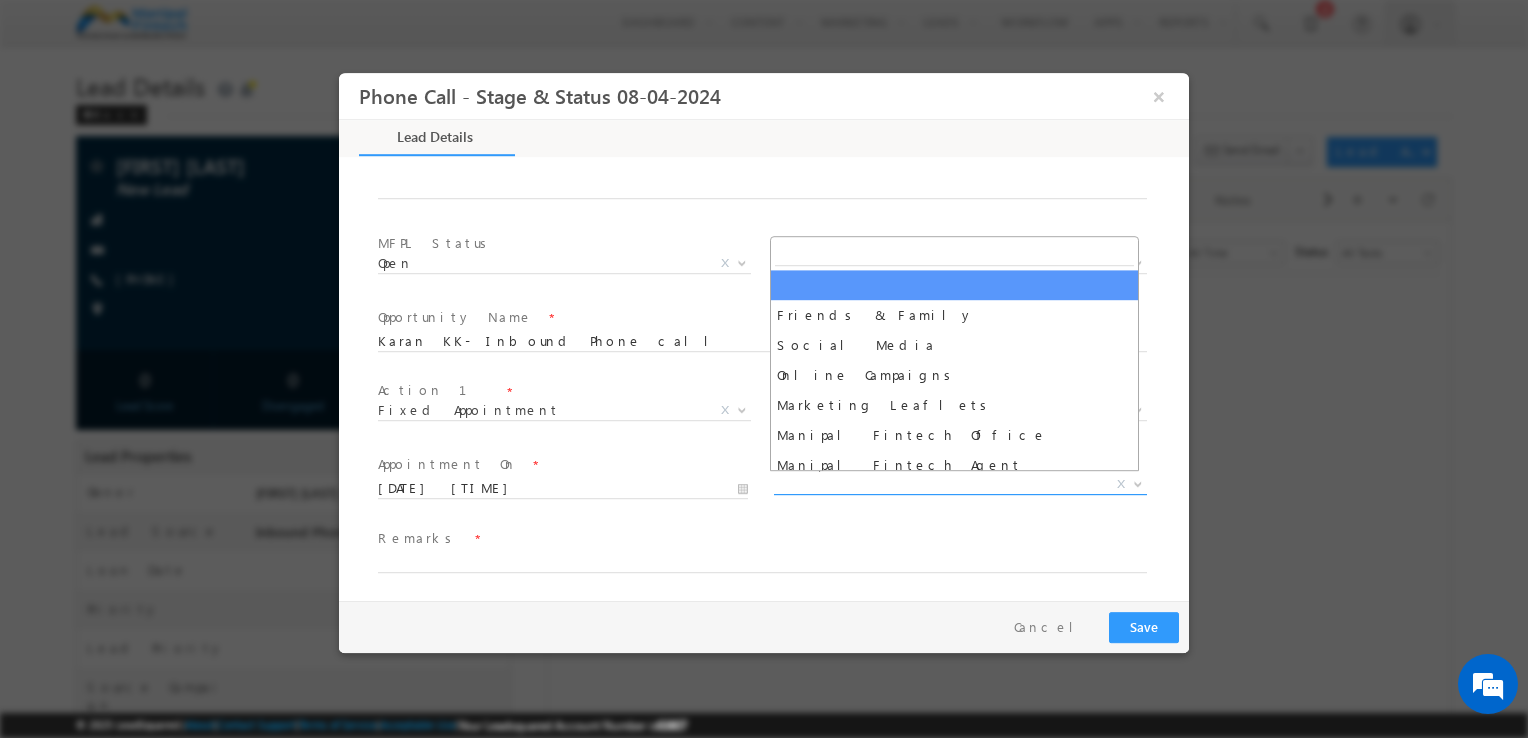 click on "X" at bounding box center [960, 485] 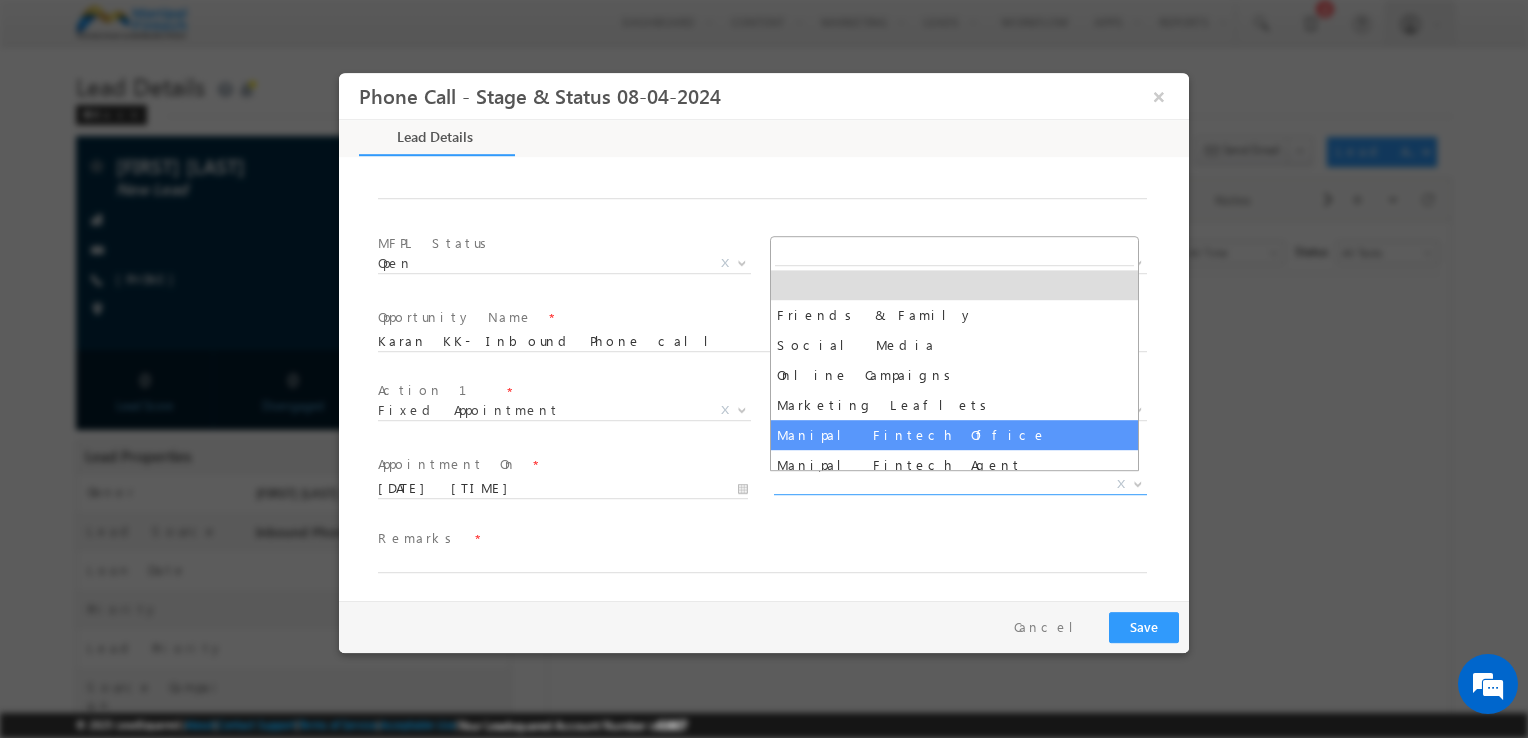 type on "[DATE] [TIME]" 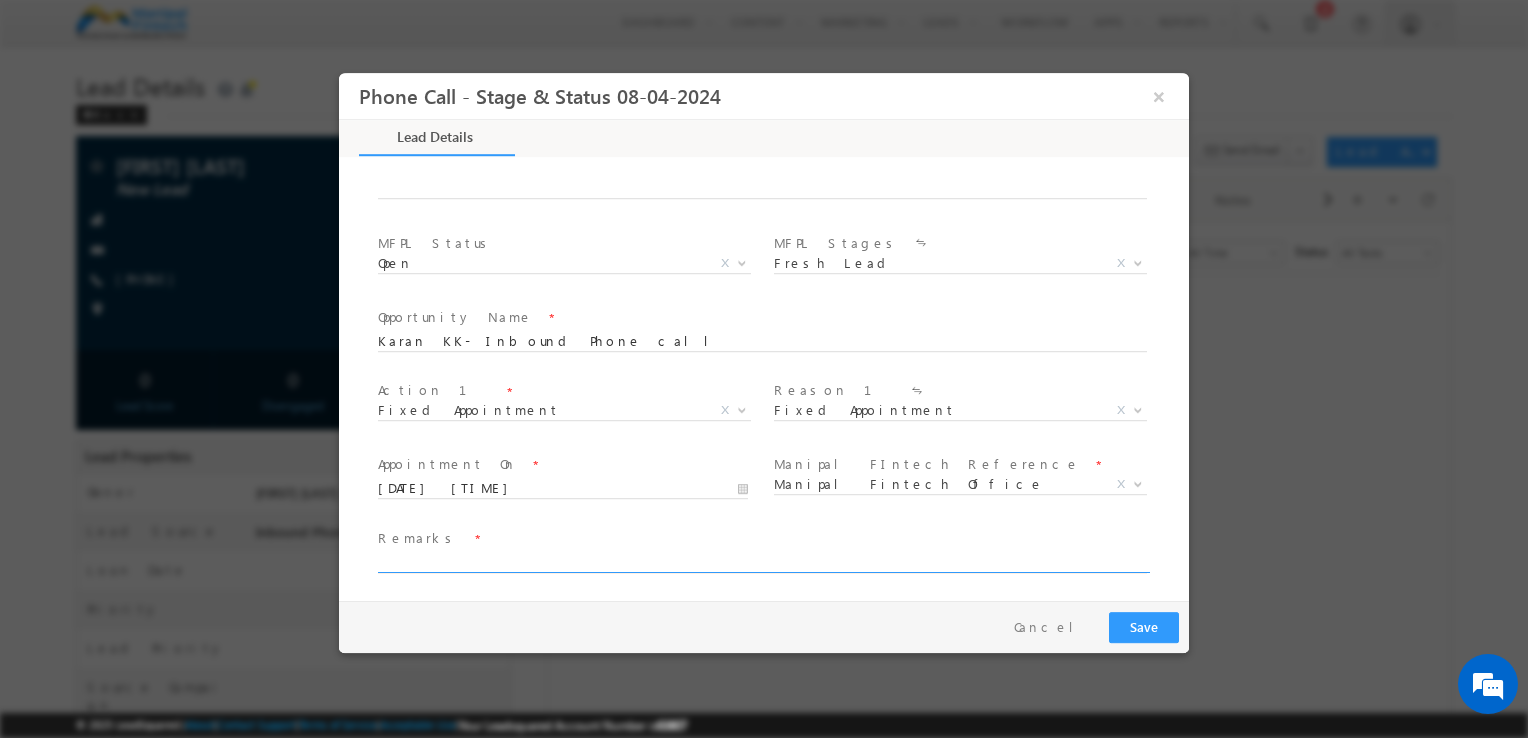 click at bounding box center (762, 563) 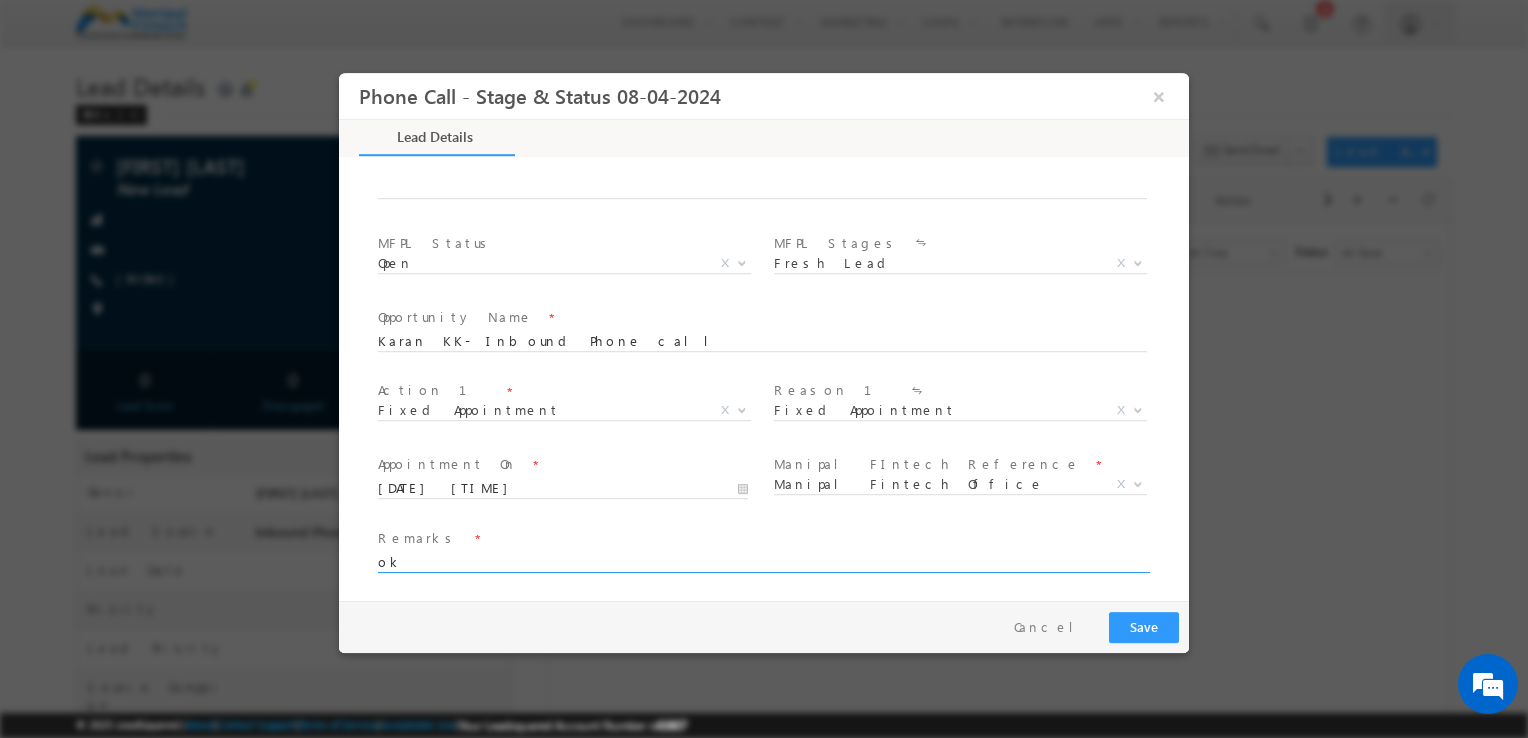type on "ok" 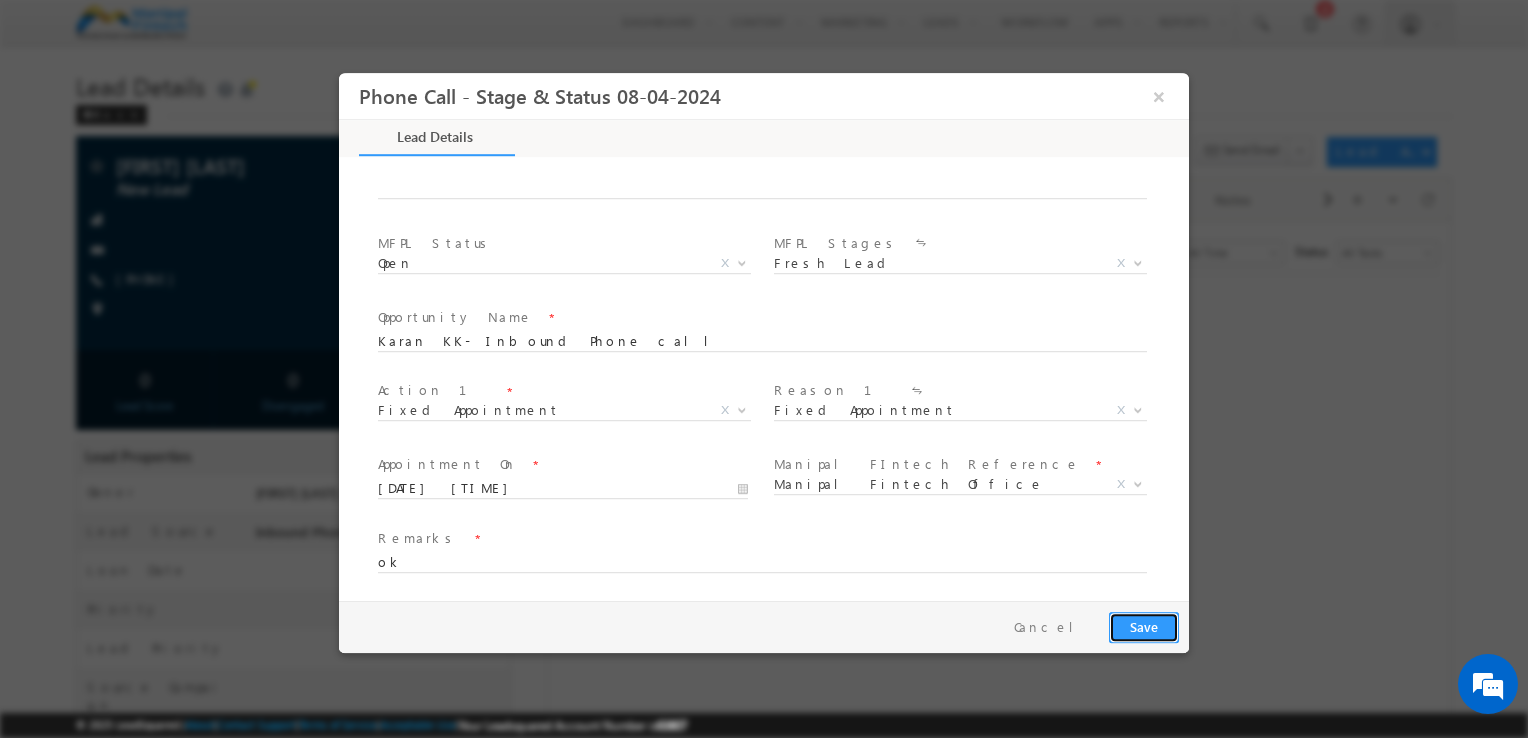 click on "Save" at bounding box center (1144, 627) 